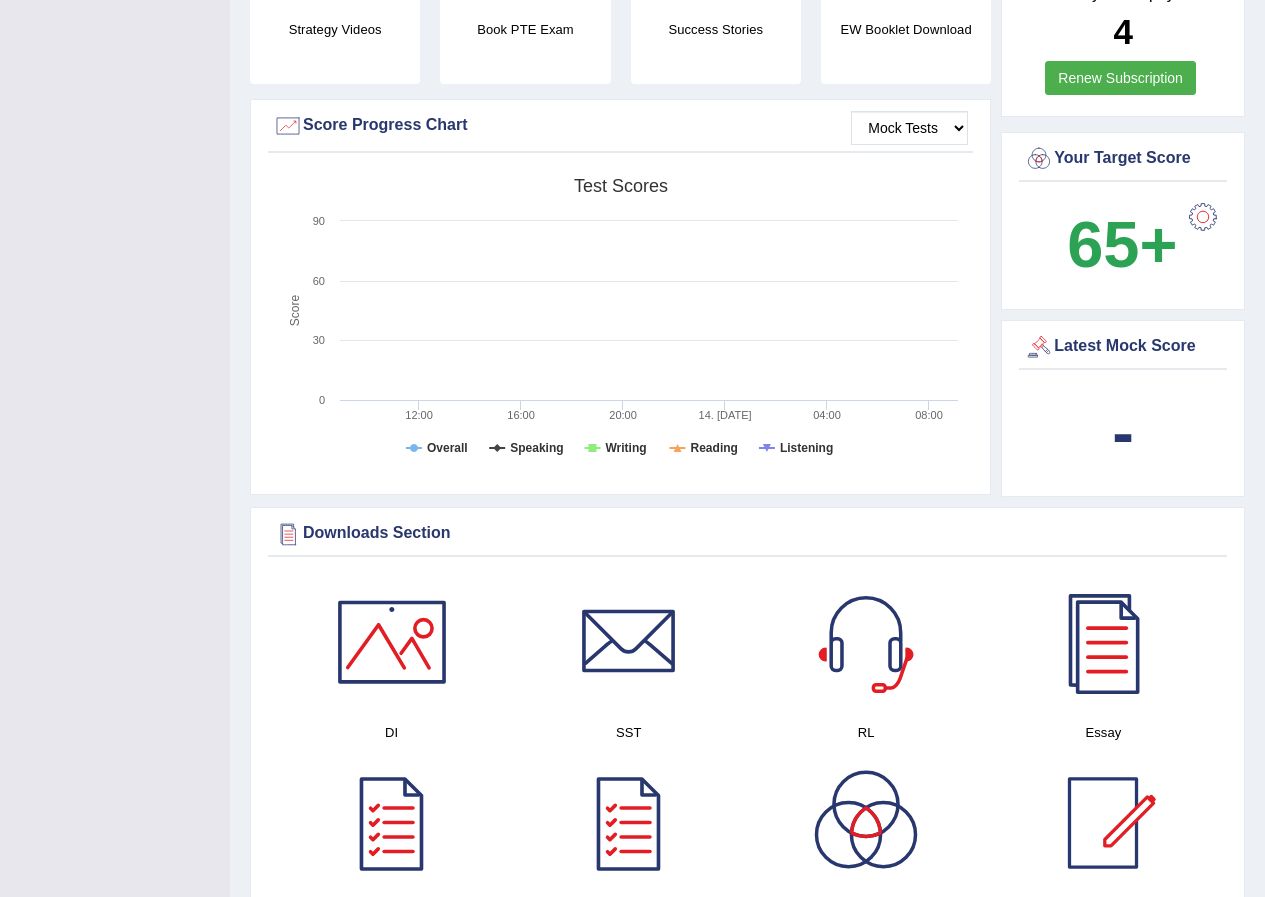 scroll, scrollTop: 0, scrollLeft: 0, axis: both 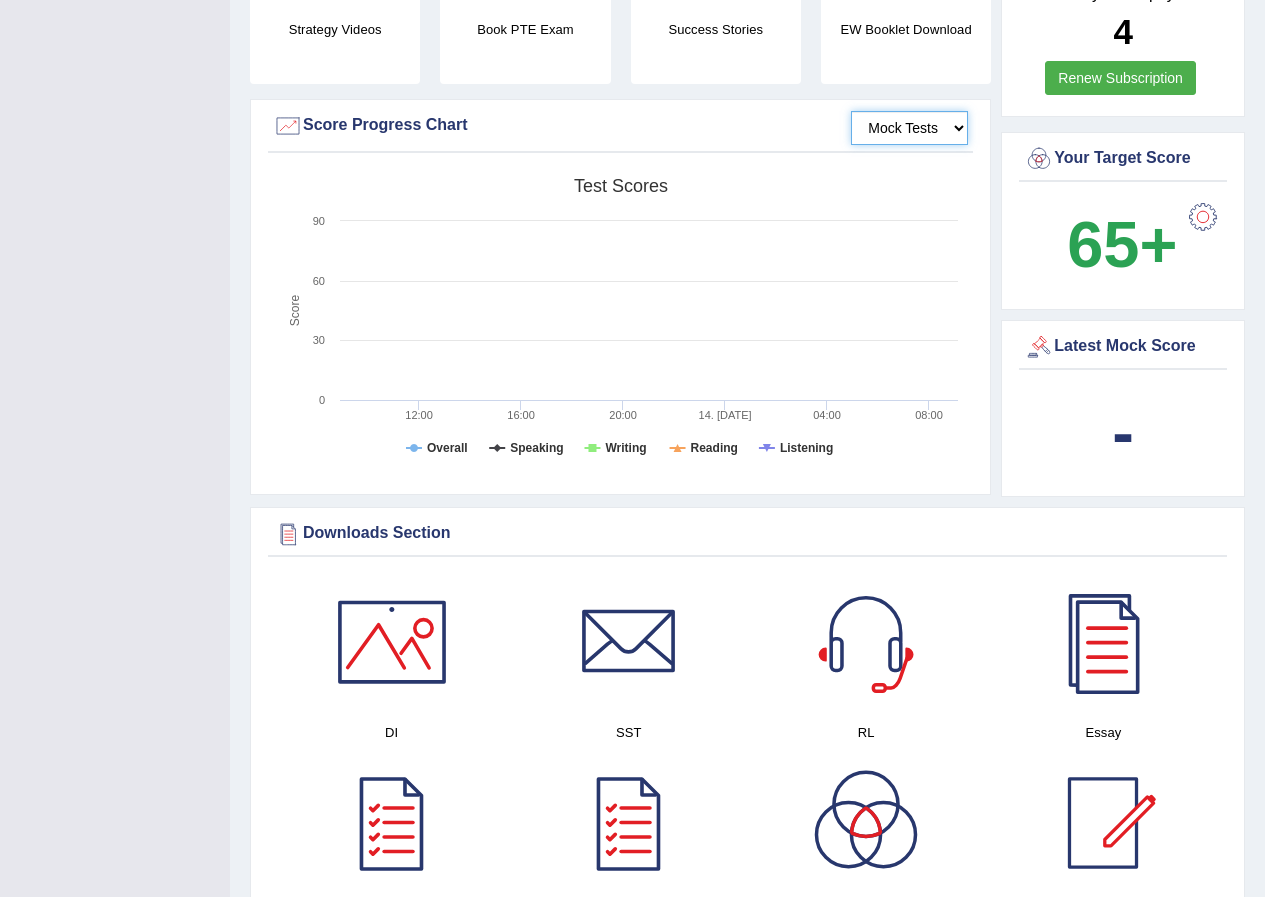 click on "Mock Tests" at bounding box center (909, 128) 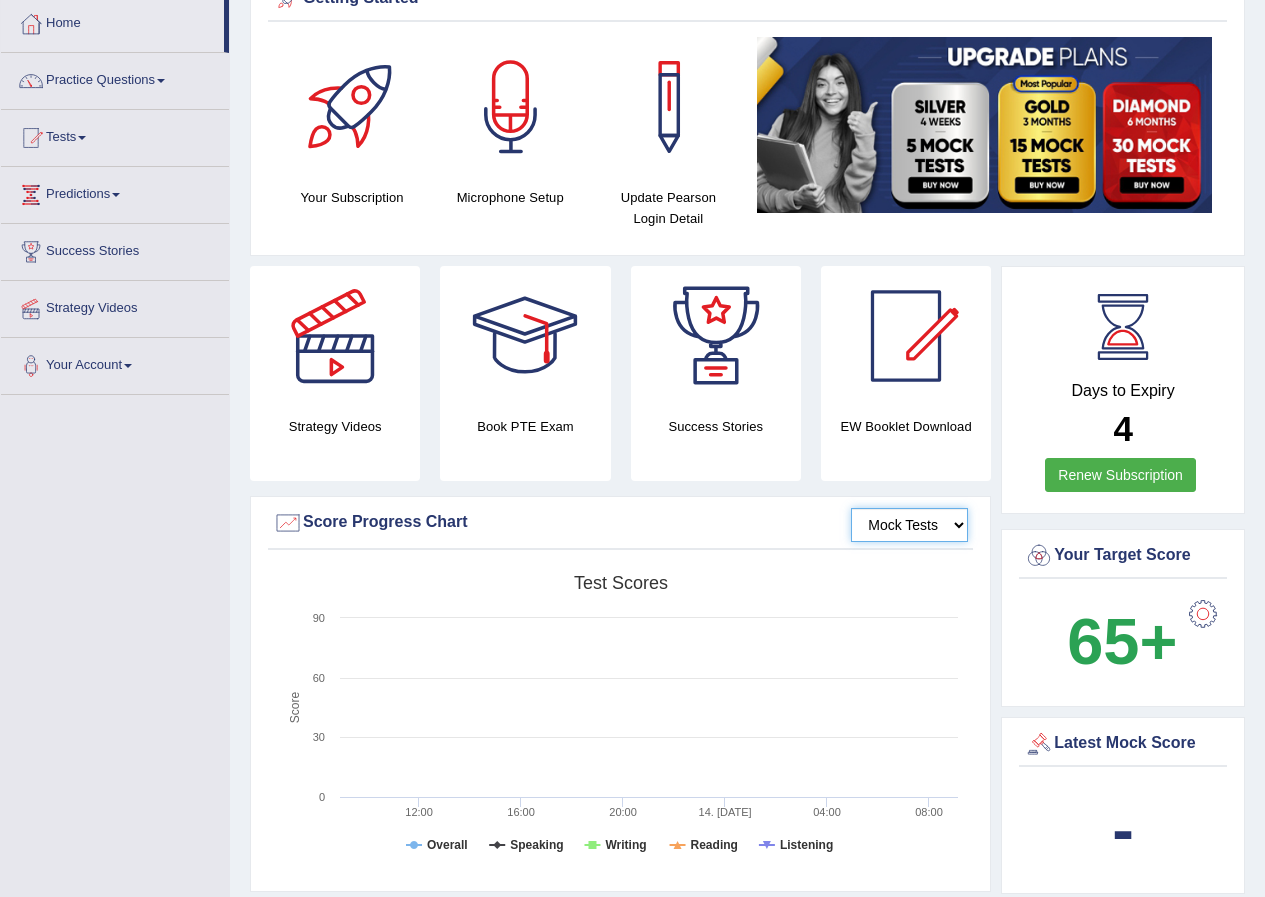 scroll, scrollTop: 100, scrollLeft: 0, axis: vertical 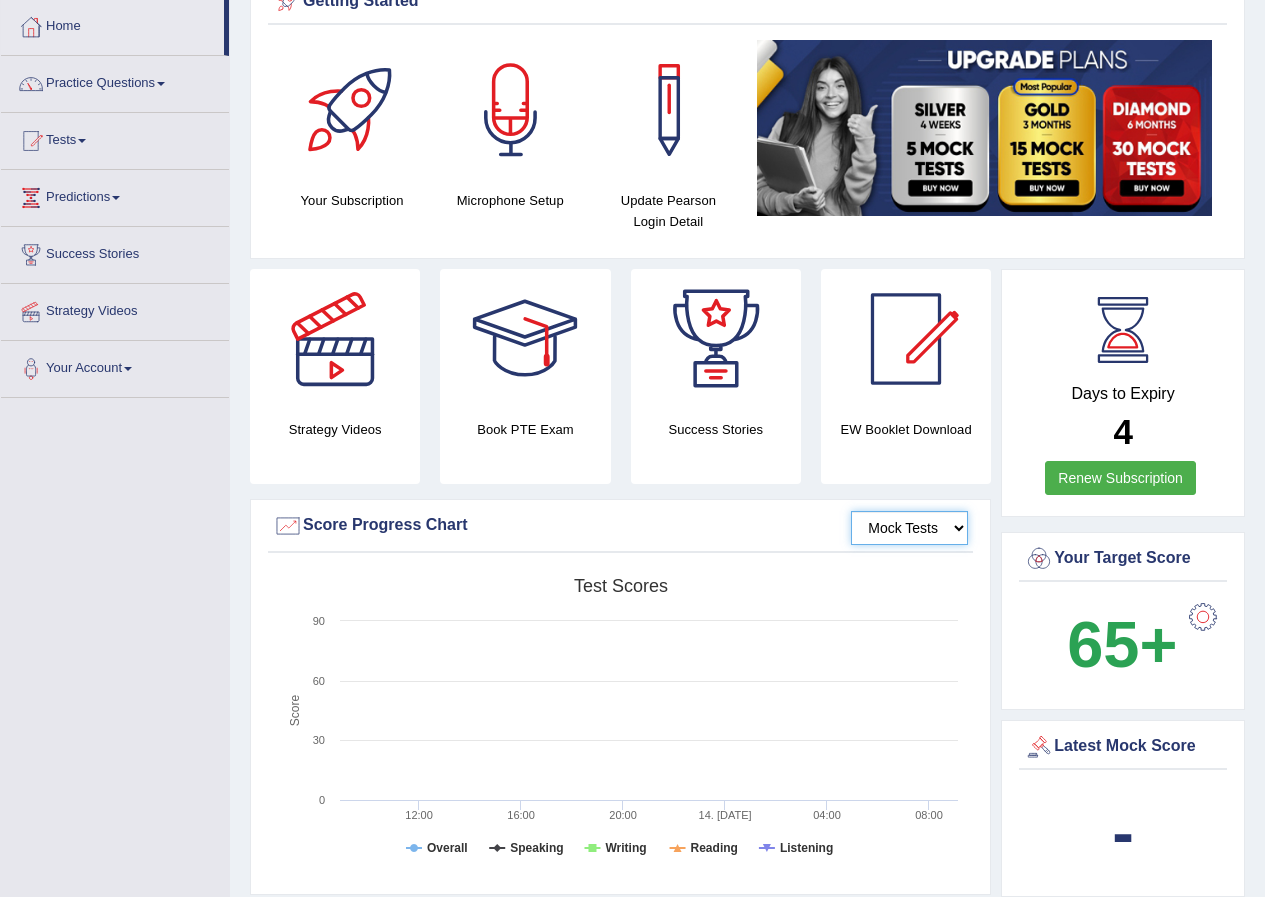 click on "Mock Tests" at bounding box center [909, 528] 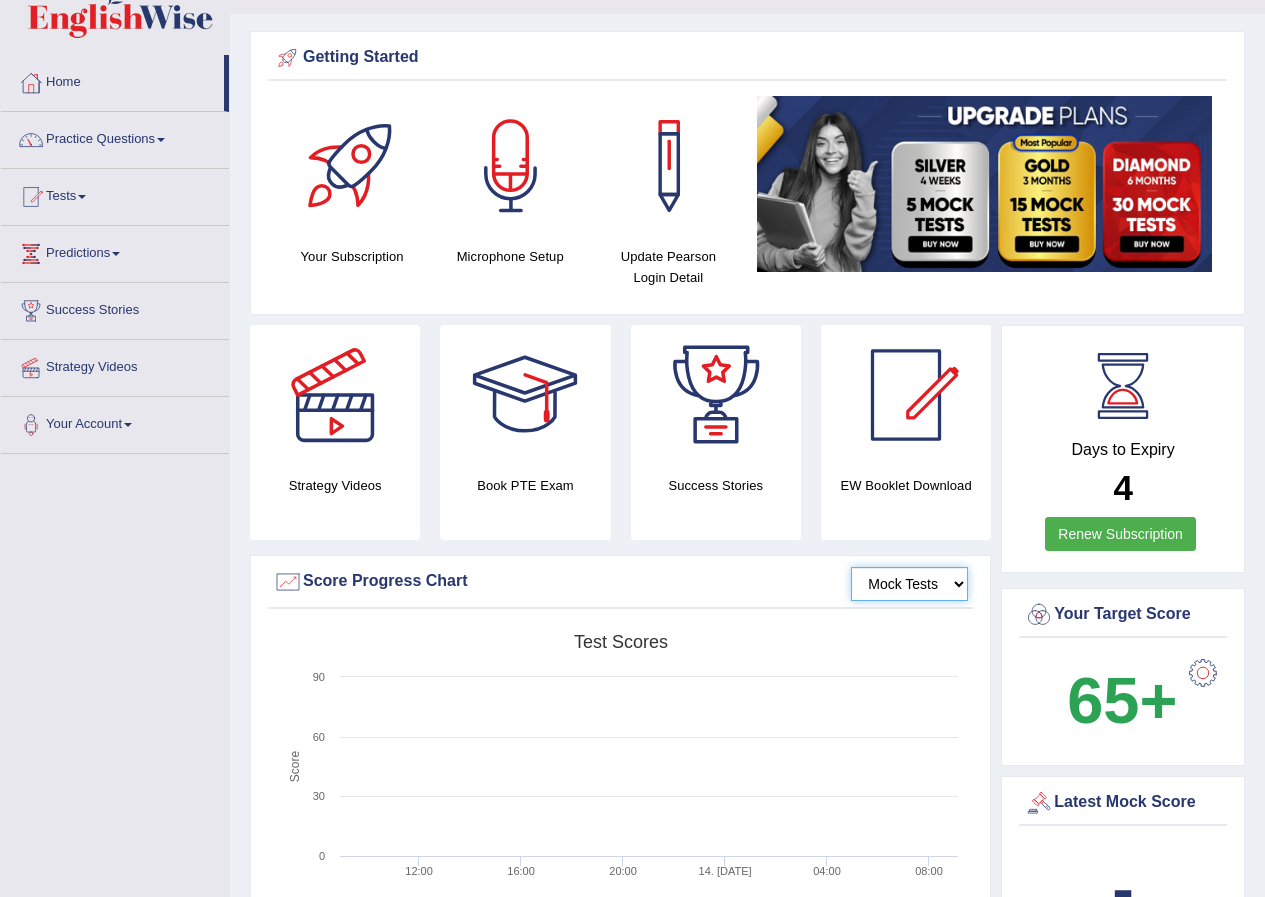 scroll, scrollTop: 0, scrollLeft: 0, axis: both 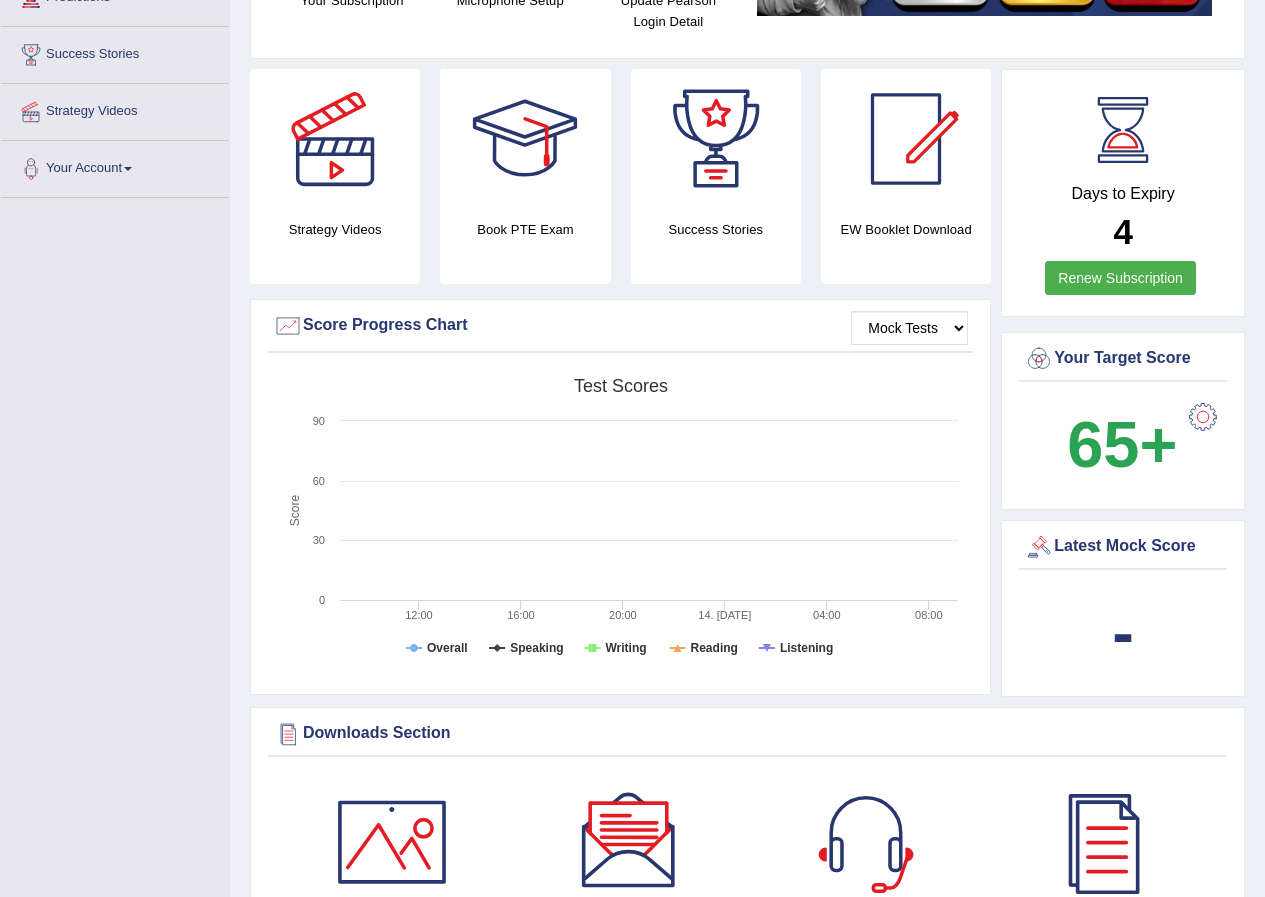 click on "Mock Tests
Score Progress Chart
Created with Highcharts 7.1.2 Score Test scores Overall Speaking Writing Reading Listening 12:00 16:00 20:00 14. Jul 04:00 08:00 0 30 60 90" at bounding box center [620, 497] 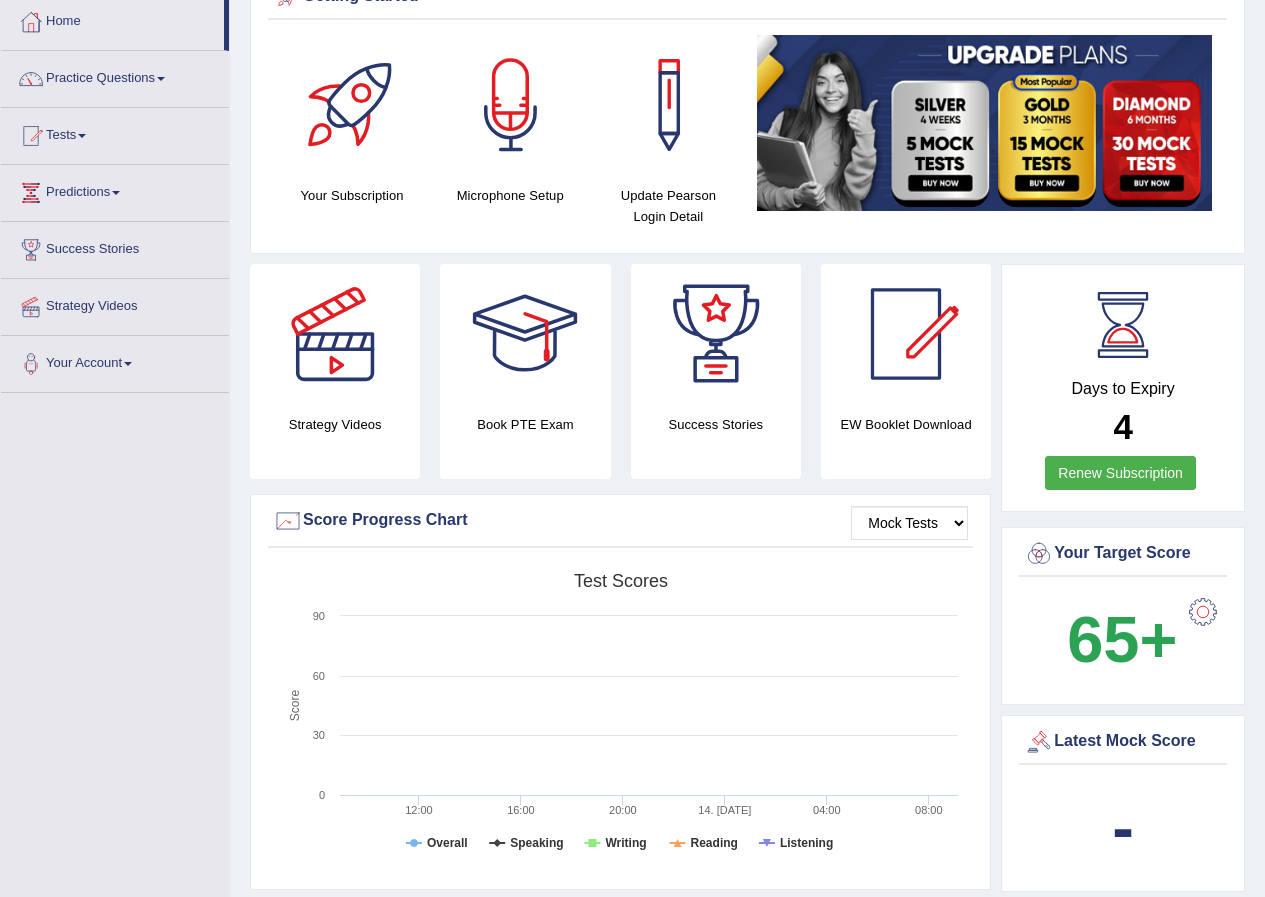 scroll, scrollTop: 100, scrollLeft: 0, axis: vertical 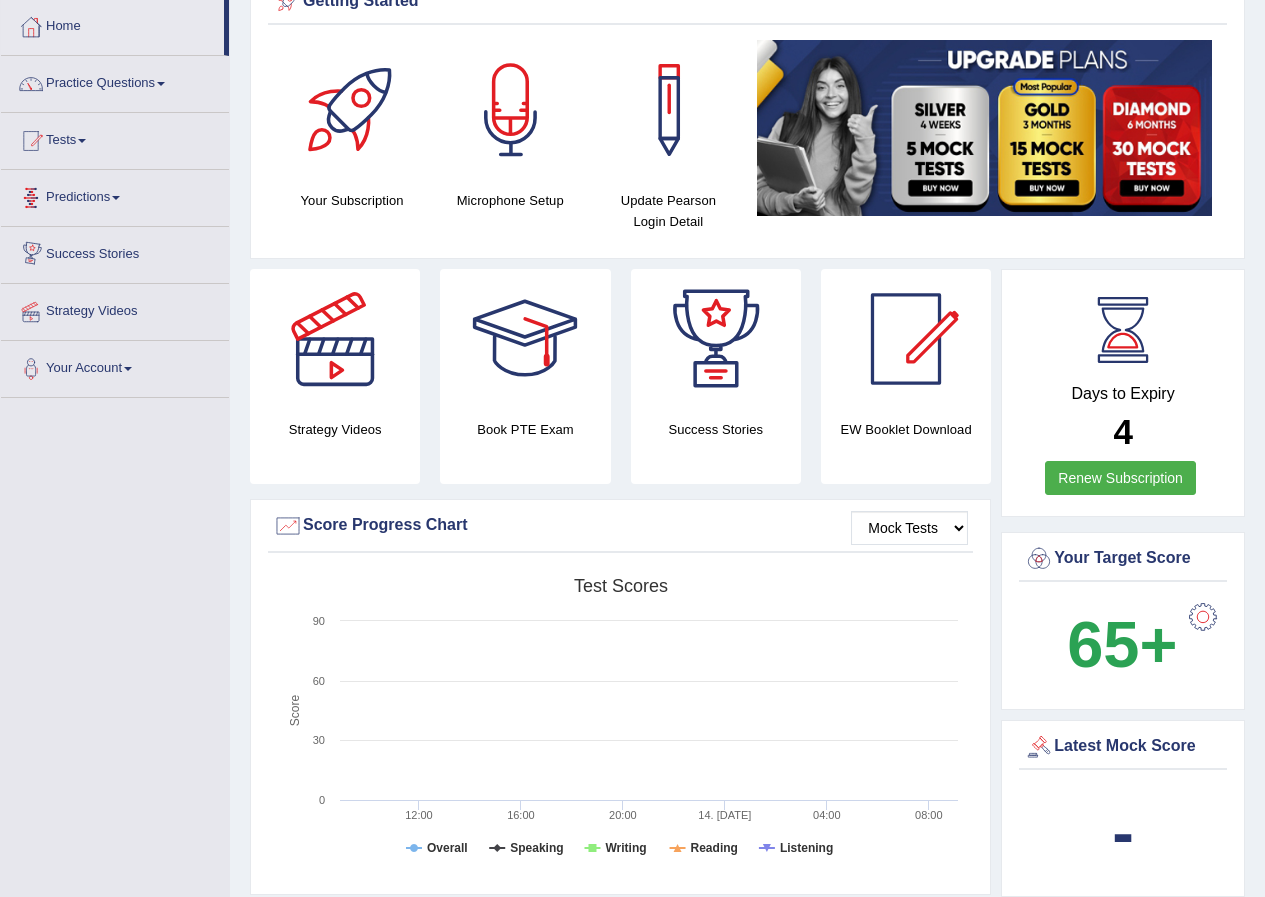 click on "Tests" at bounding box center (115, 138) 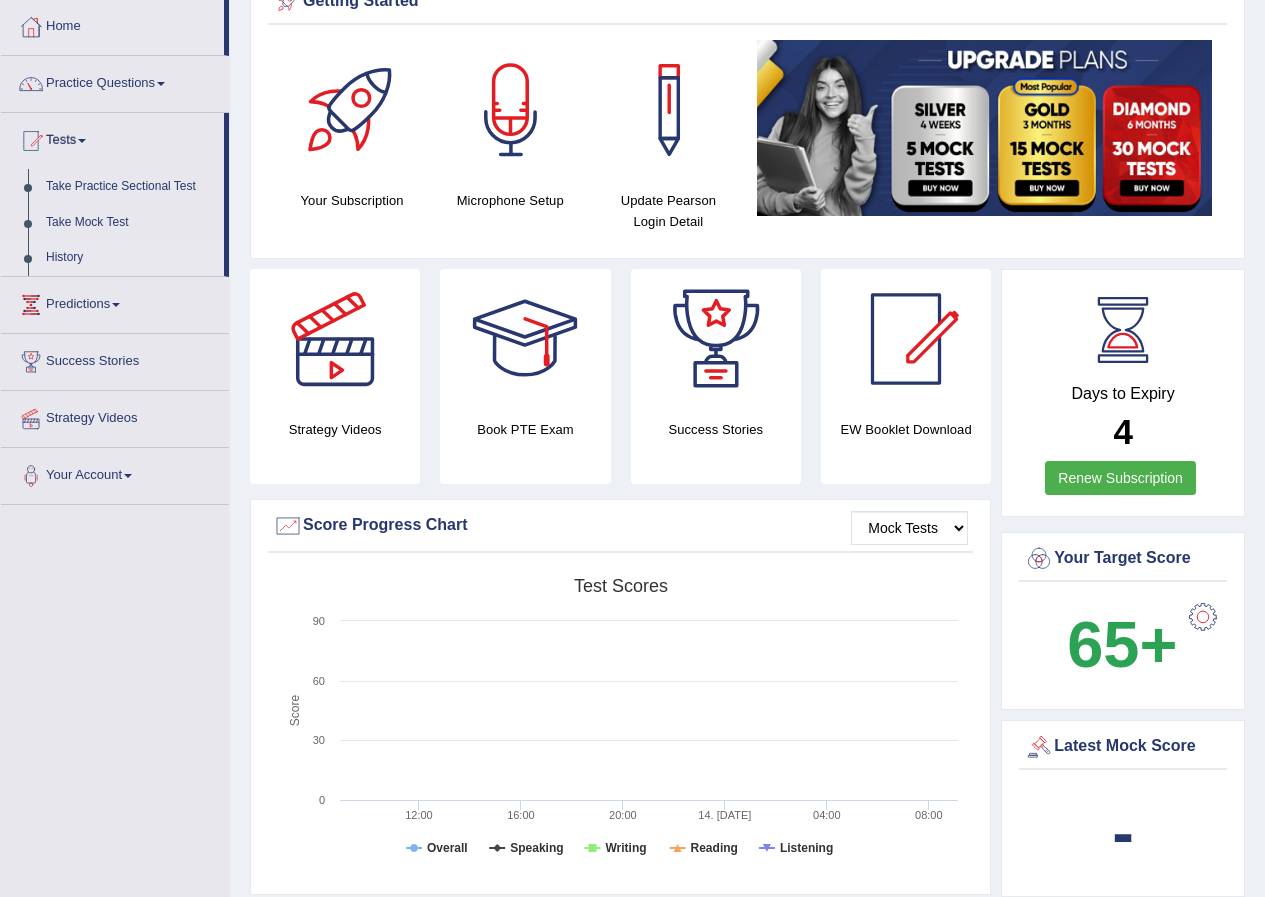 click on "History" at bounding box center (130, 258) 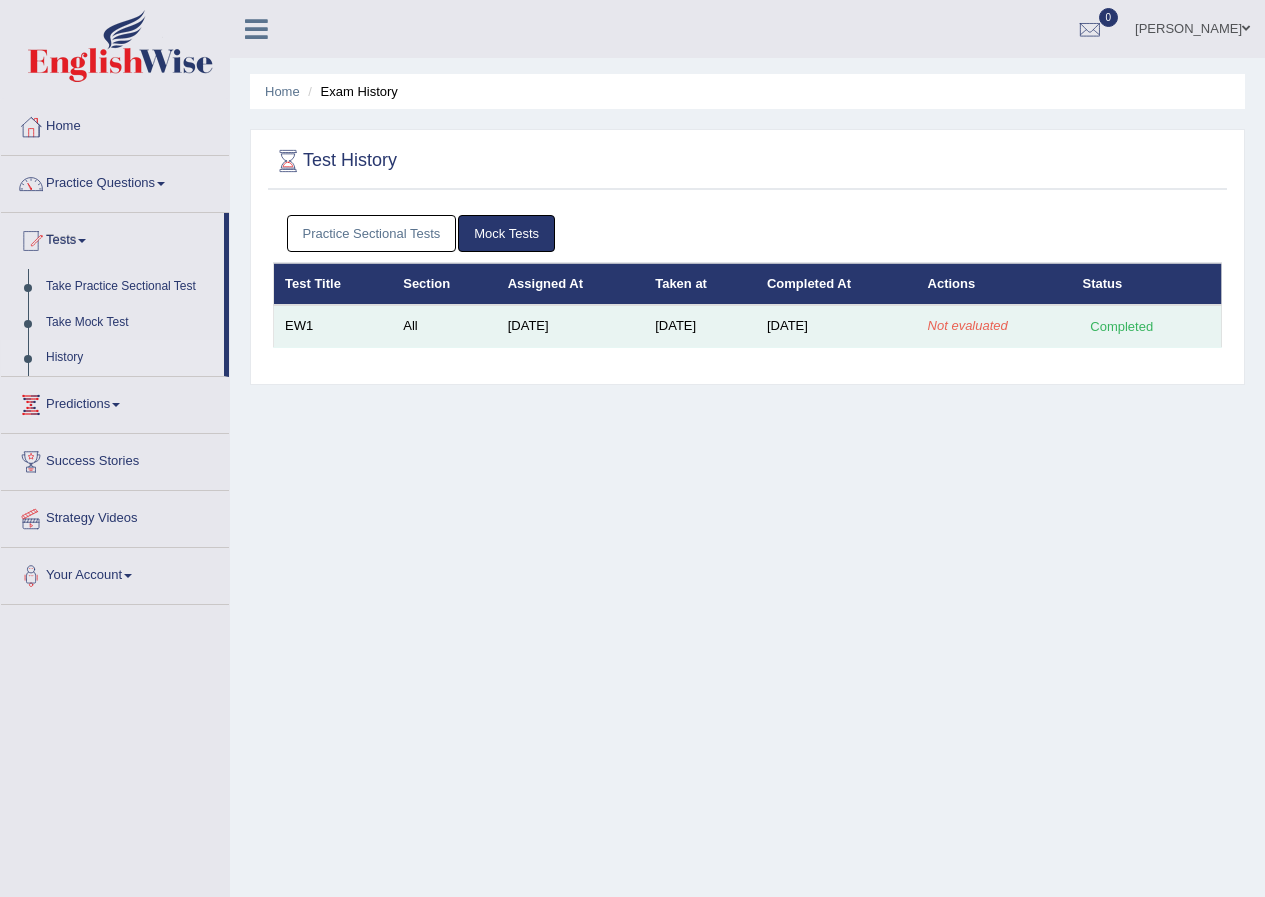 scroll, scrollTop: 0, scrollLeft: 0, axis: both 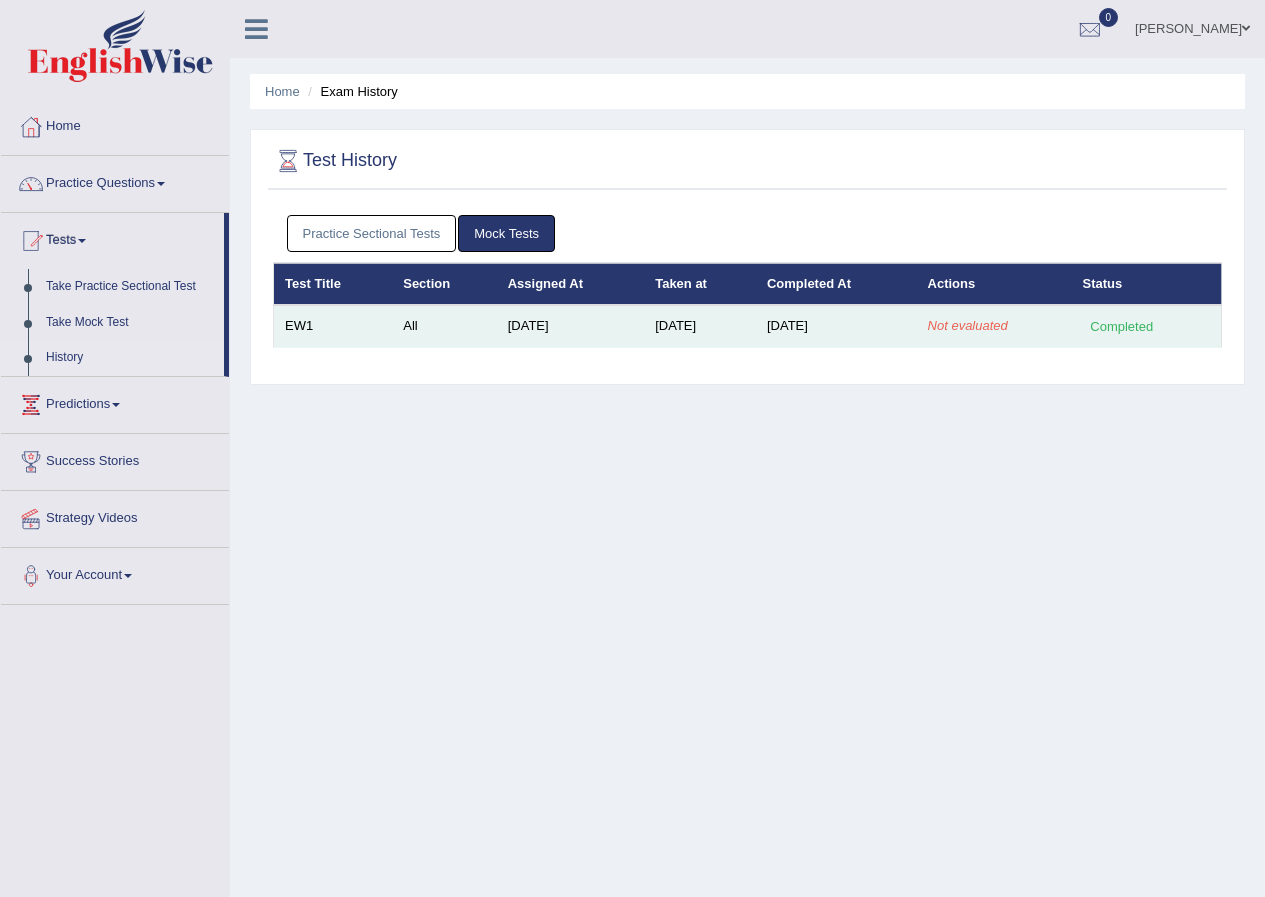 click on "Not evaluated" at bounding box center [994, 326] 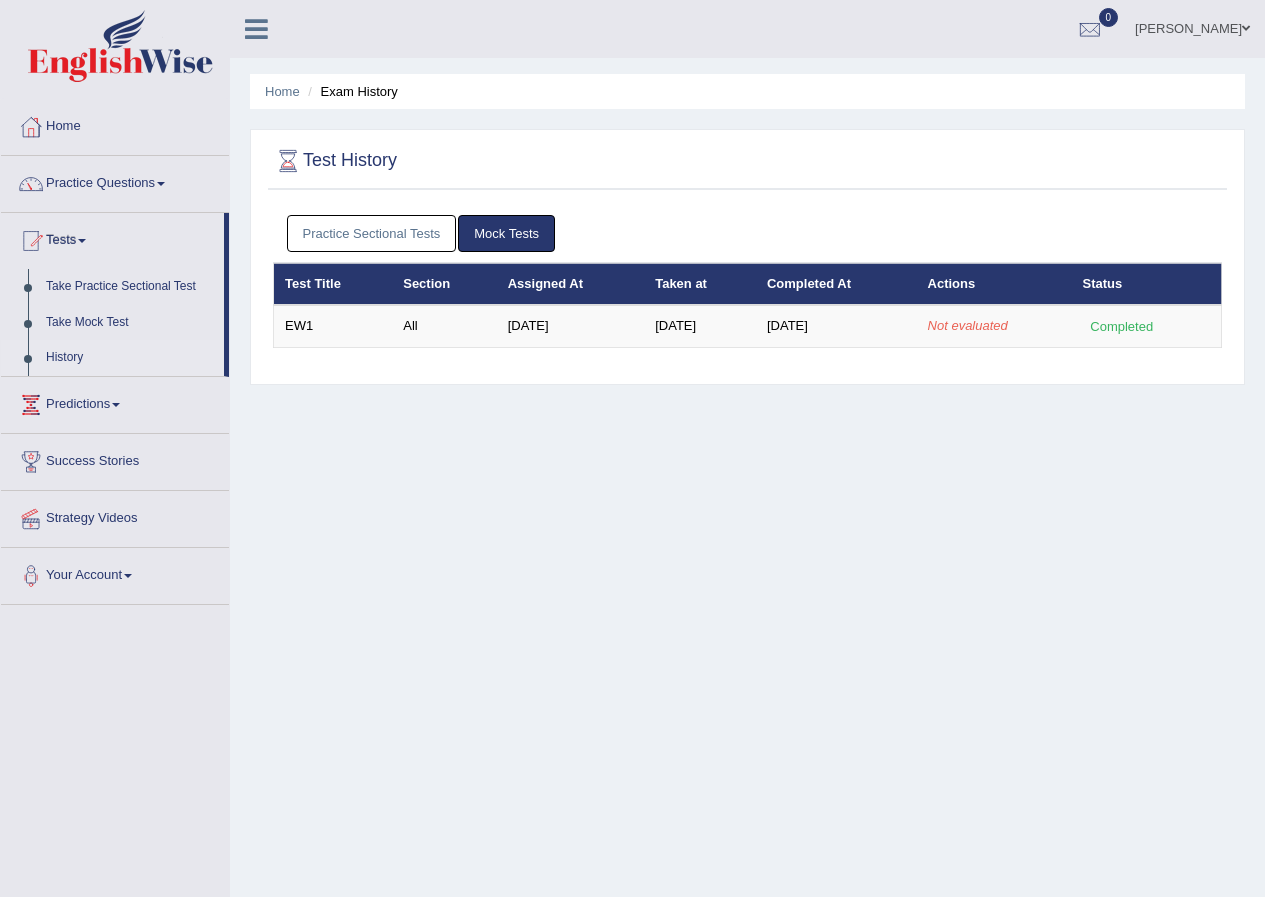 click on "Practice Sectional Tests
Mock Tests
Test Title Section Assigned At Taken at Completed At Actions Status
PEW1 Speaking Jun 18, 2025 Jul 2, 2025 (not set) Not evaluated In Progress
Test Title Section Assigned At Taken at Completed At Actions Status
EW1 All Jun 18, 2025 Jul 14, 2025 Jul 14, 2025 Not evaluated Completed" at bounding box center [747, 289] 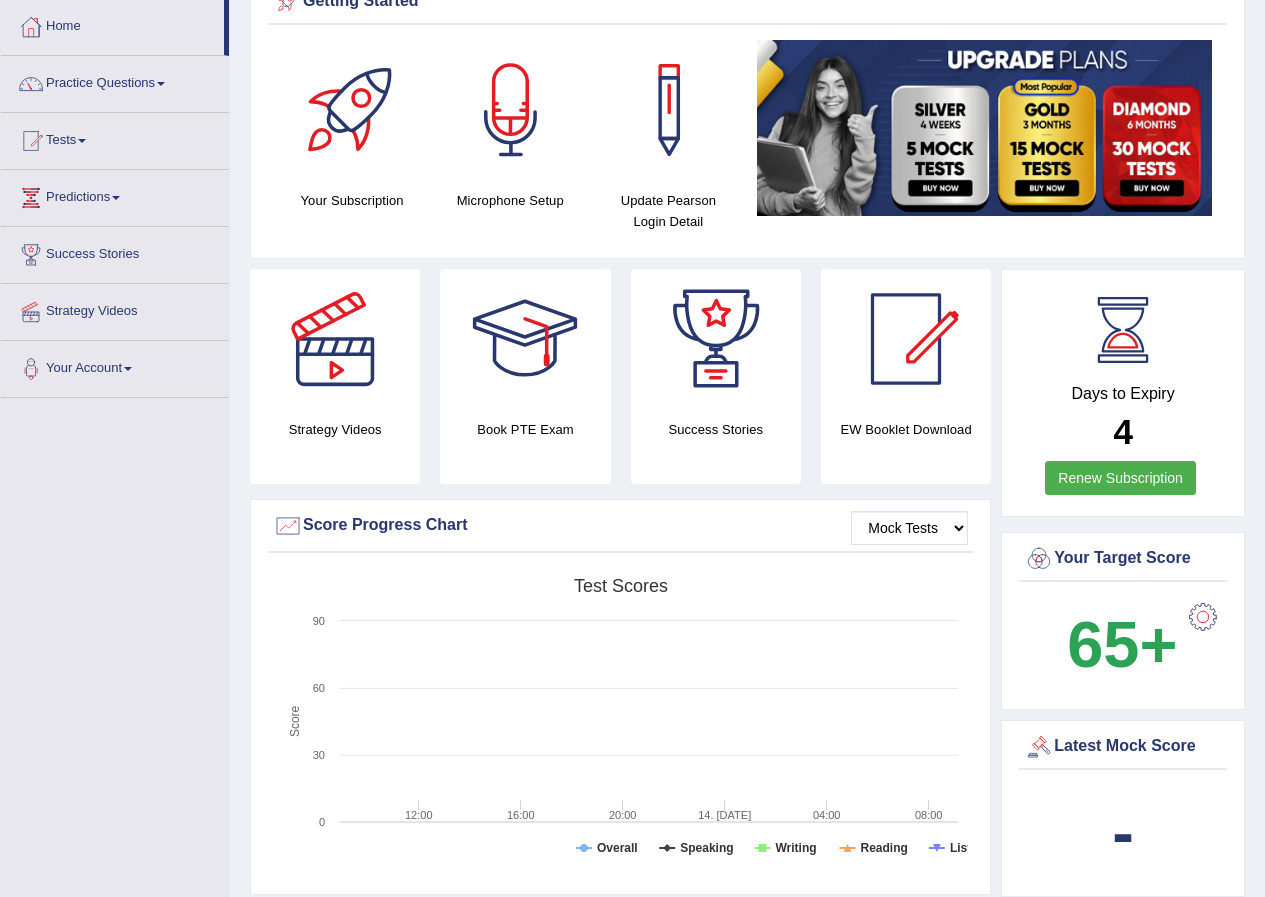 scroll, scrollTop: 100, scrollLeft: 0, axis: vertical 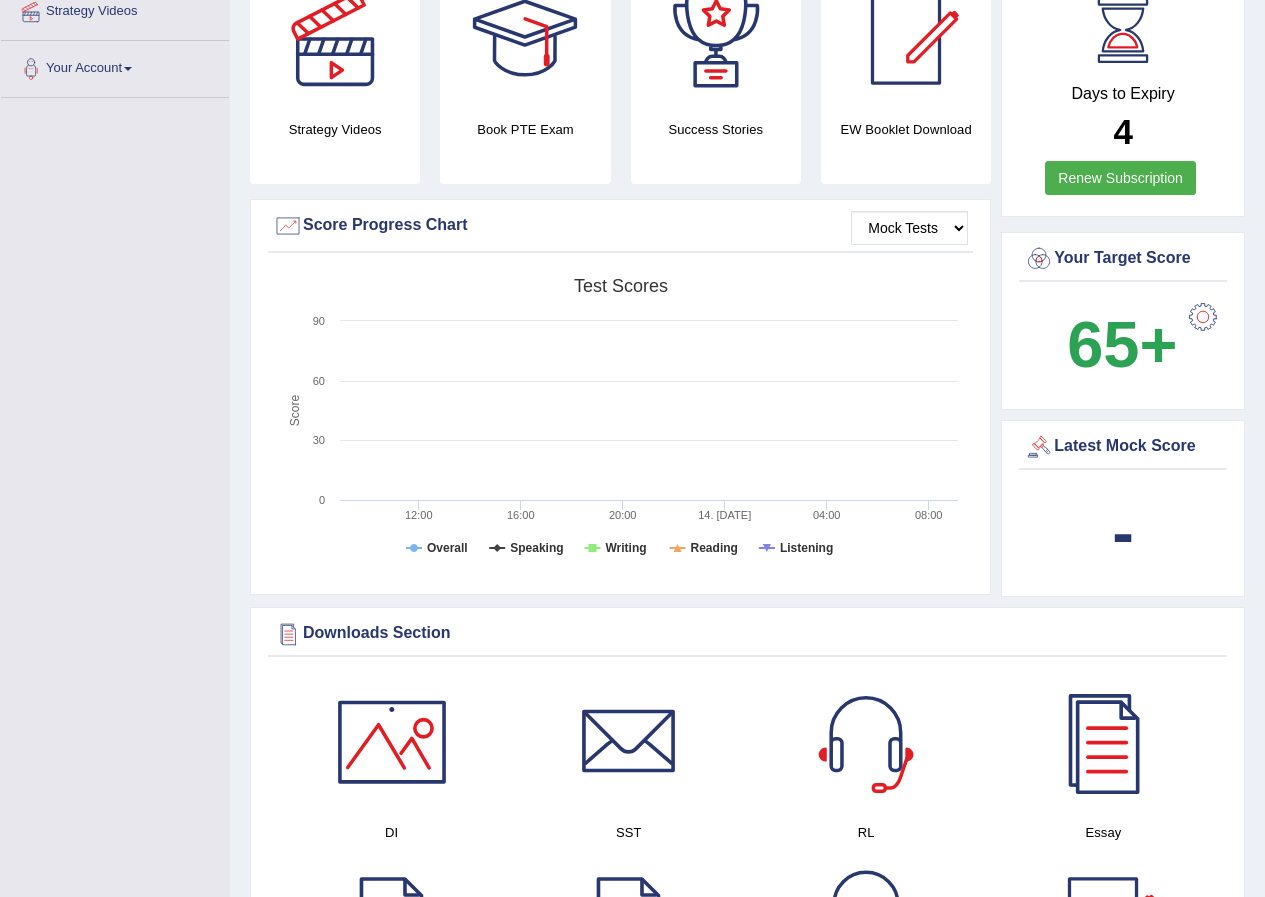 click 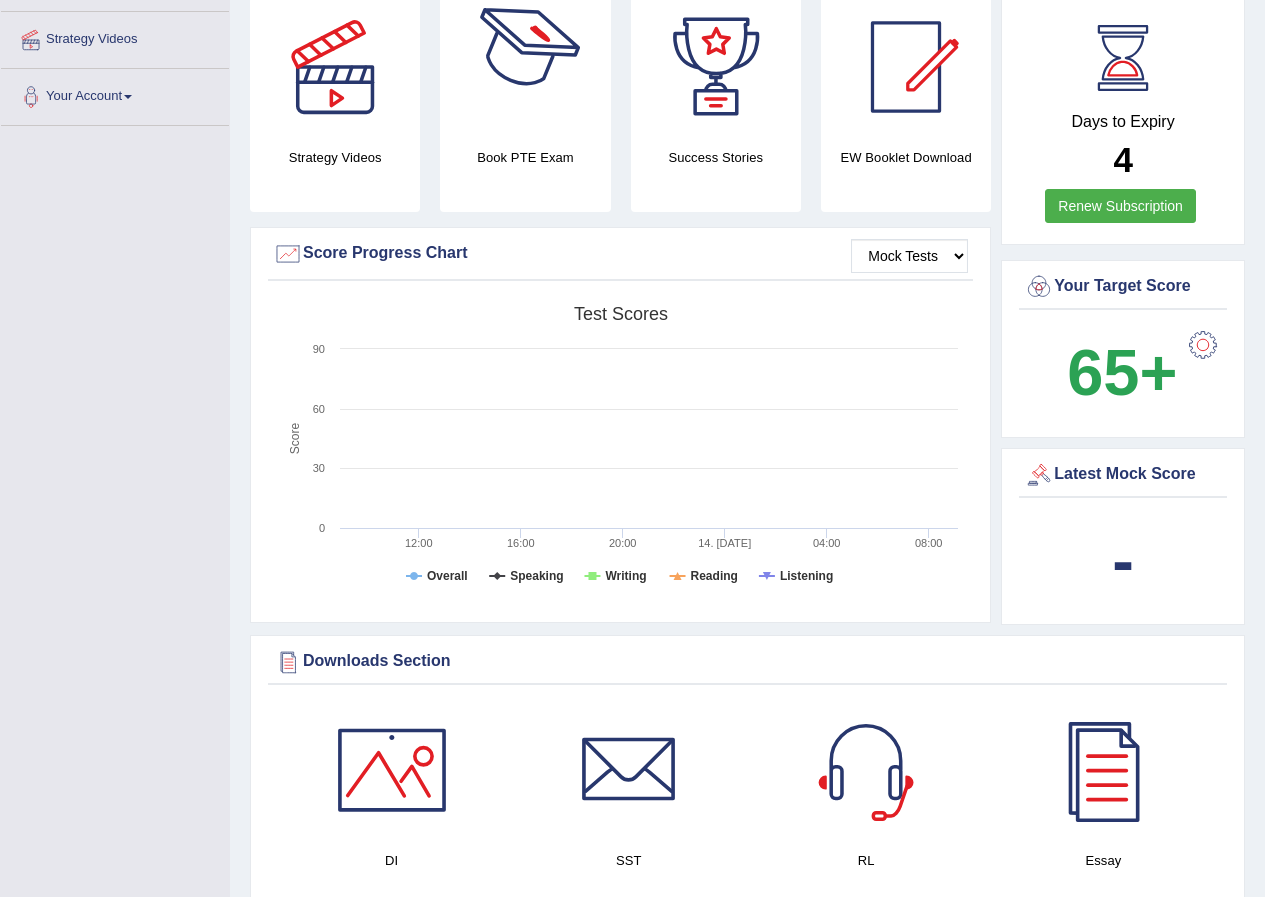 drag, startPoint x: 606, startPoint y: 459, endPoint x: 270, endPoint y: 181, distance: 436.0963 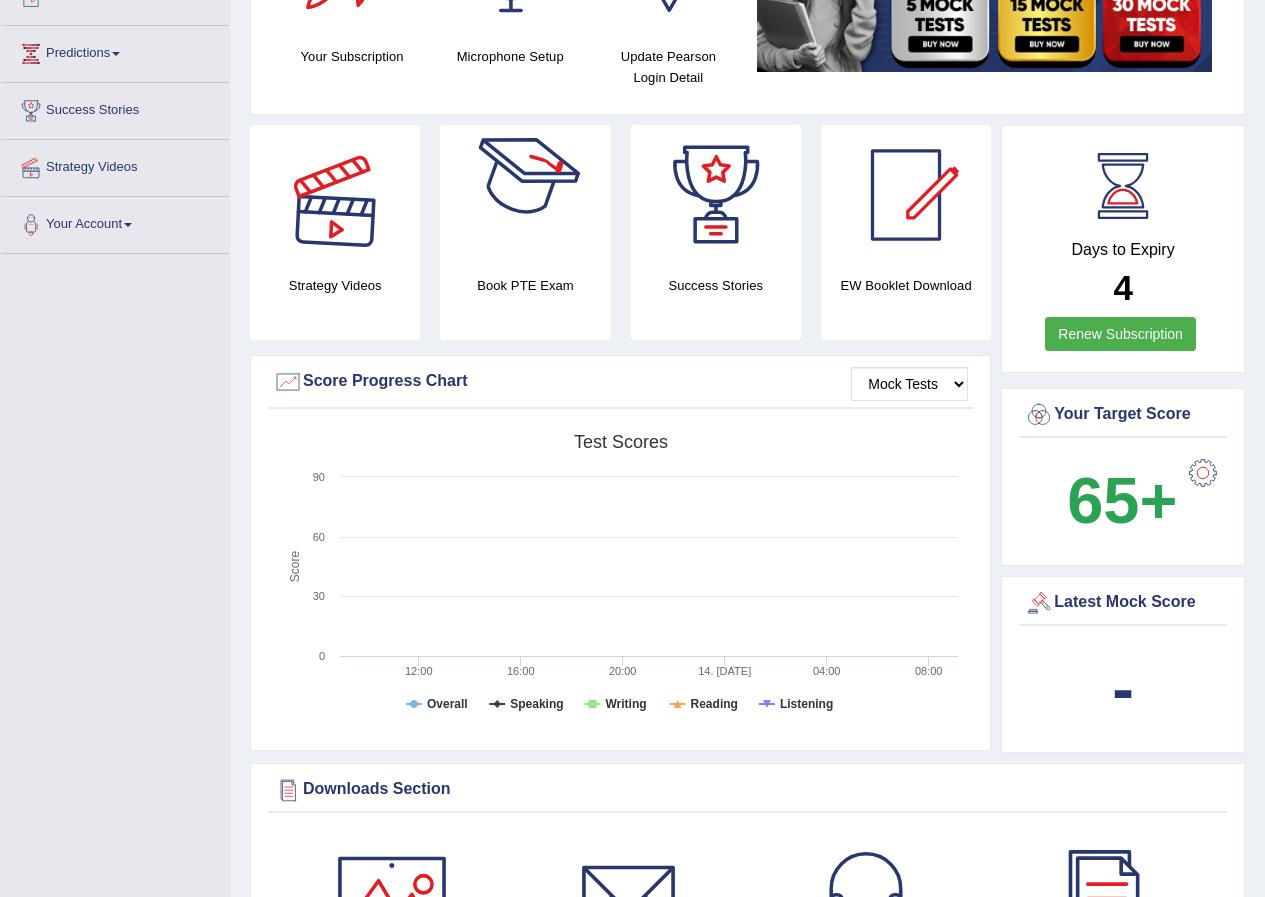 scroll, scrollTop: 0, scrollLeft: 0, axis: both 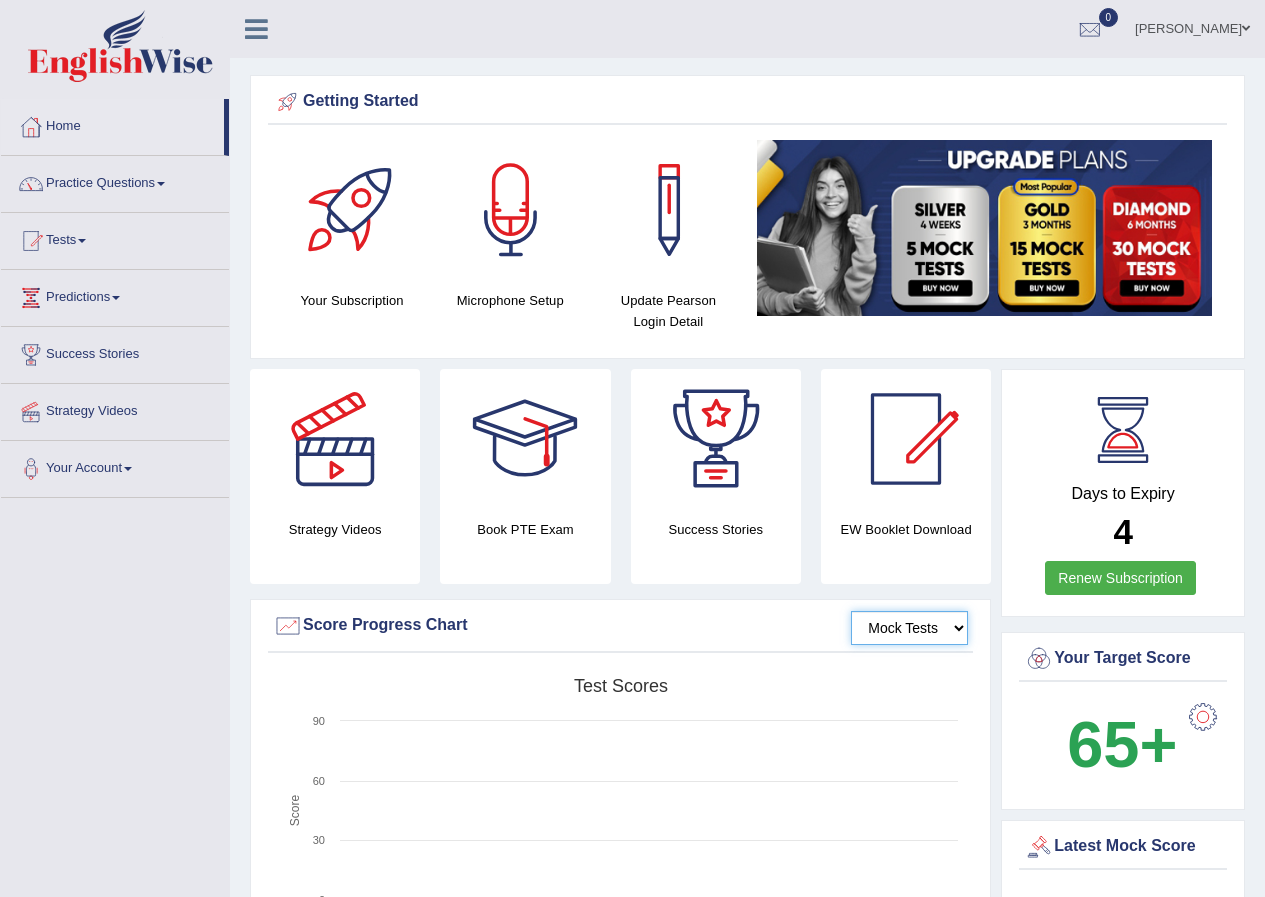 click on "Mock Tests" at bounding box center [909, 628] 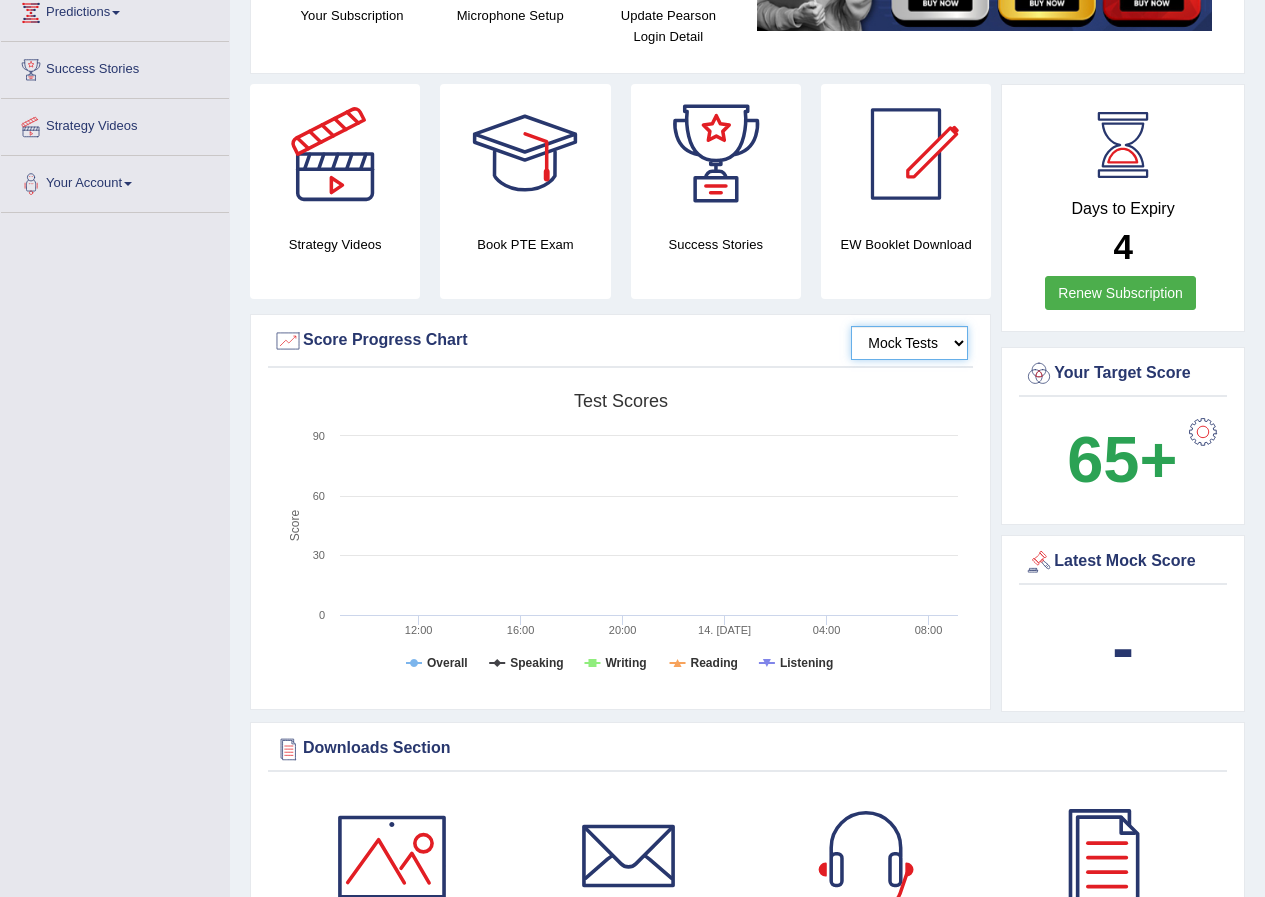 scroll, scrollTop: 500, scrollLeft: 0, axis: vertical 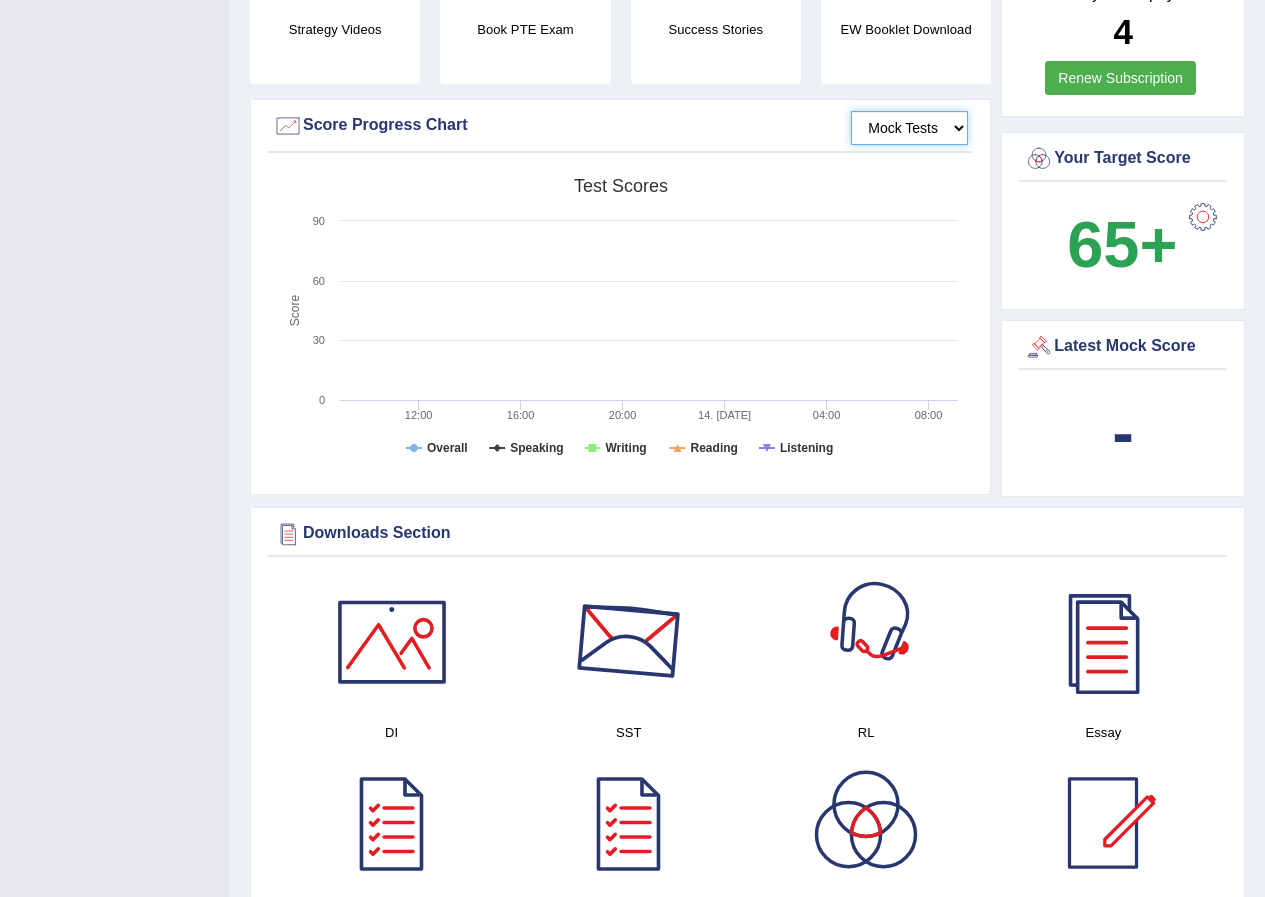 click on "16:00" 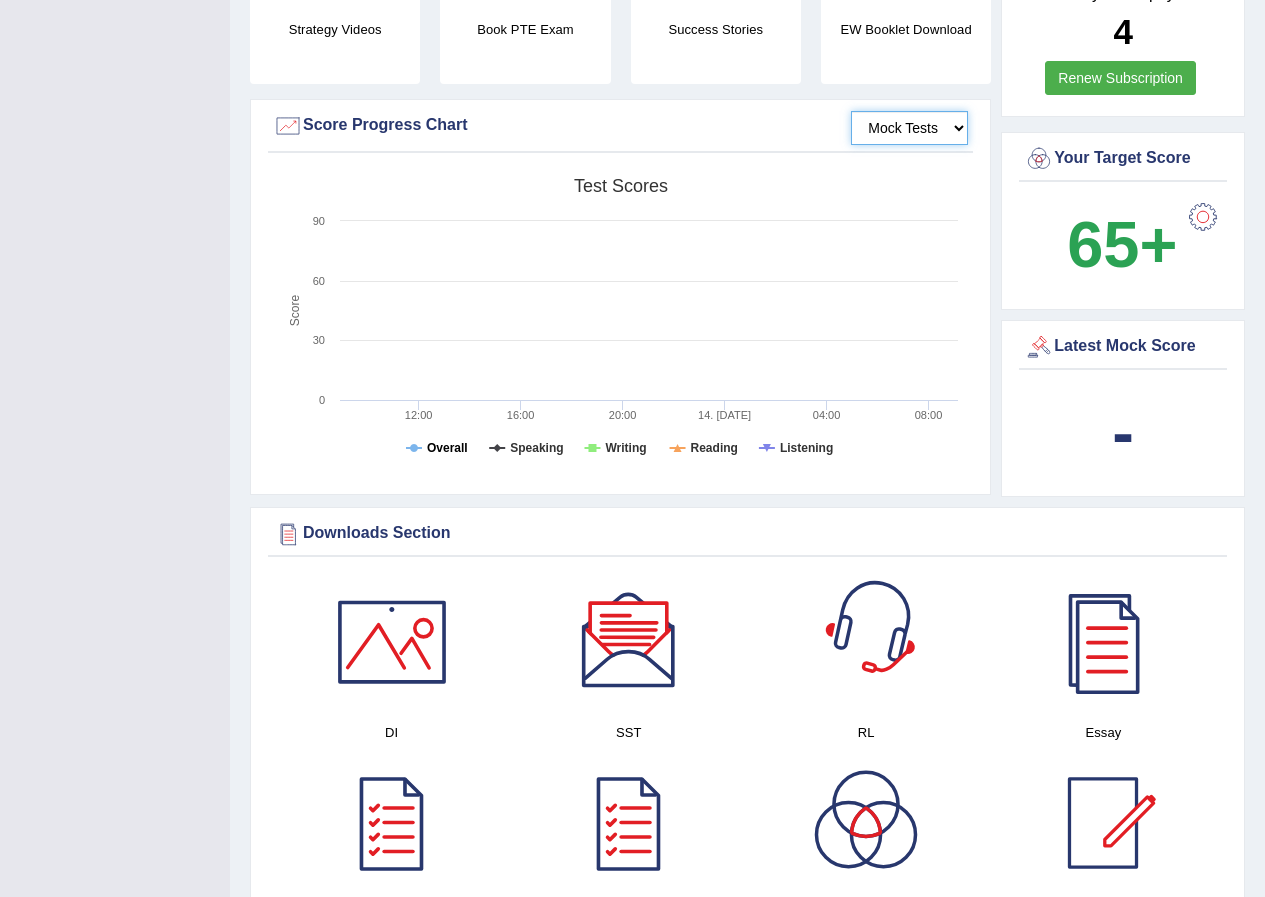 drag, startPoint x: 445, startPoint y: 439, endPoint x: 616, endPoint y: 440, distance: 171.00293 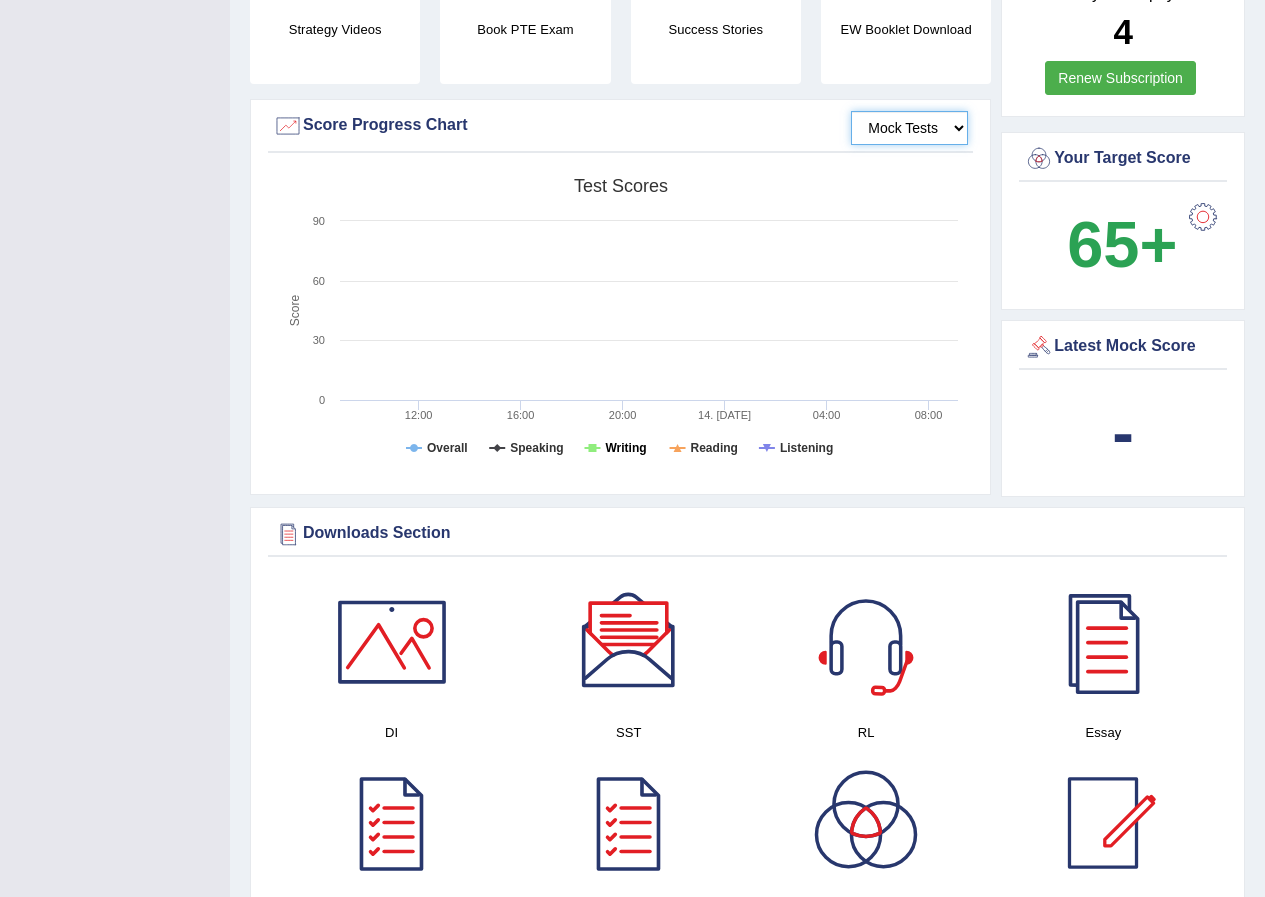 drag, startPoint x: 616, startPoint y: 440, endPoint x: 868, endPoint y: 440, distance: 252 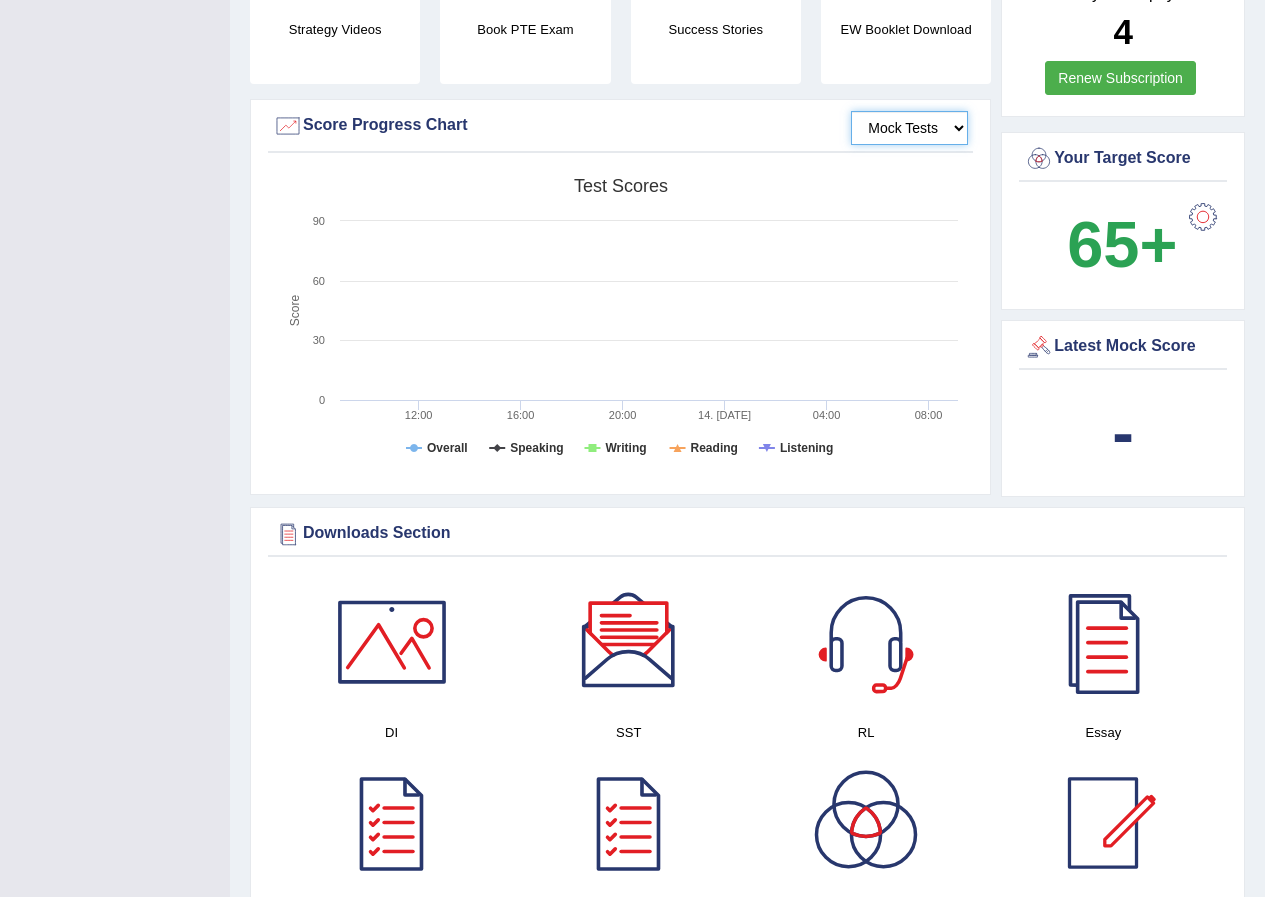 click 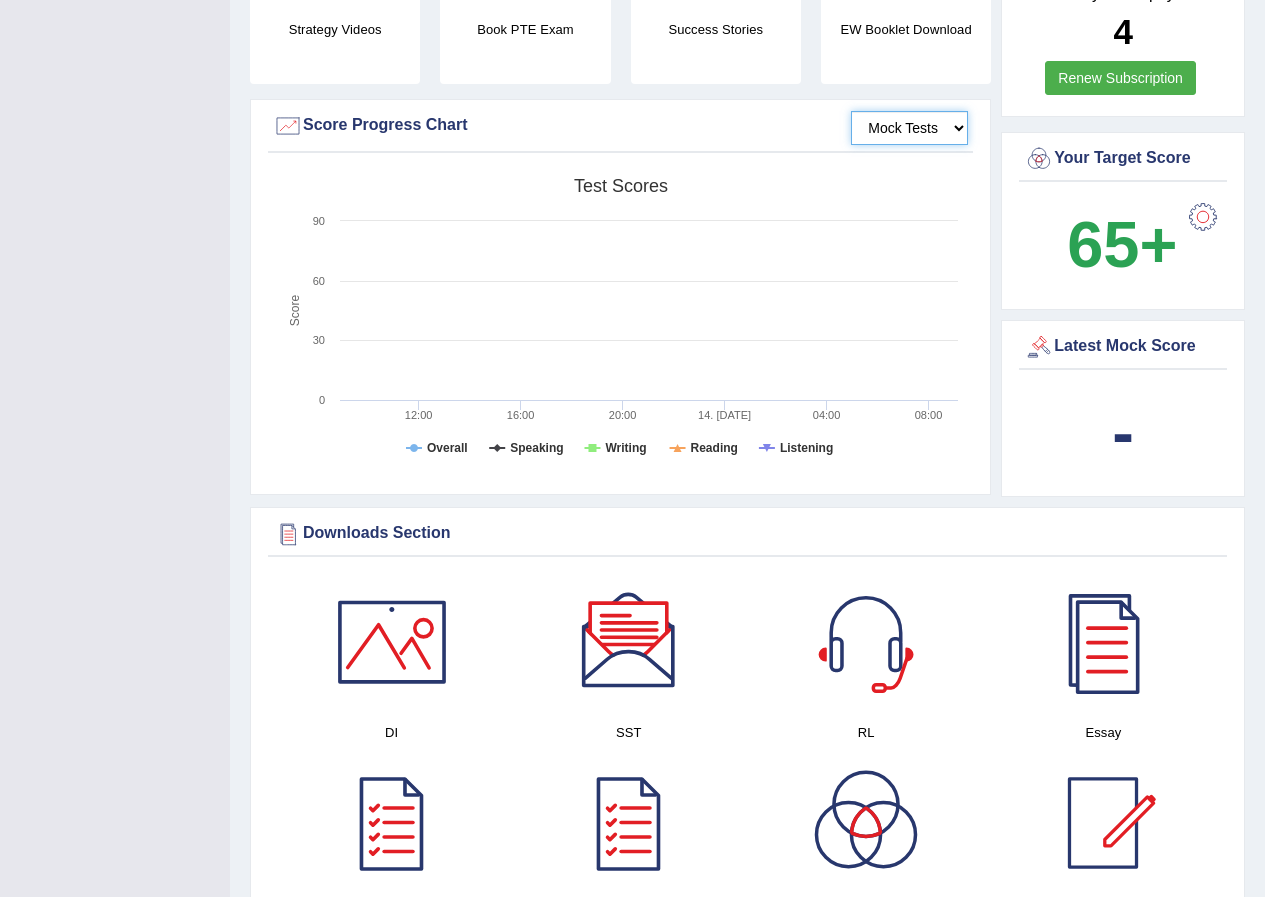 click on "16:00" 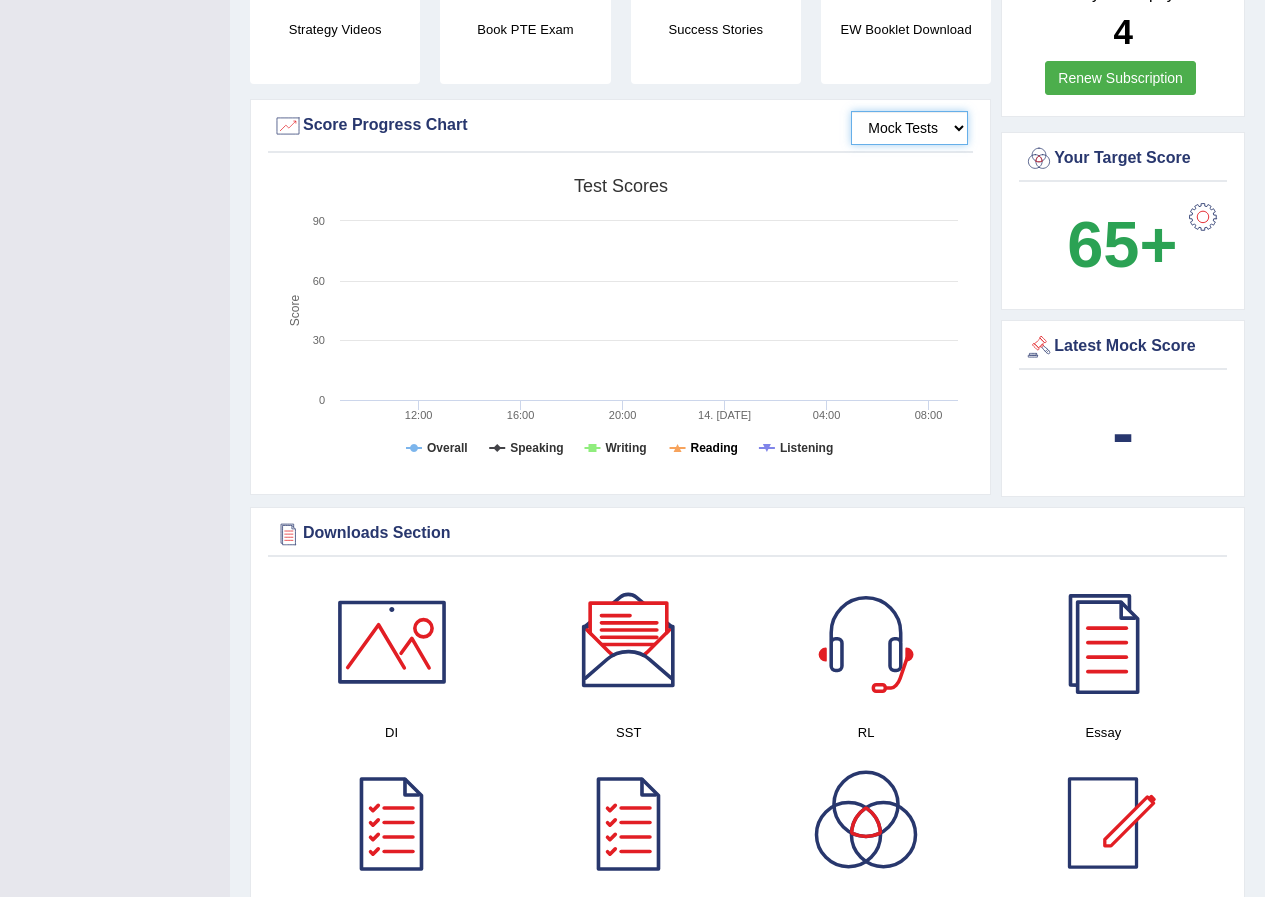 click on "Reading" 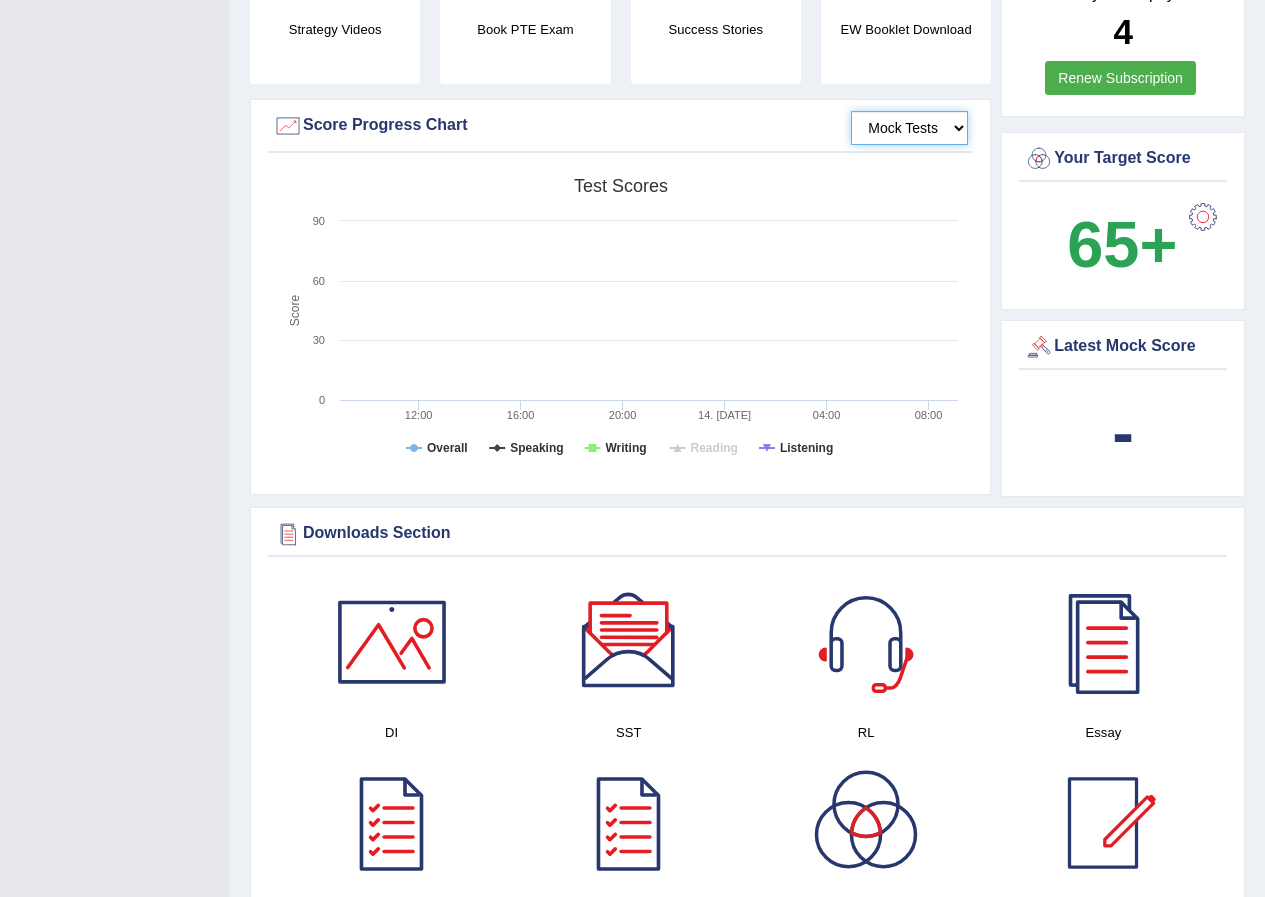 drag, startPoint x: 721, startPoint y: 468, endPoint x: 765, endPoint y: 448, distance: 48.332184 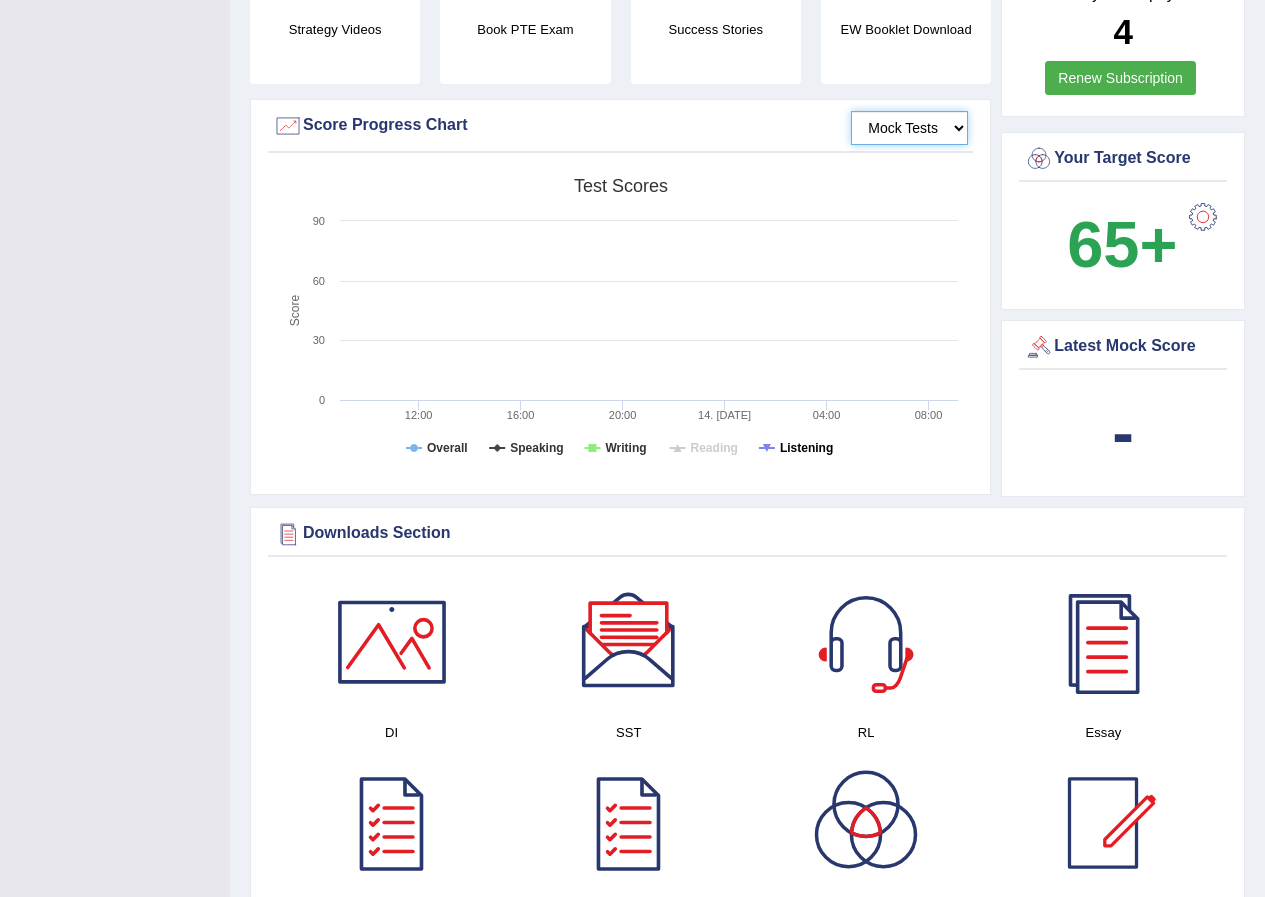 click on "Listening" 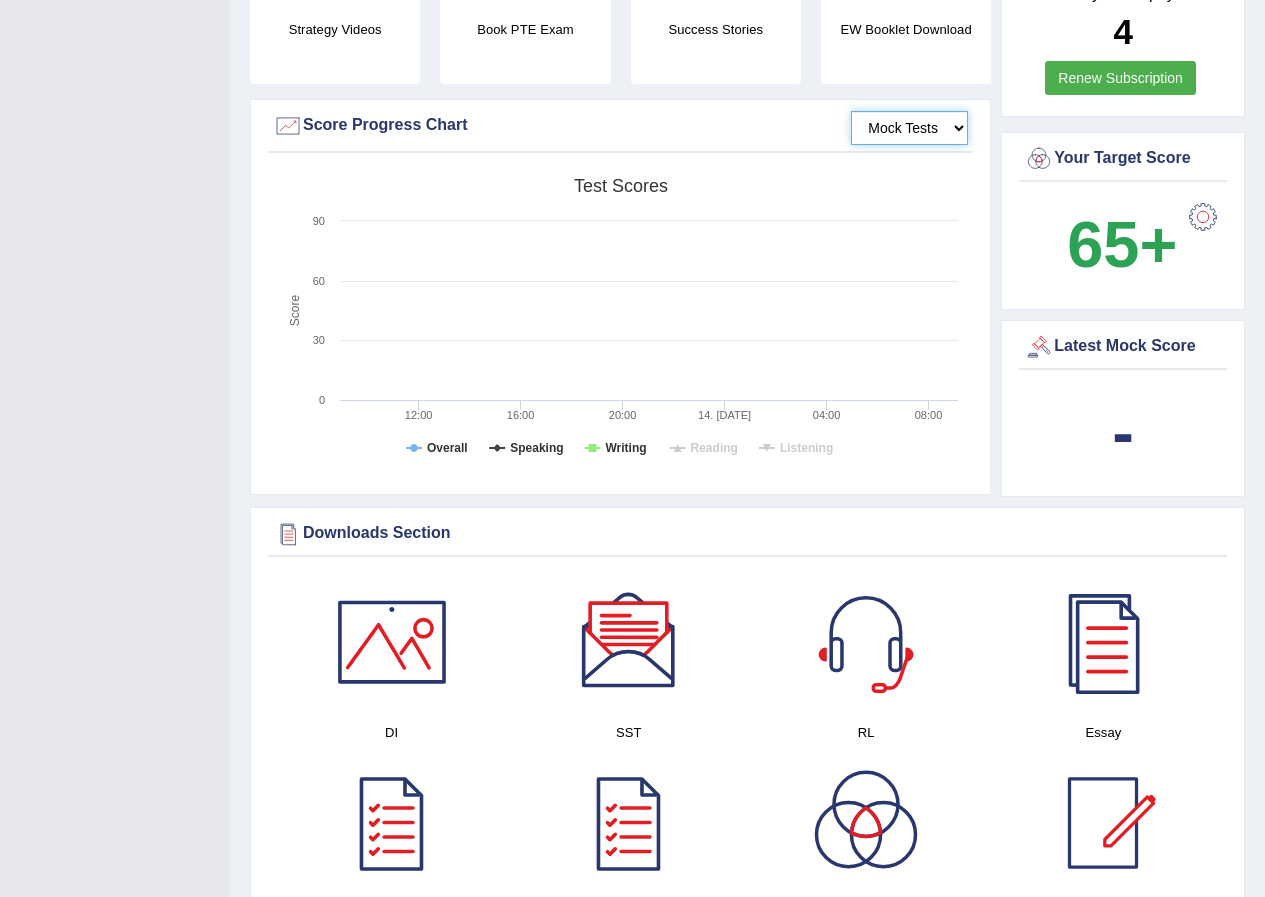 click on "Reading" 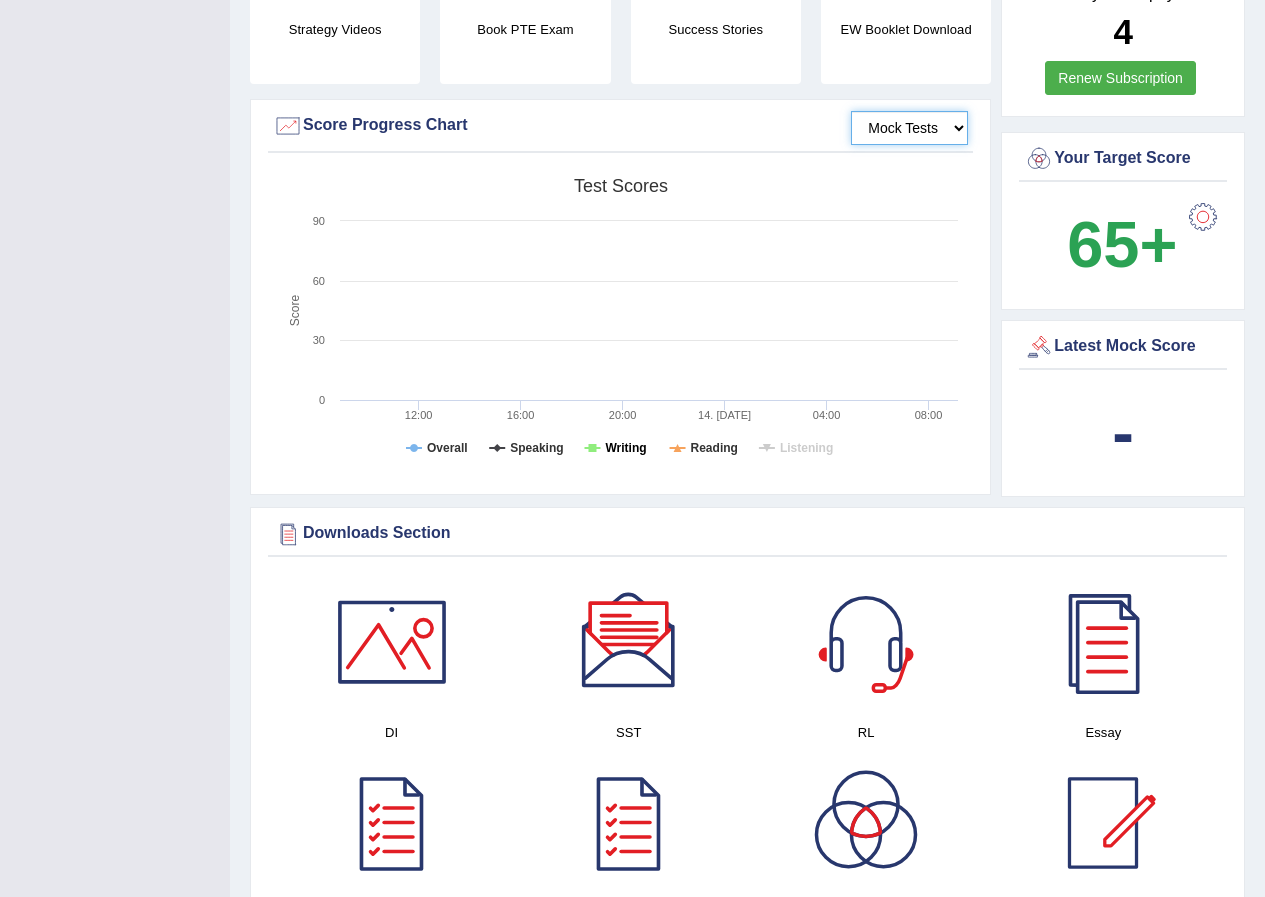 click on "Writing" 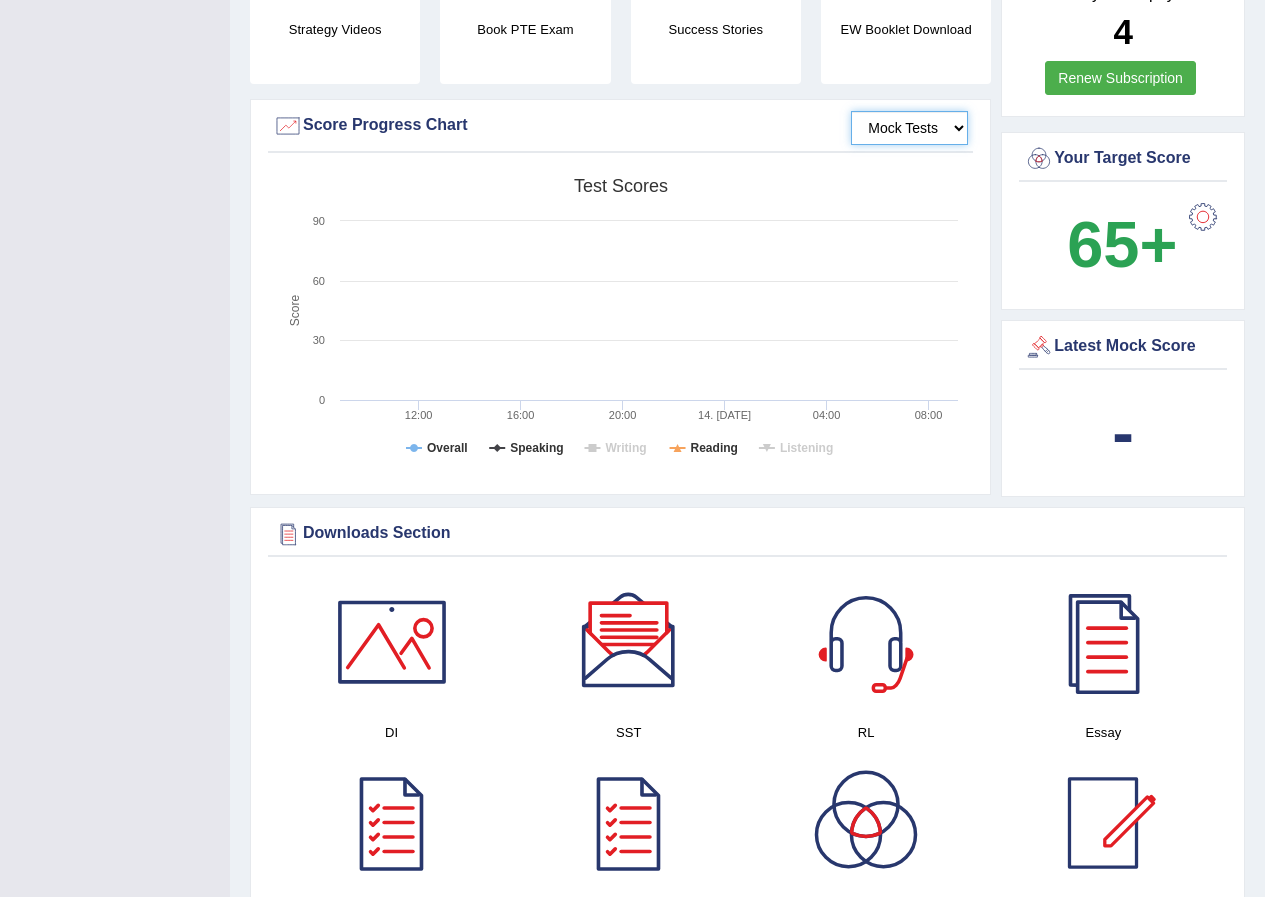 drag, startPoint x: 570, startPoint y: 455, endPoint x: 552, endPoint y: 459, distance: 18.439089 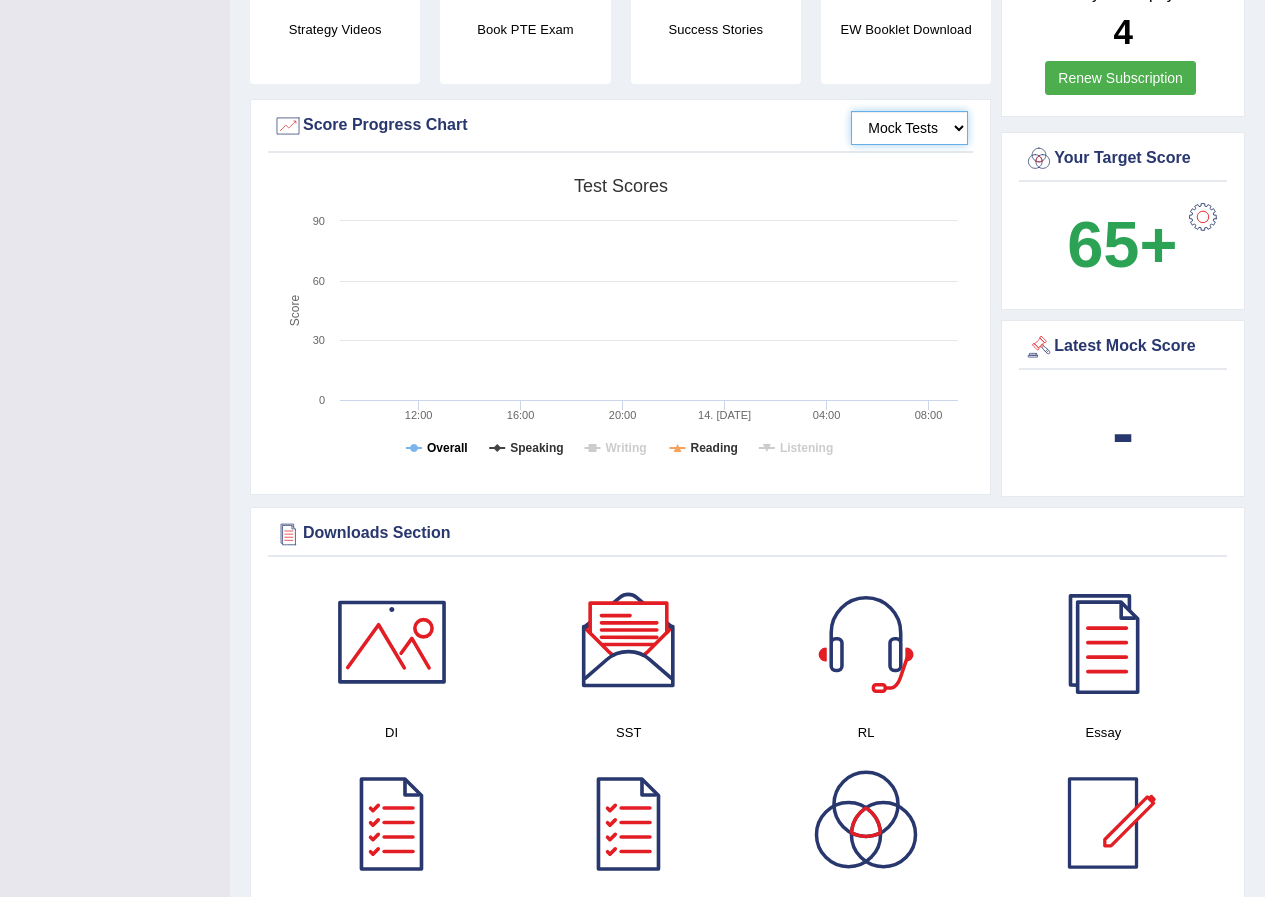 click on "Overall" 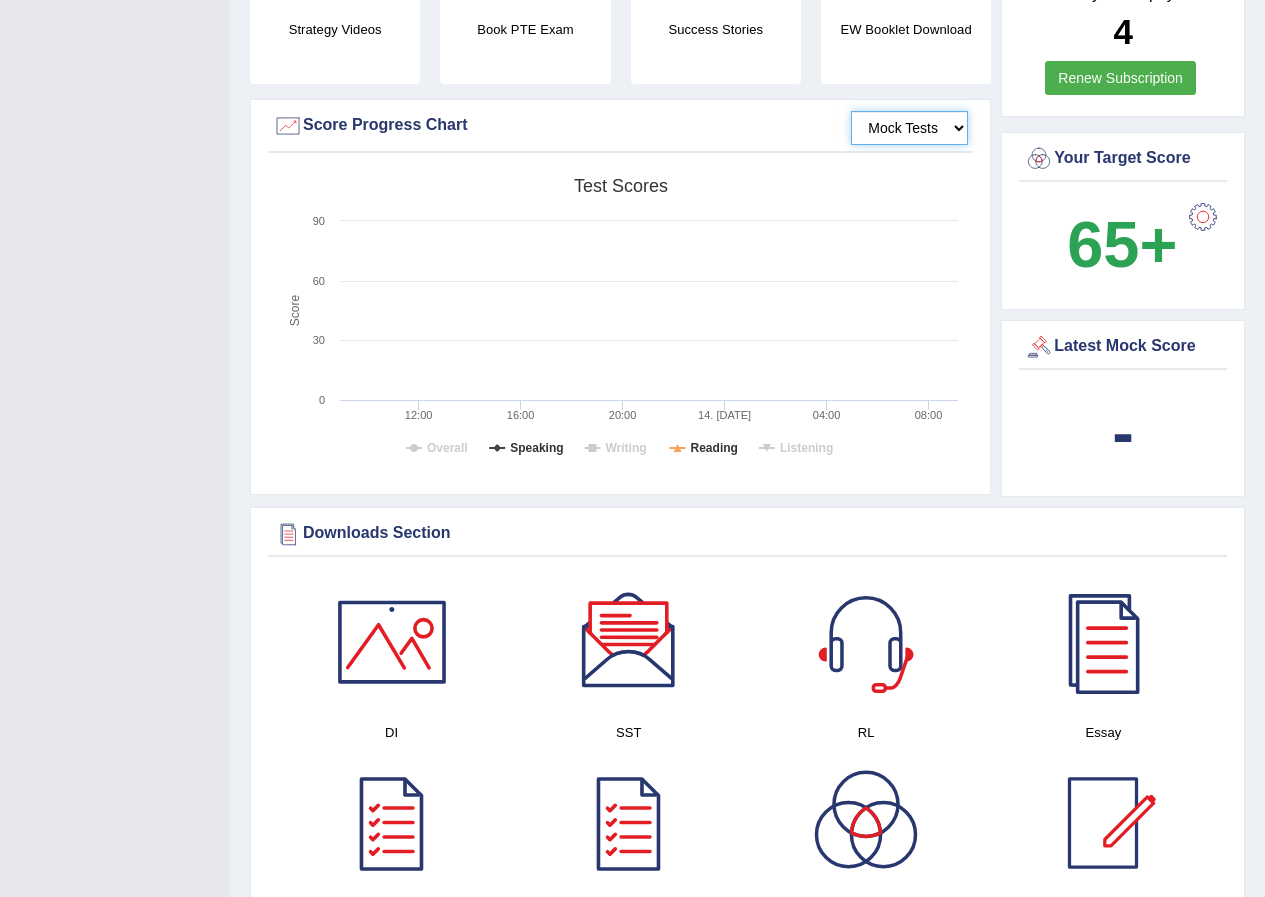 click on "Overall" 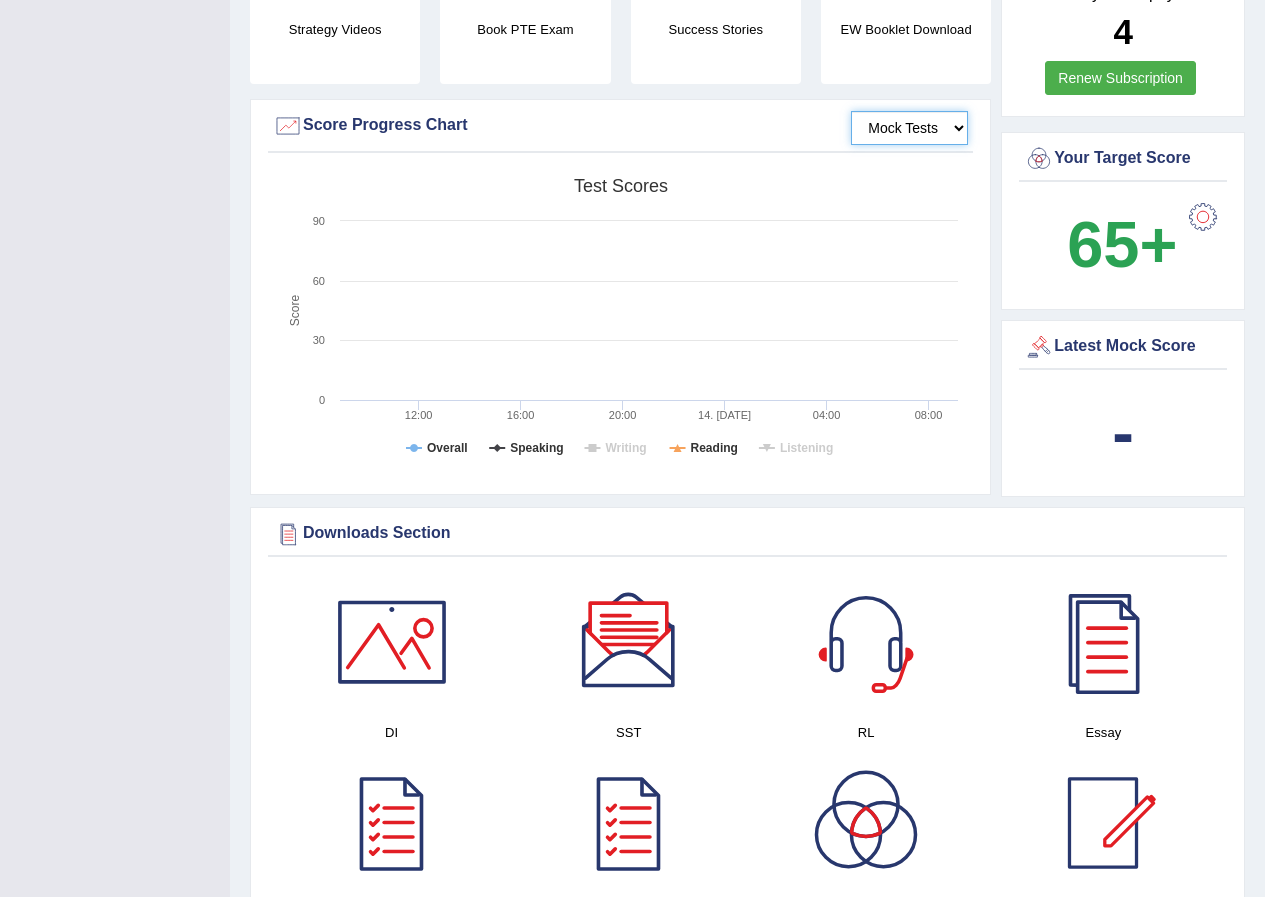 click on "Overall" 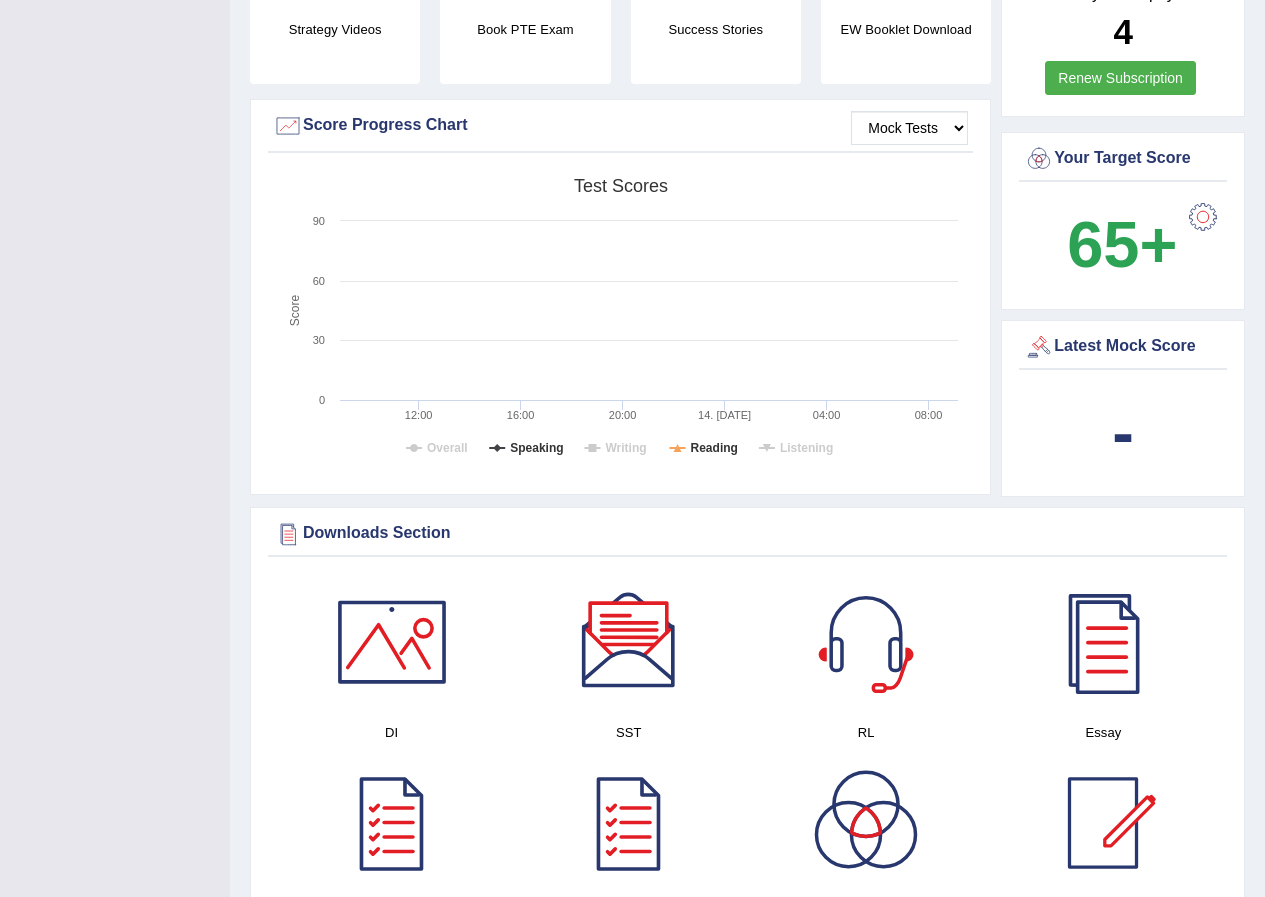click on "-" at bounding box center (1123, 433) 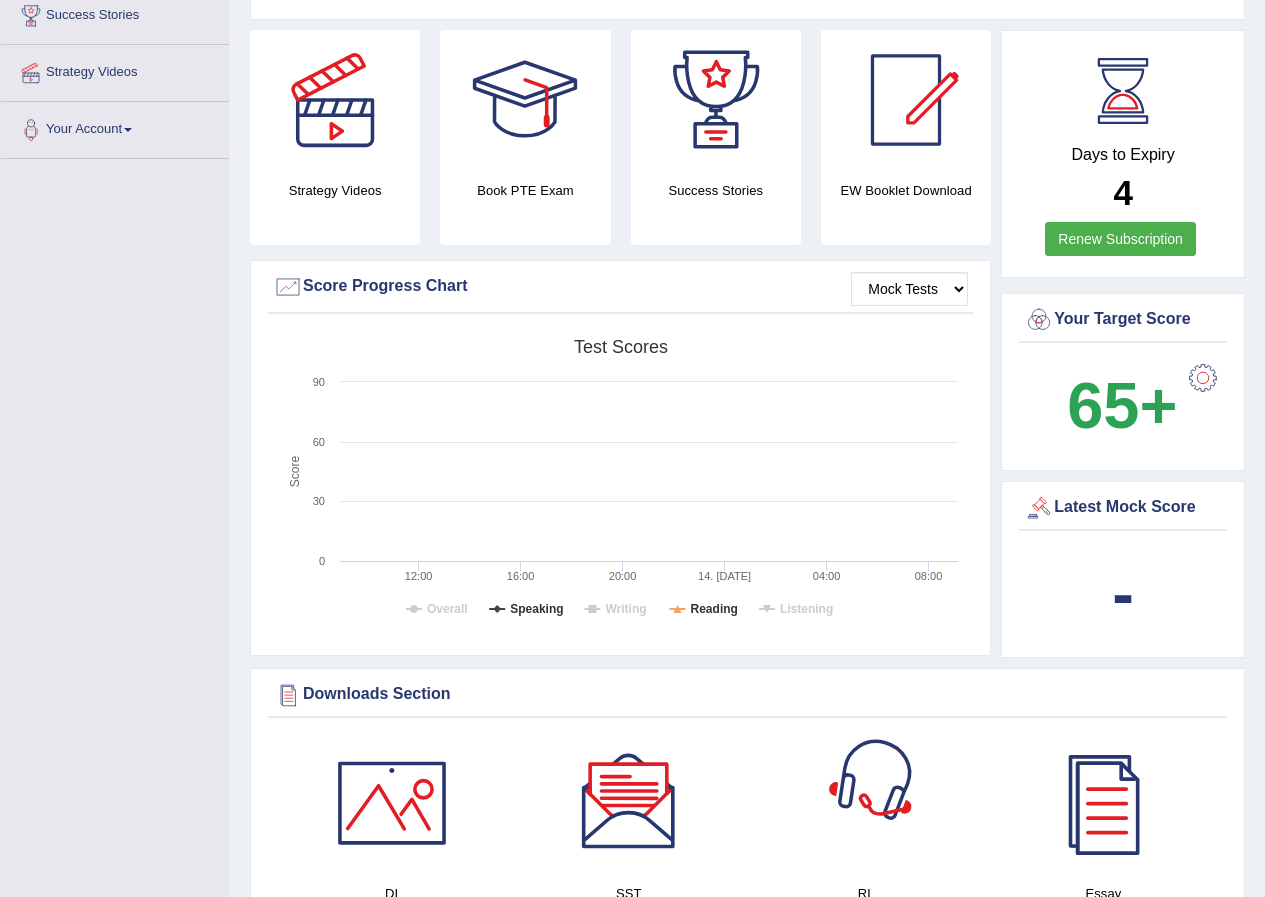 scroll, scrollTop: 100, scrollLeft: 0, axis: vertical 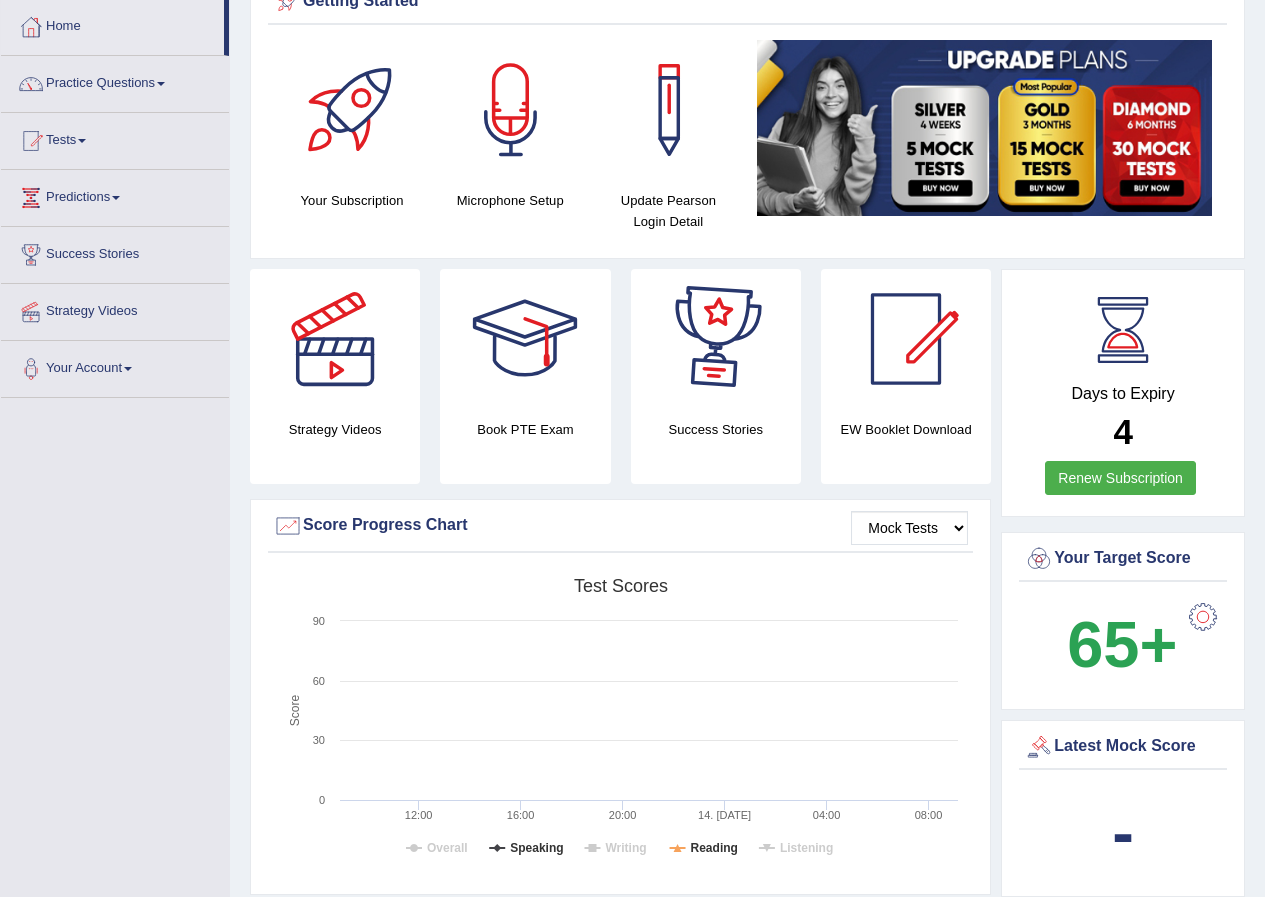 click 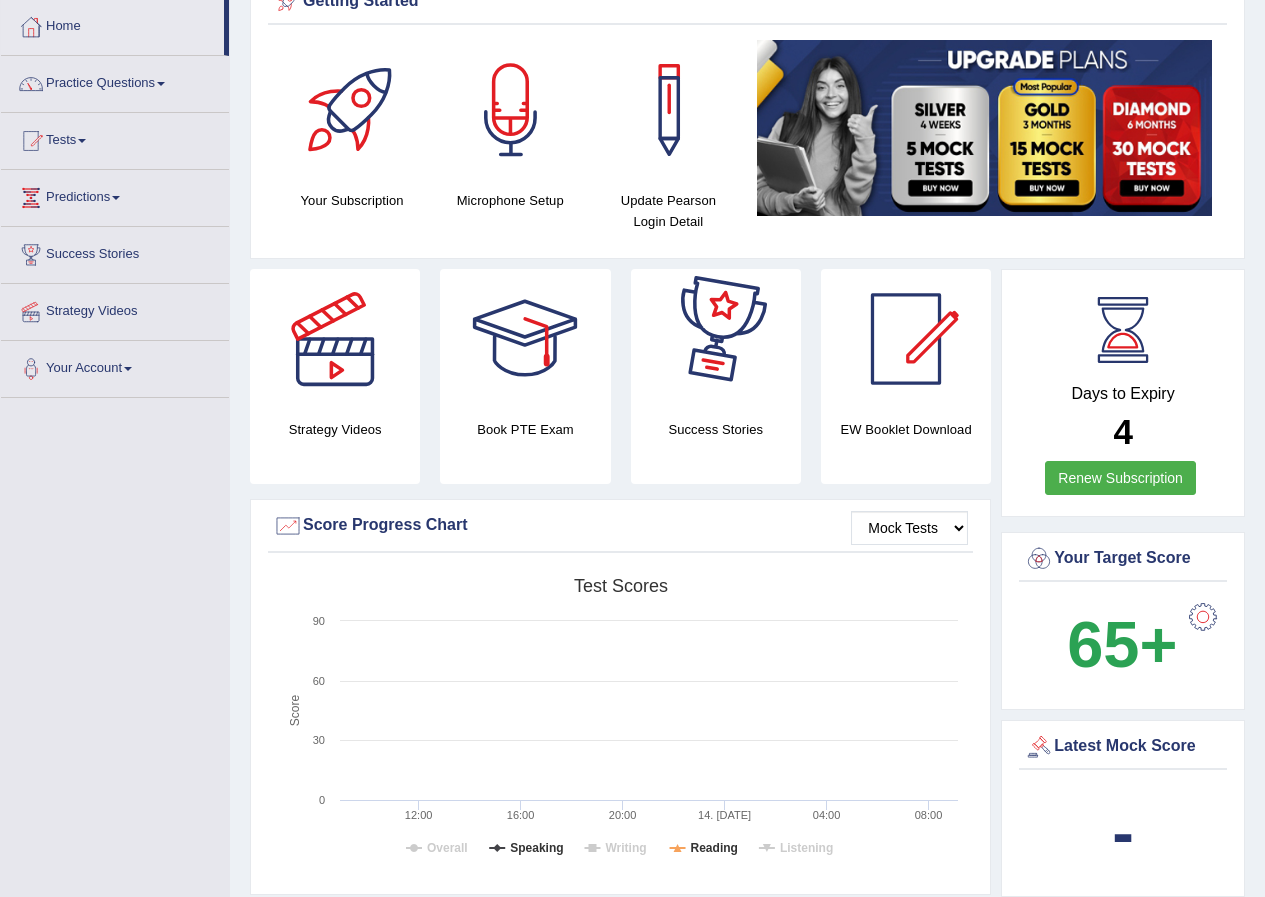 click 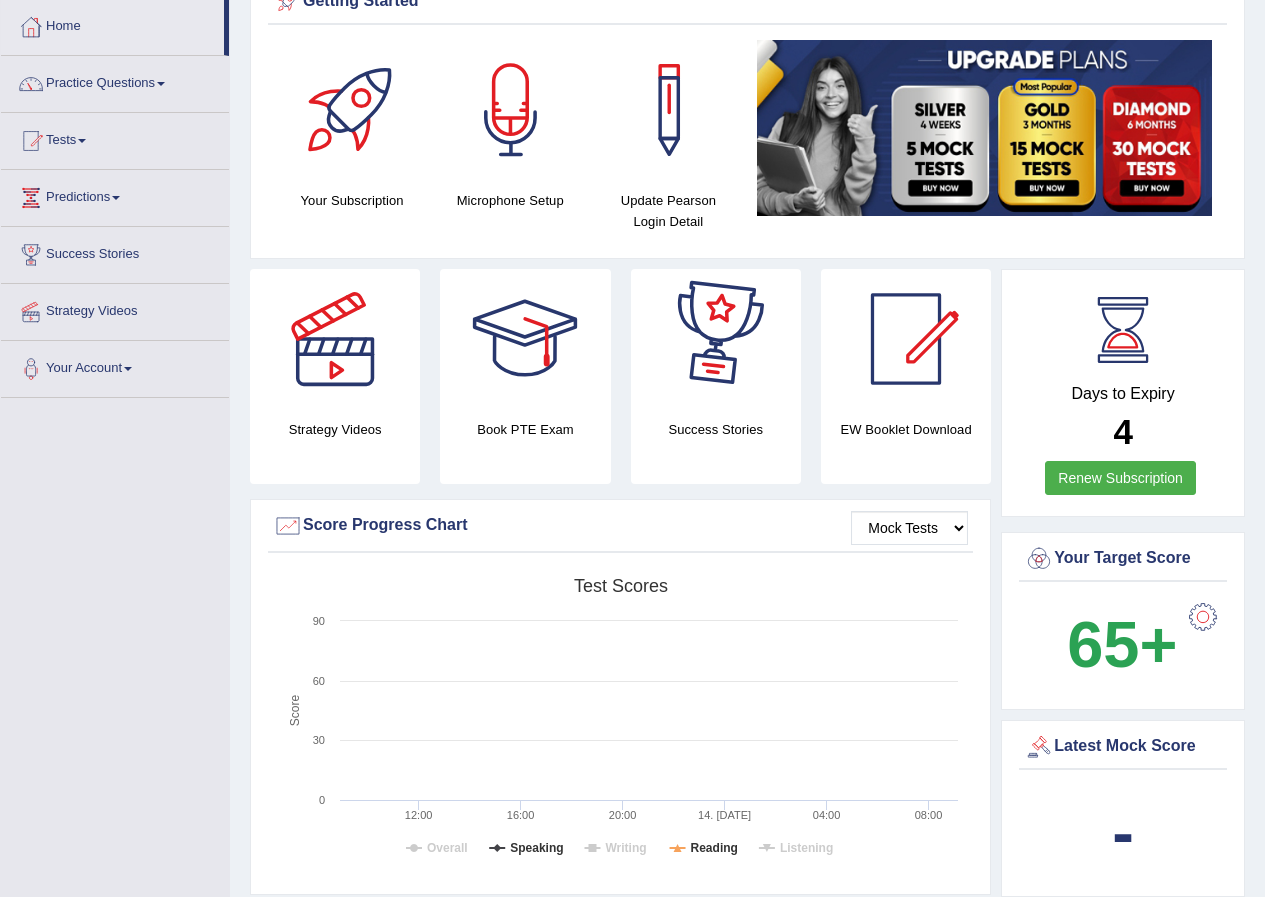 drag, startPoint x: 760, startPoint y: 615, endPoint x: 761, endPoint y: 595, distance: 20.024984 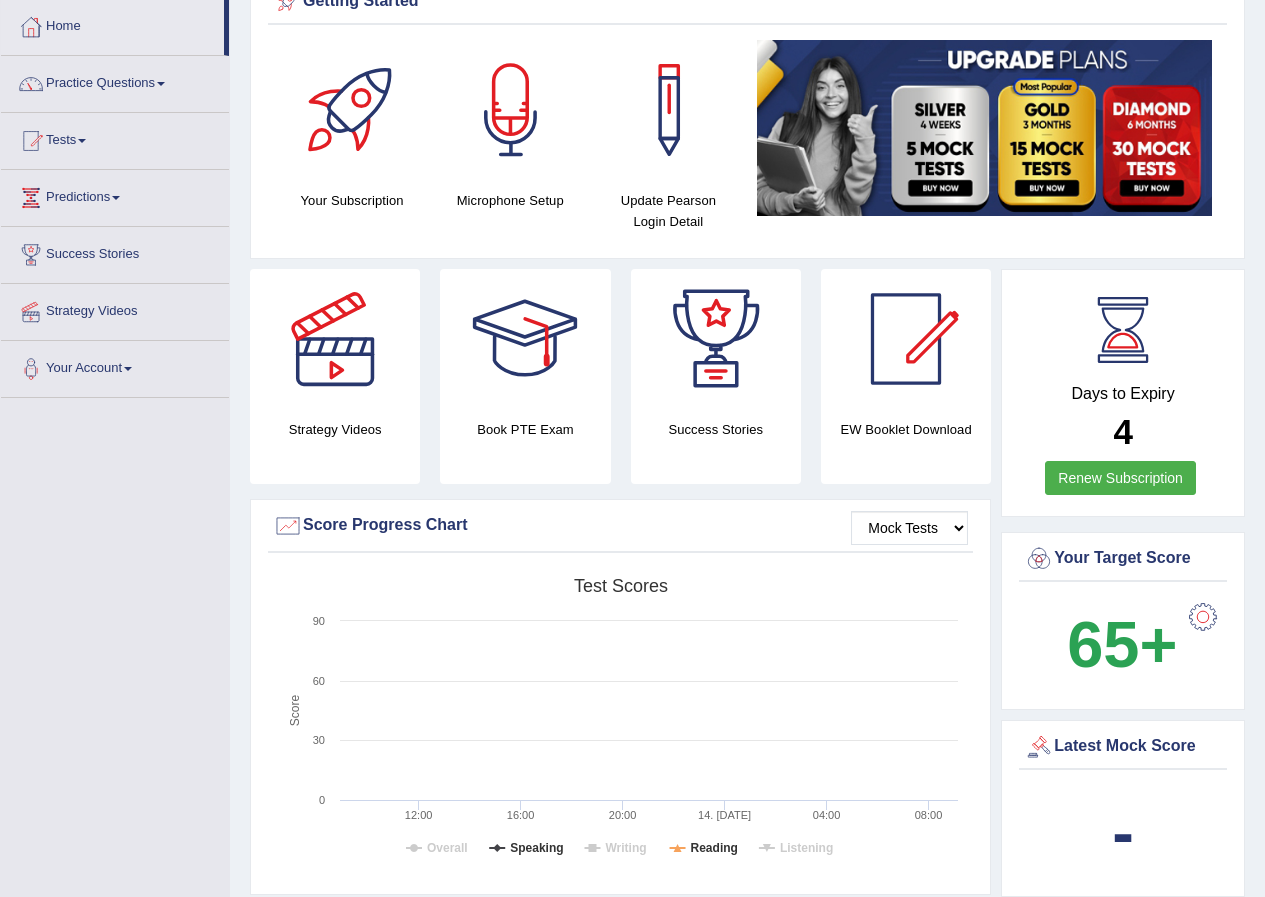 scroll, scrollTop: 97, scrollLeft: 0, axis: vertical 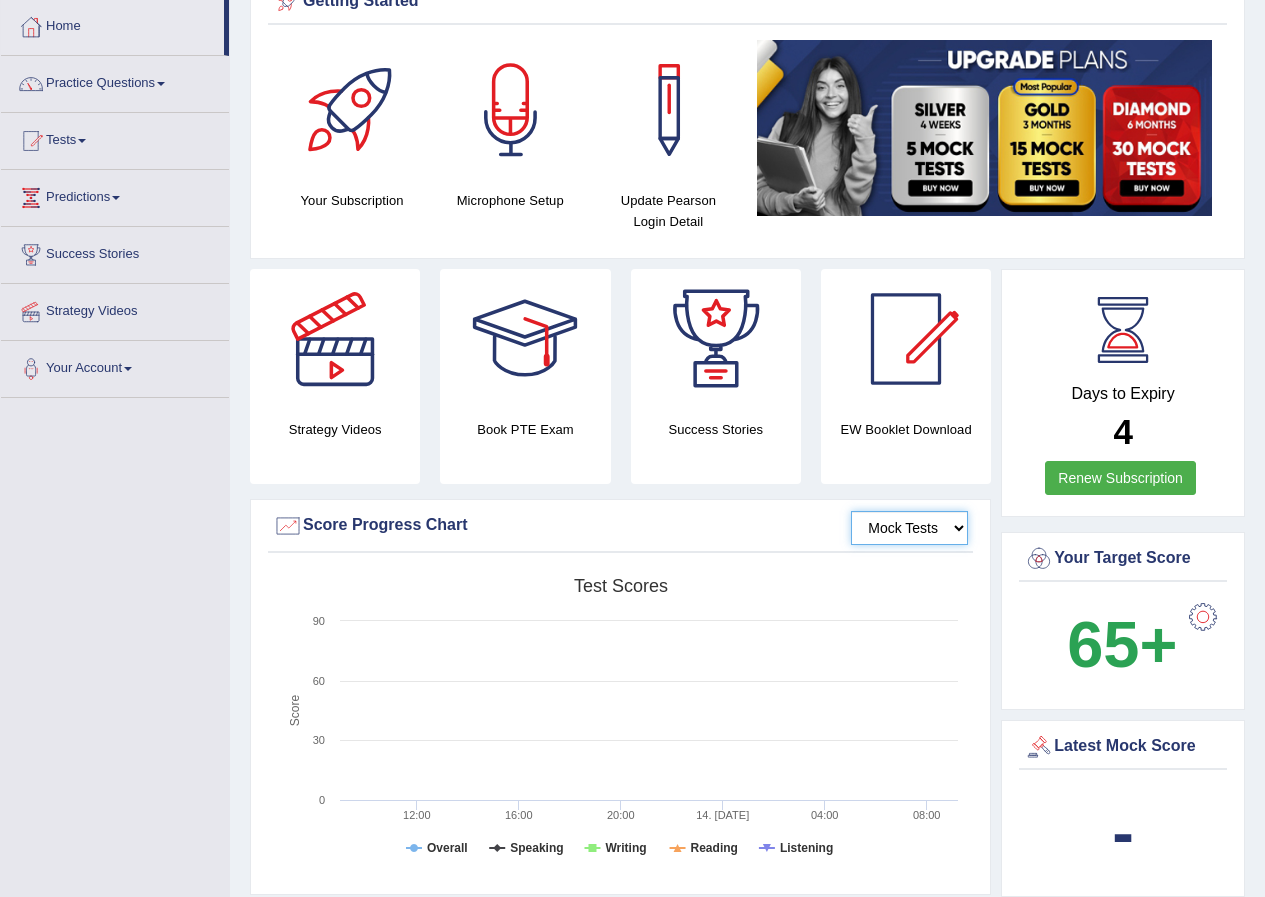 click on "Mock Tests" at bounding box center (909, 528) 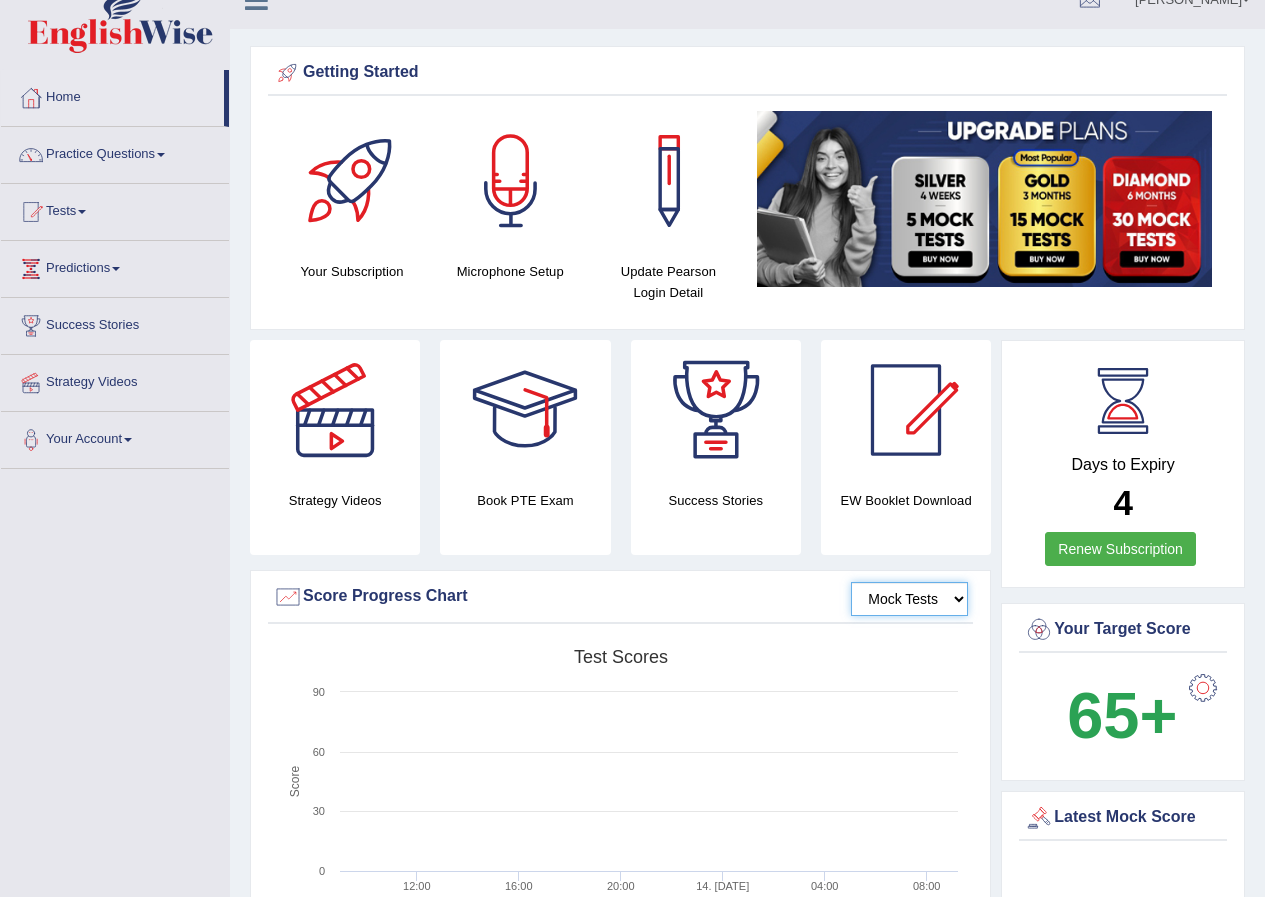 scroll, scrollTop: 0, scrollLeft: 0, axis: both 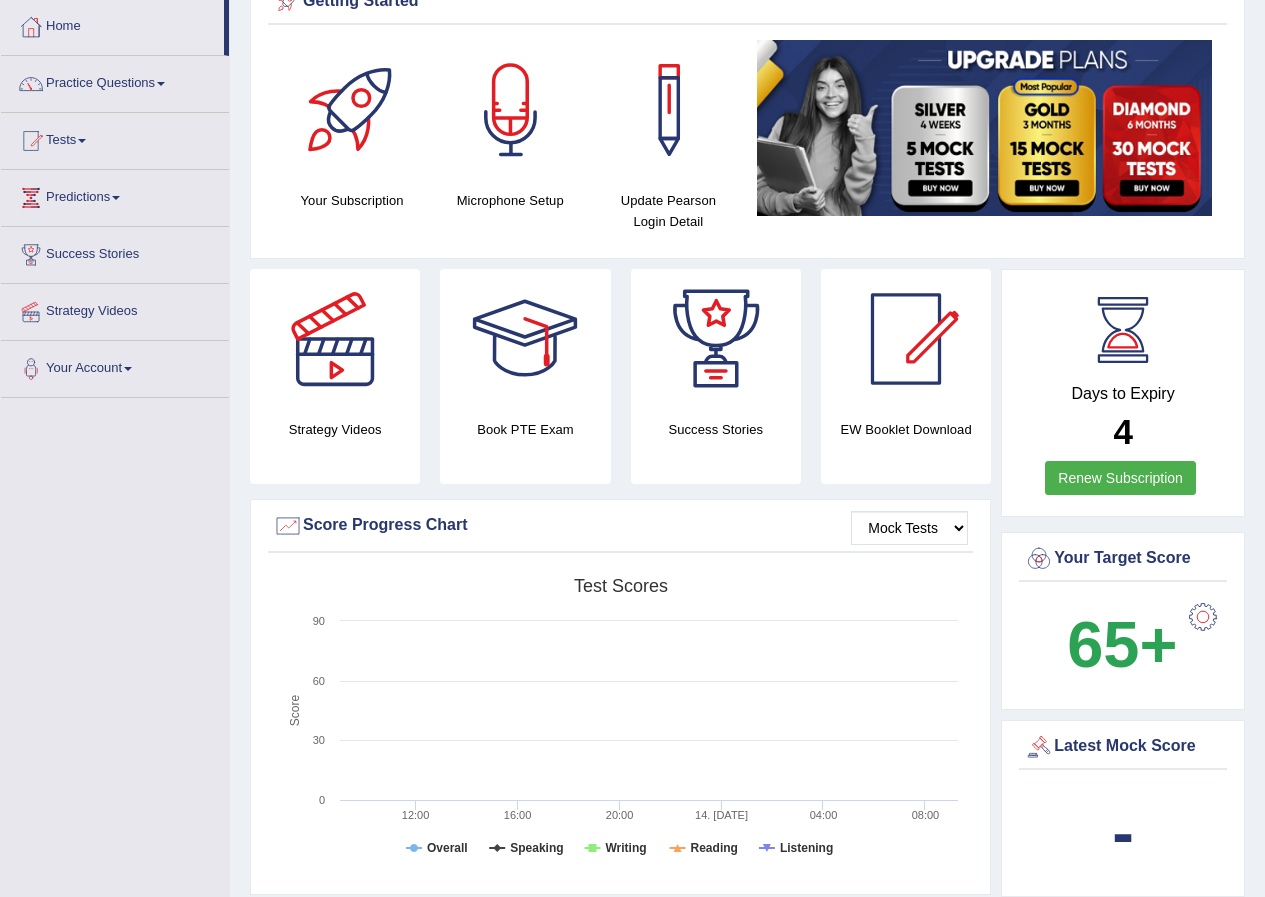 click 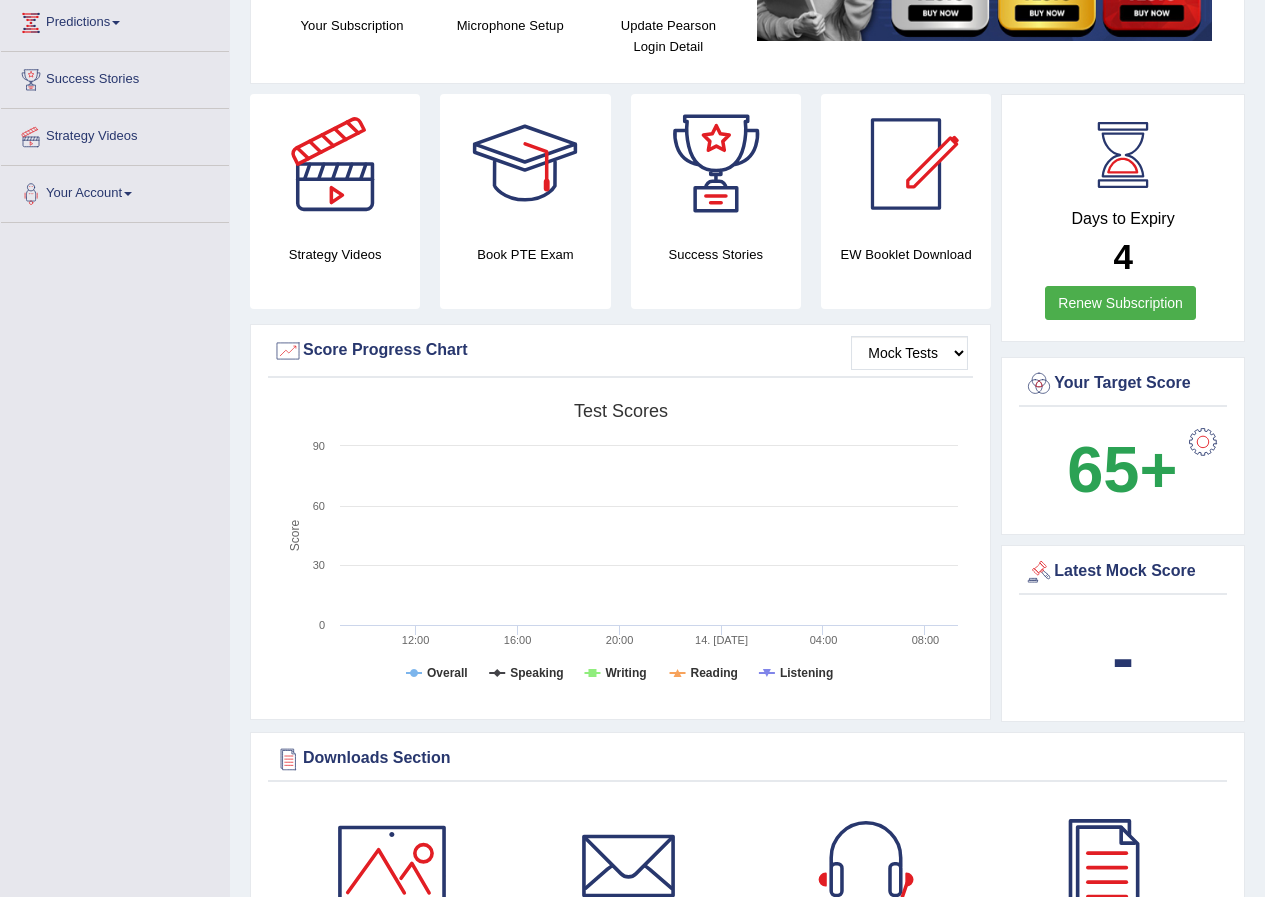 scroll, scrollTop: 300, scrollLeft: 0, axis: vertical 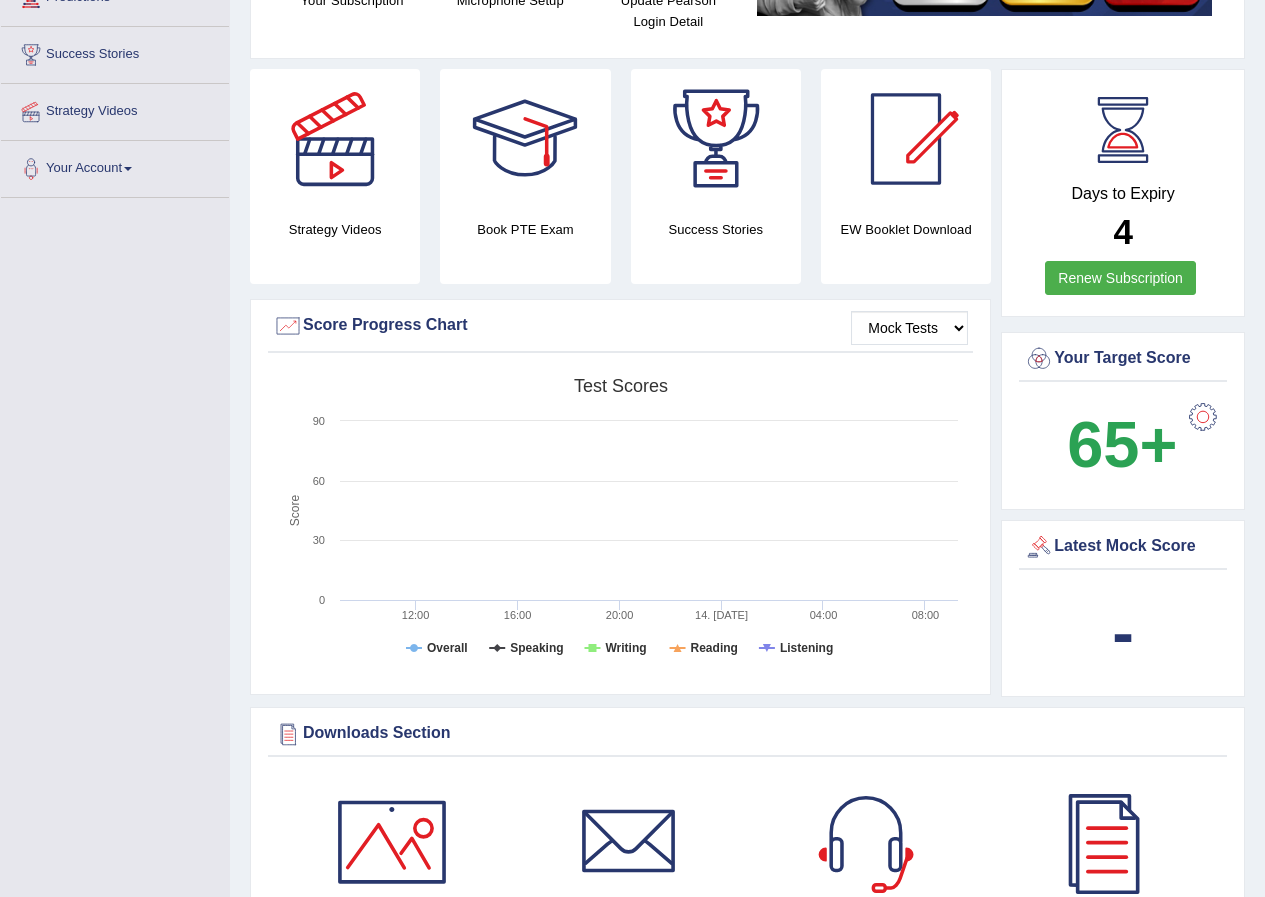 click at bounding box center [1203, 417] 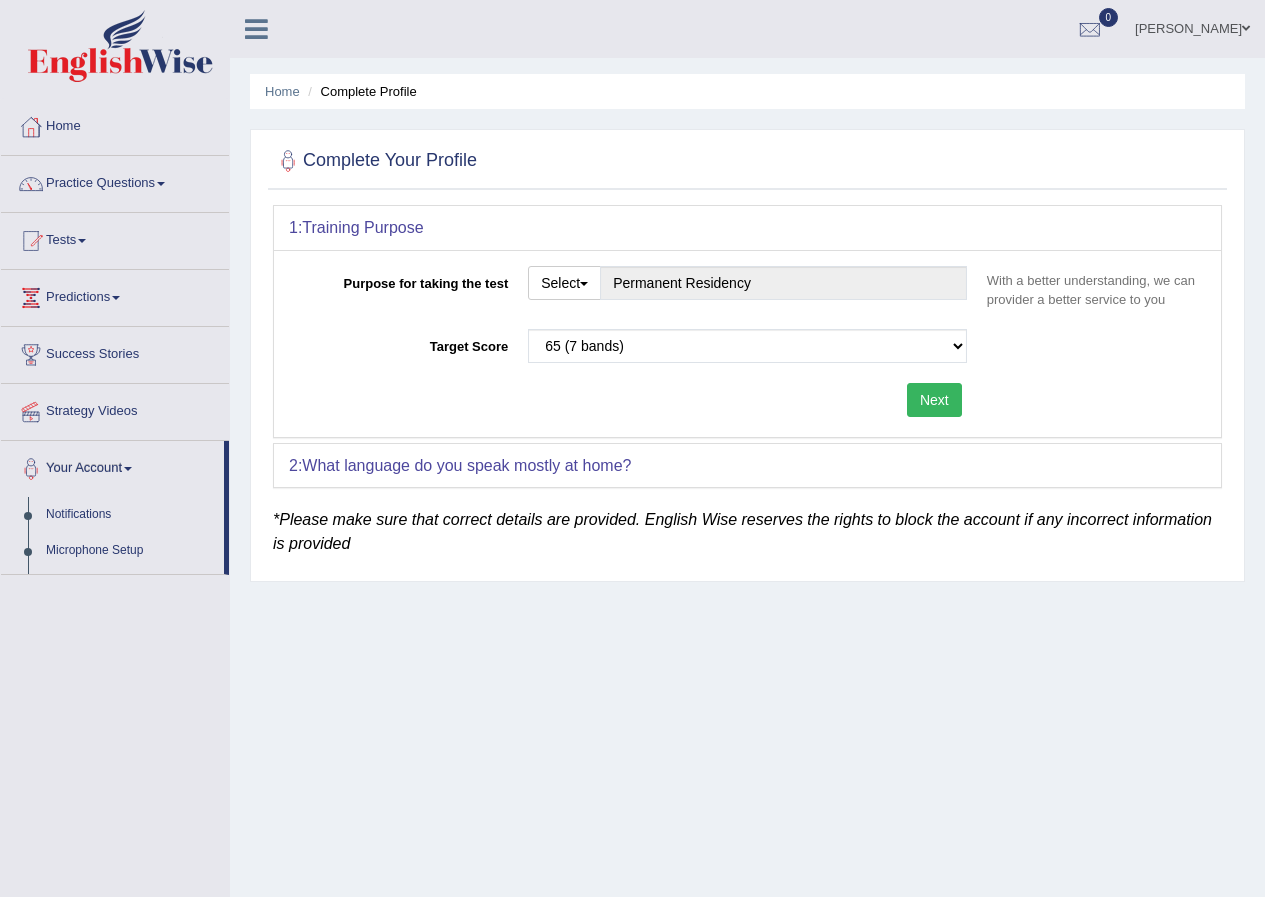 scroll, scrollTop: 0, scrollLeft: 0, axis: both 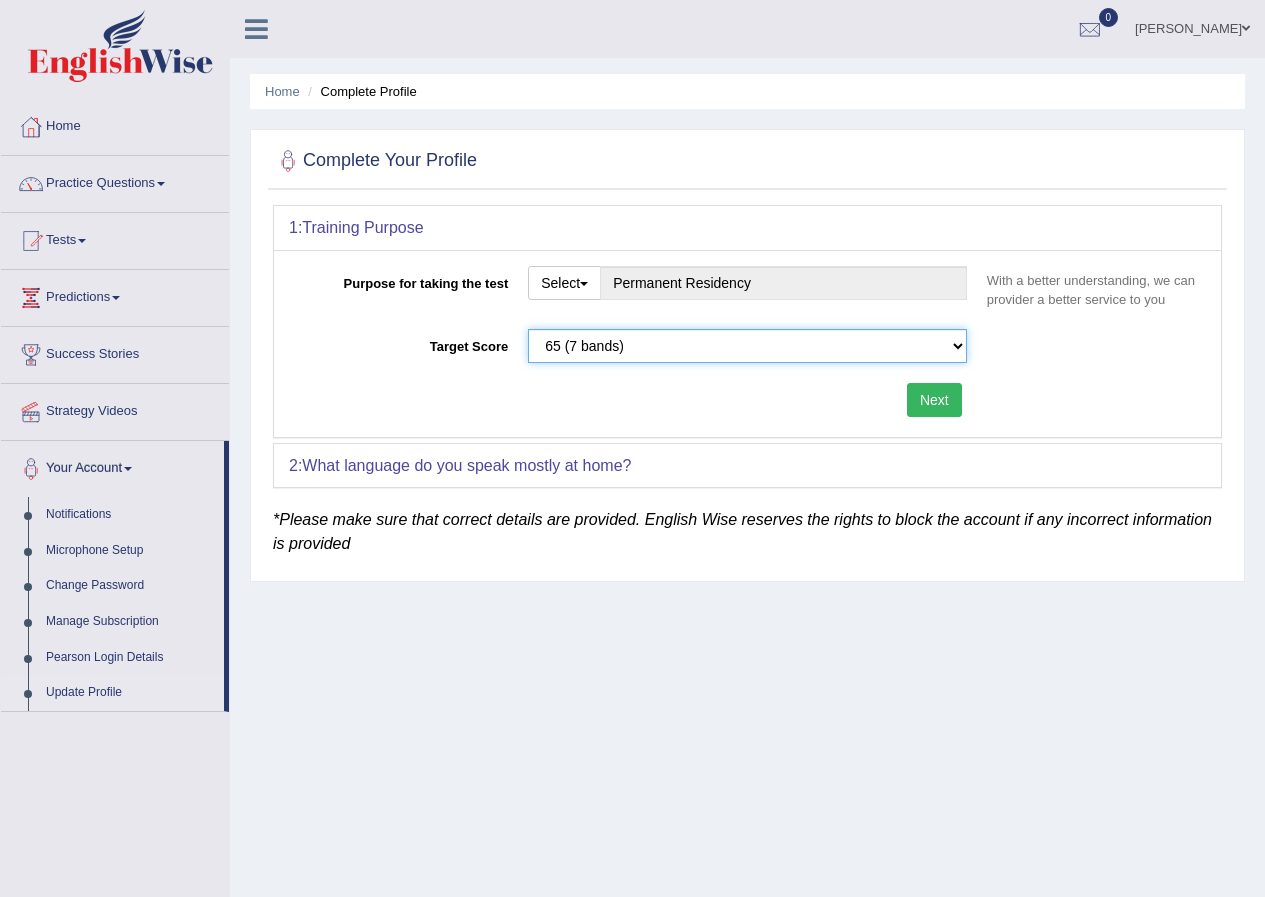 click on "Please select the correct value
50 (6 bands)
58 (6.5 bands)
65 (7 bands)
79 (8 bands)" at bounding box center (747, 346) 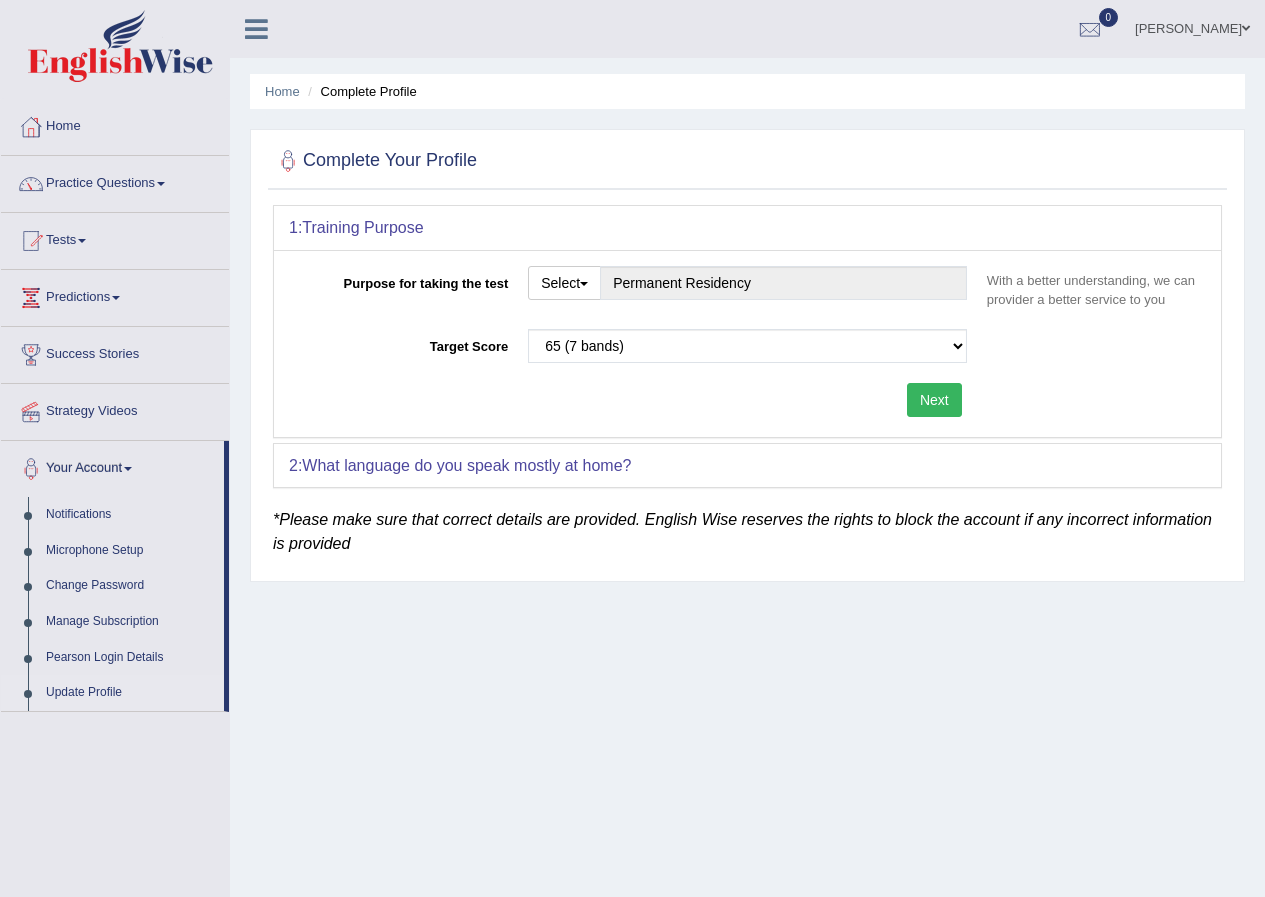 click on "What language do you speak mostly at home?" at bounding box center [466, 465] 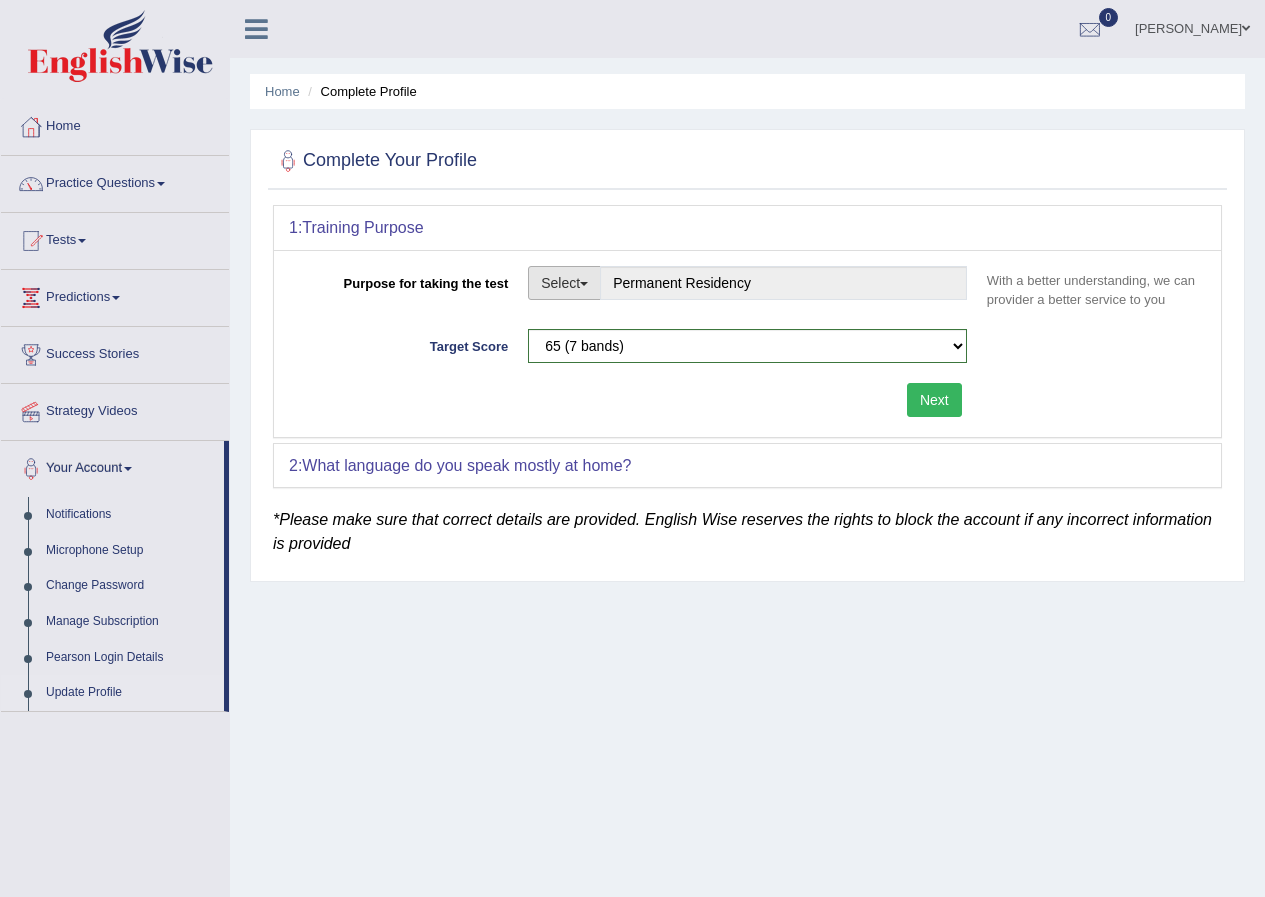 click on "Select" at bounding box center [564, 283] 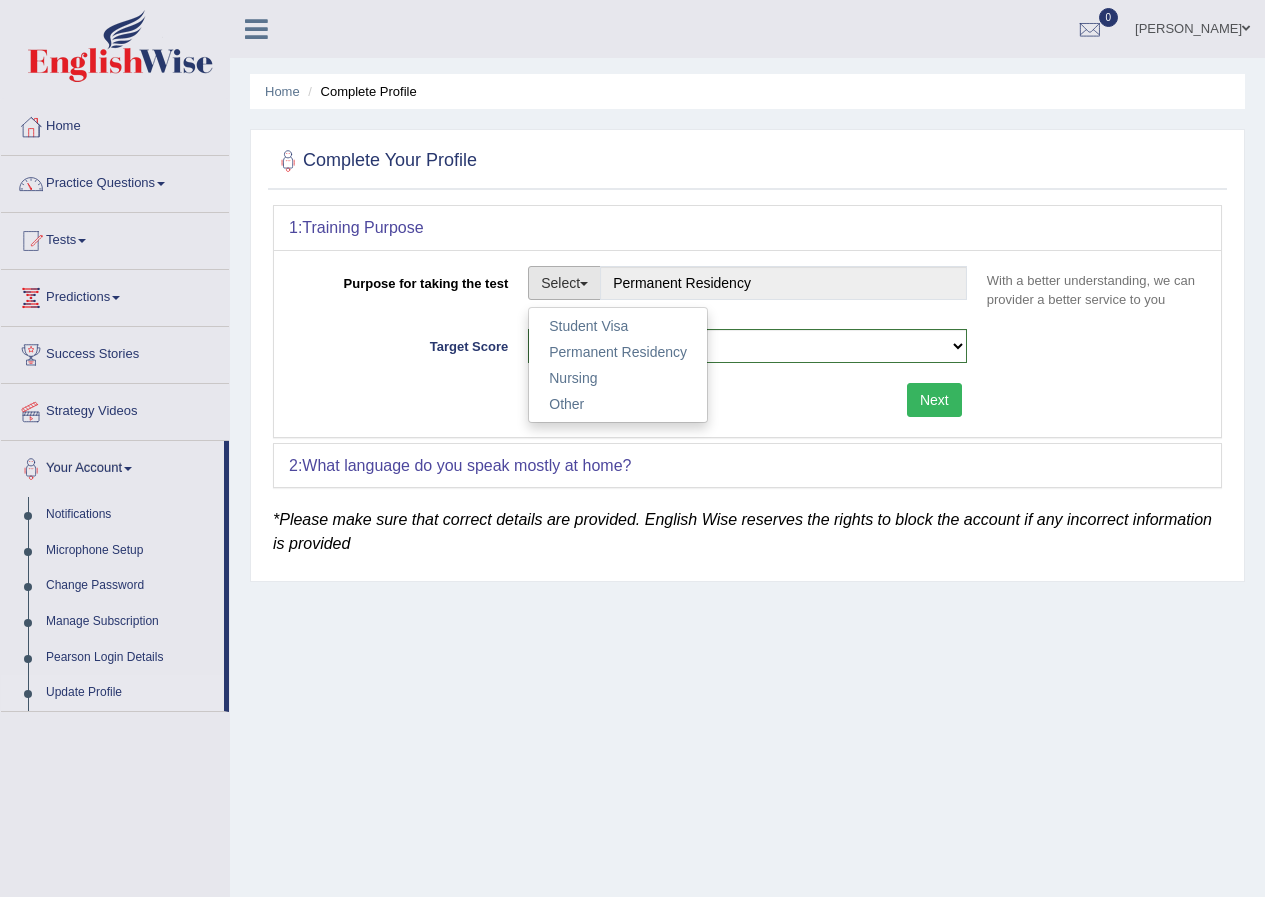 click on "Select" at bounding box center [564, 283] 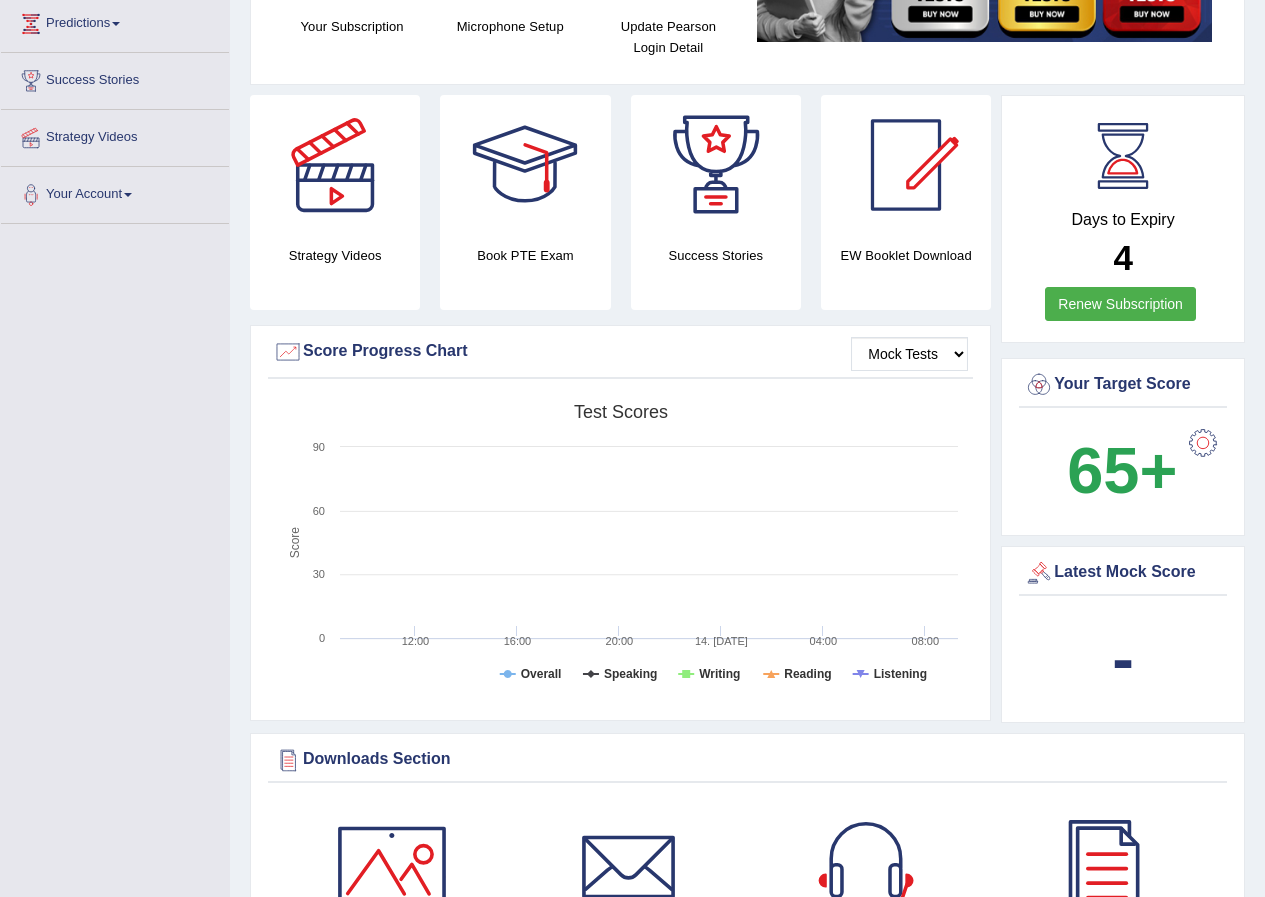 scroll, scrollTop: 2, scrollLeft: 0, axis: vertical 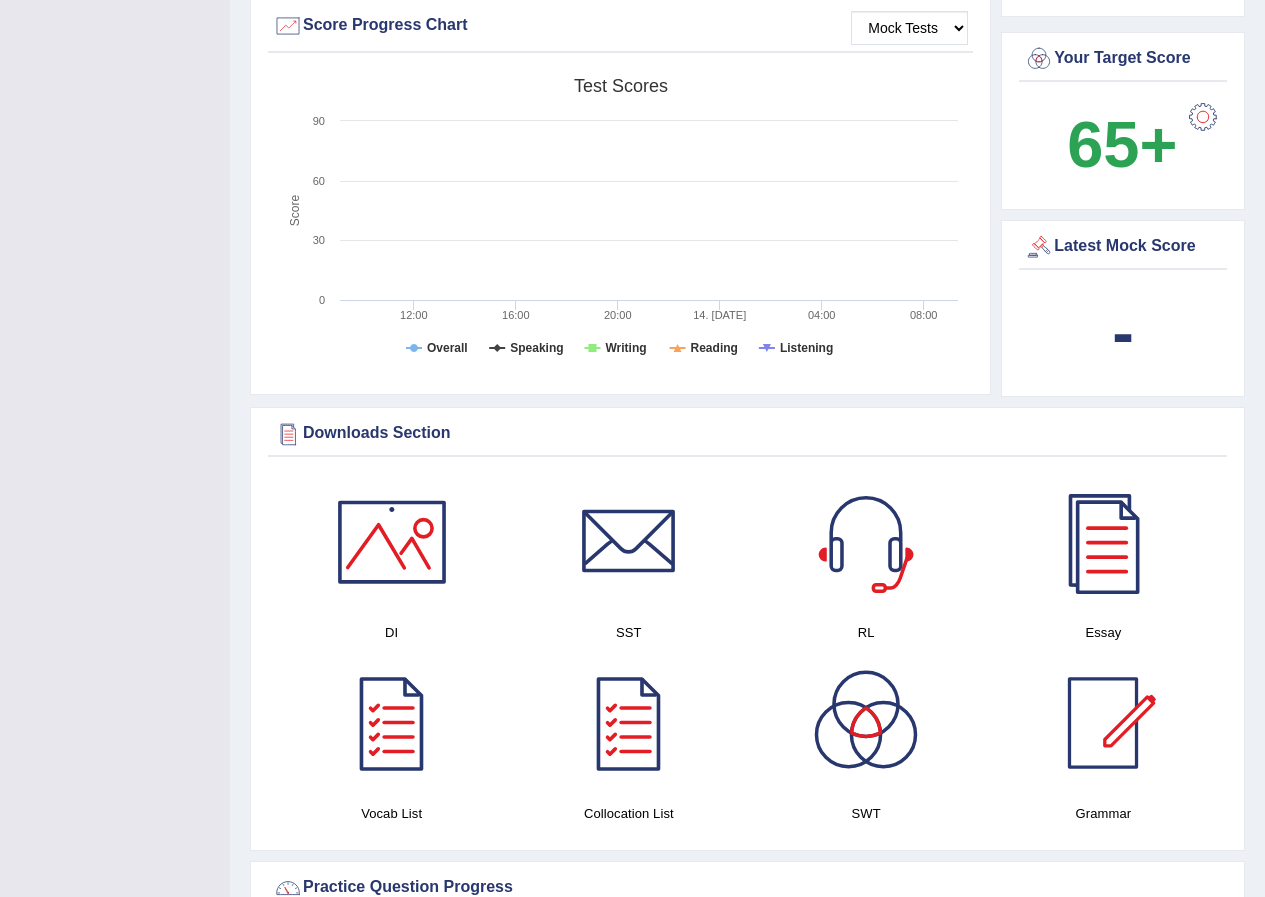 drag, startPoint x: 384, startPoint y: 312, endPoint x: 864, endPoint y: 310, distance: 480.00418 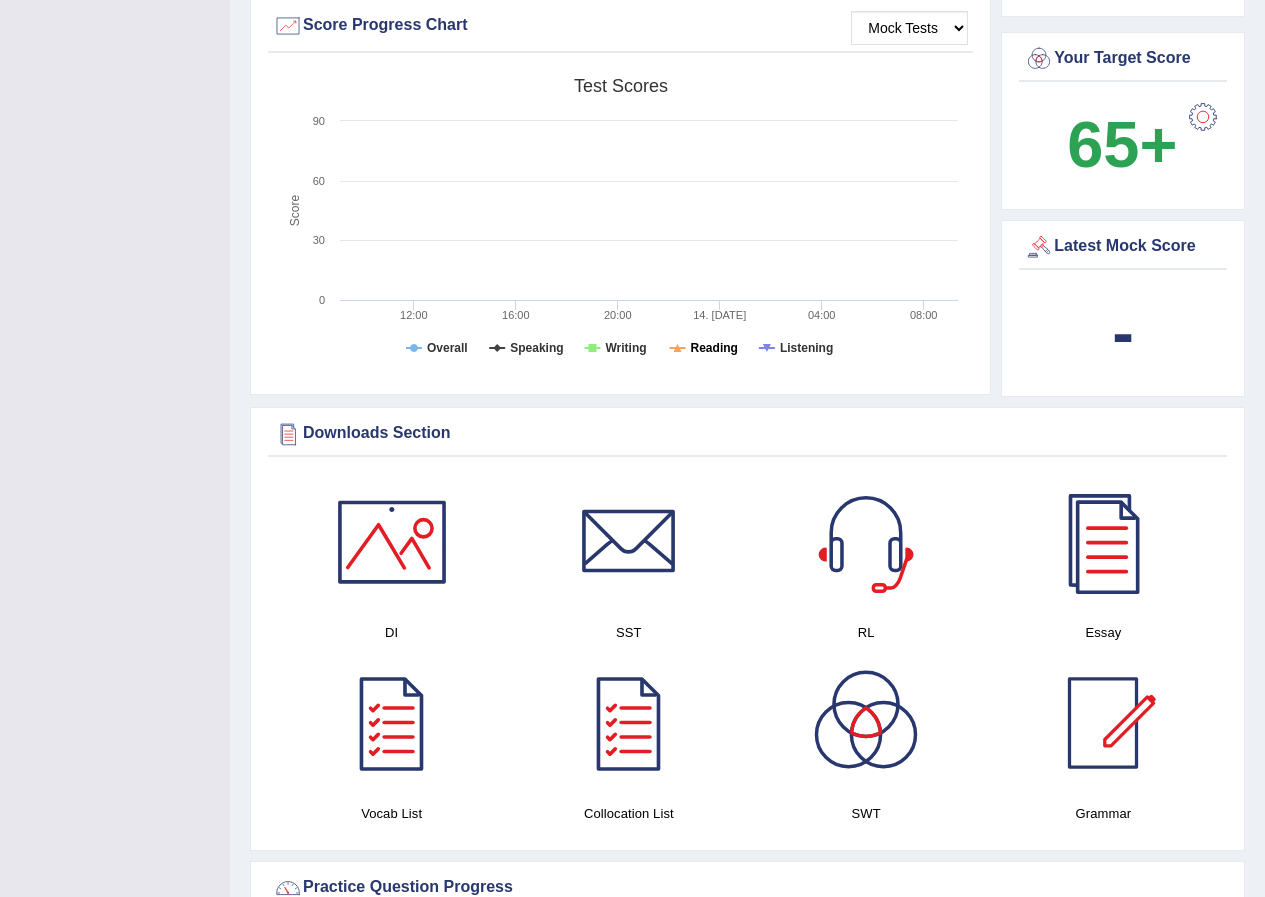 drag, startPoint x: 675, startPoint y: 349, endPoint x: 673, endPoint y: 324, distance: 25.079872 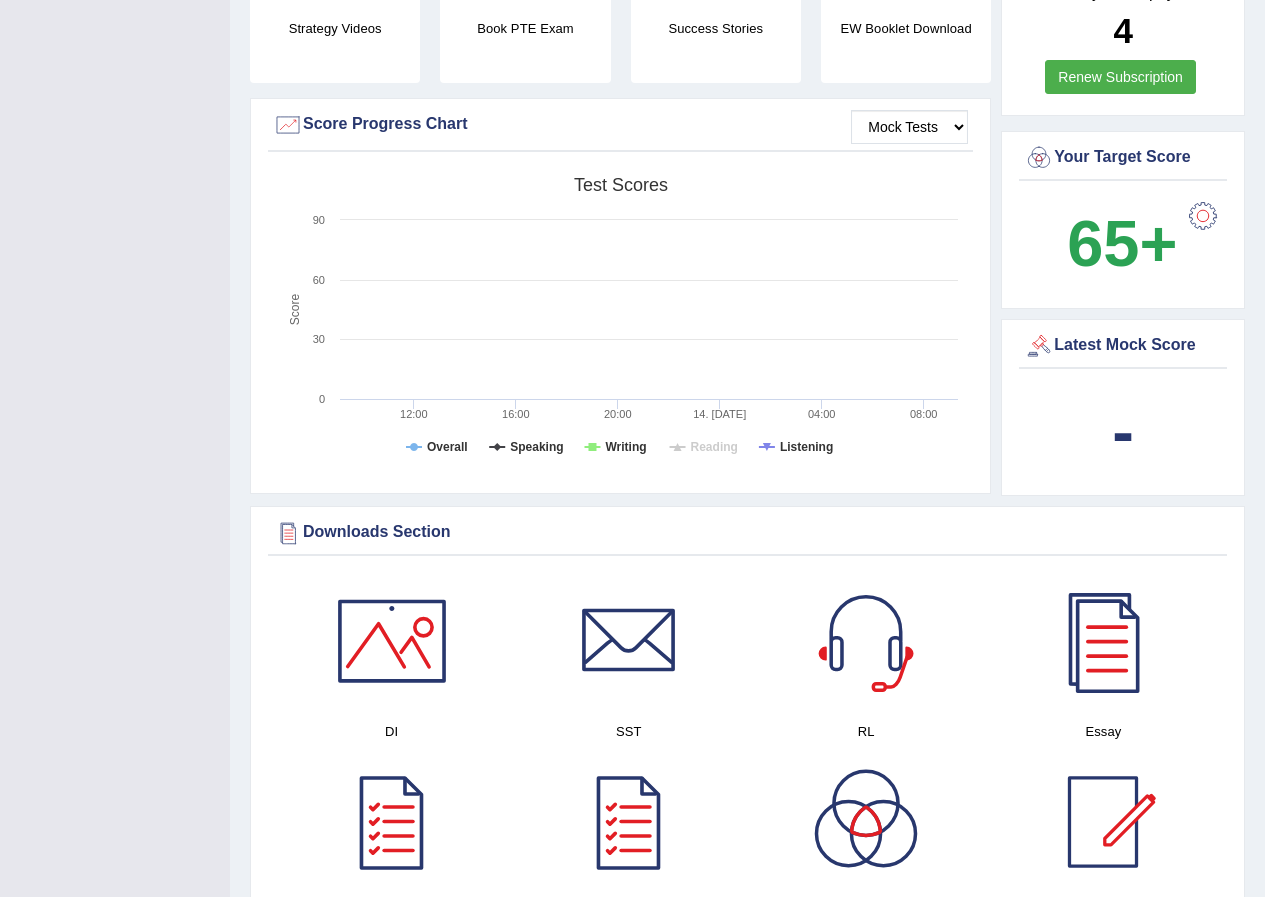 scroll, scrollTop: 300, scrollLeft: 0, axis: vertical 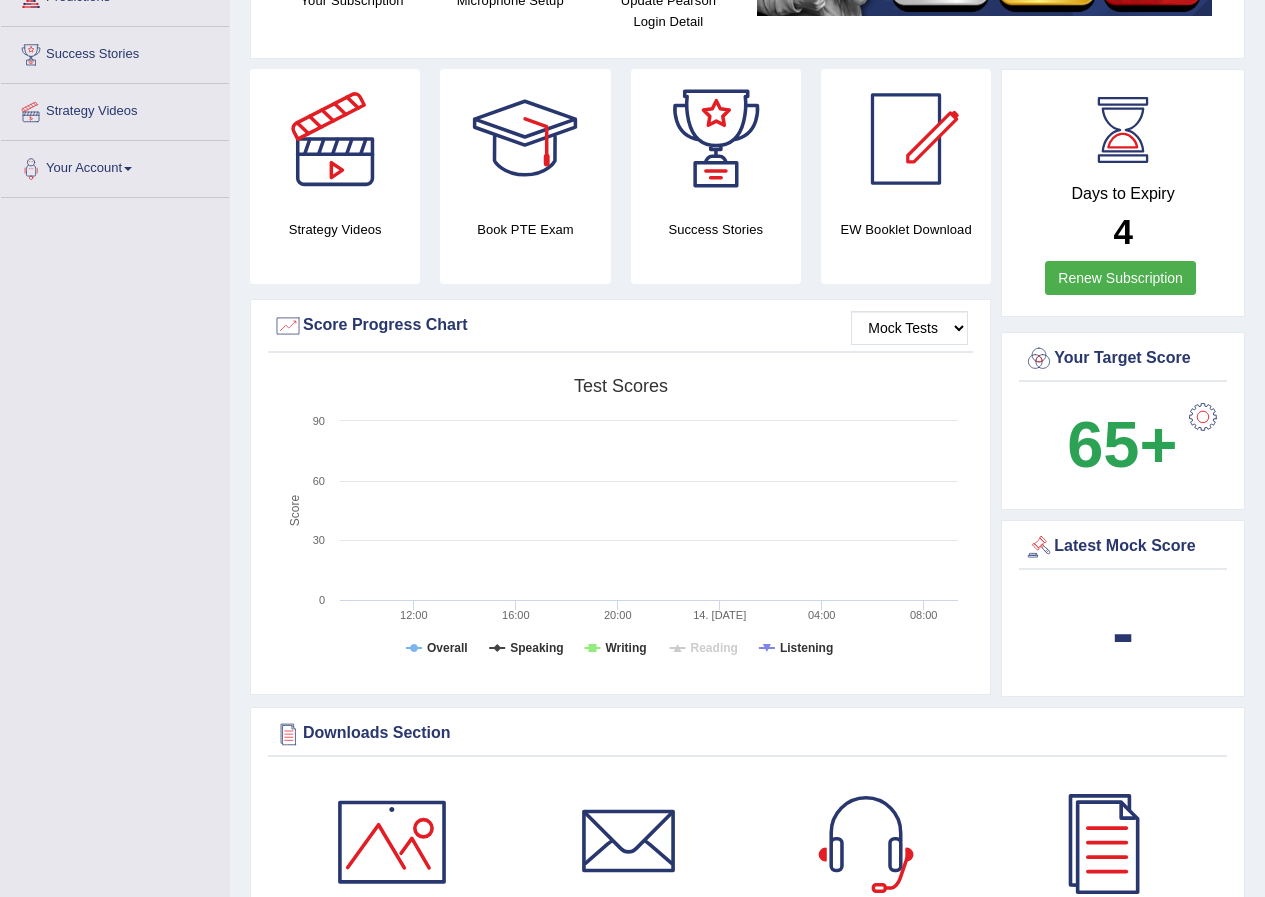 click on "Score Progress Chart" at bounding box center (620, 326) 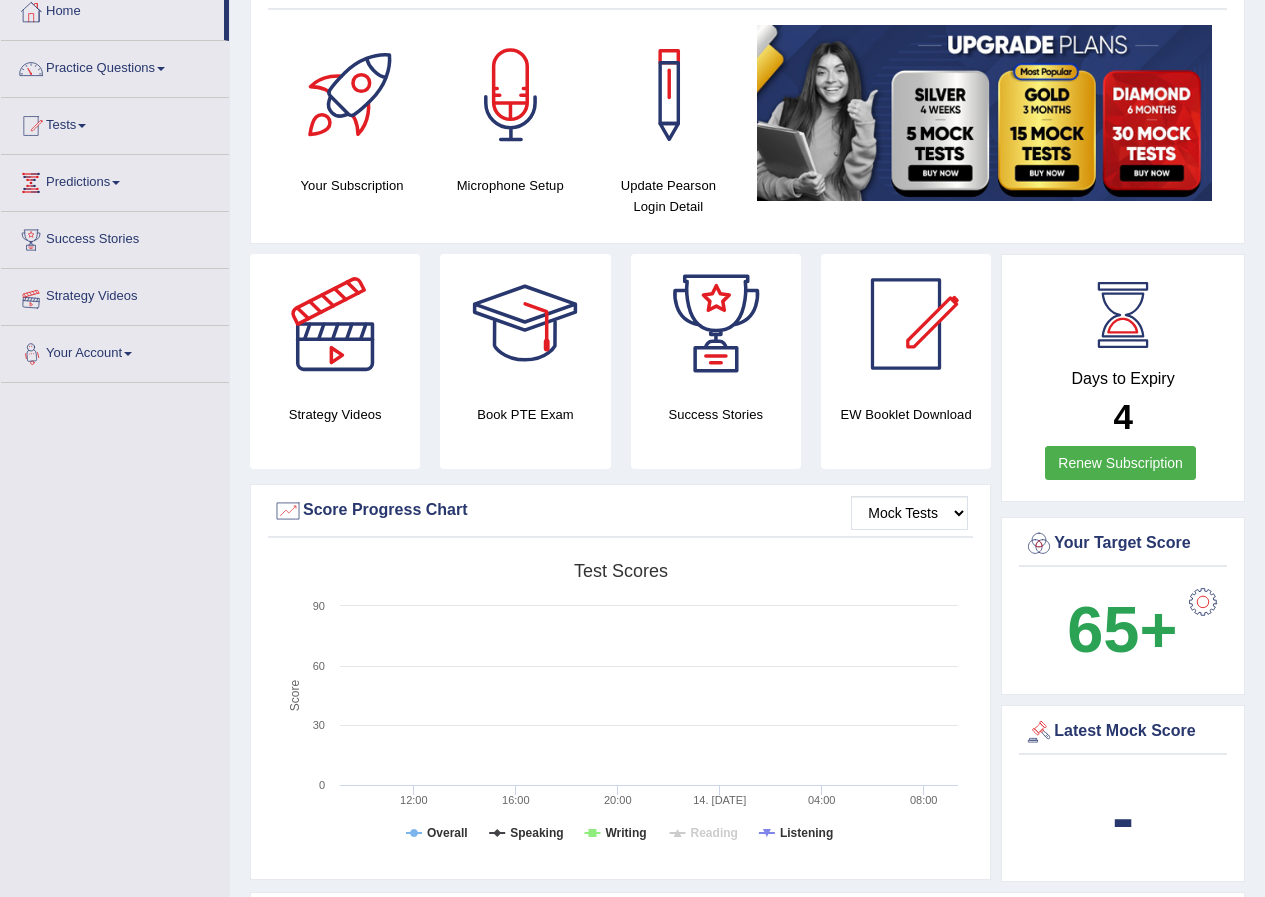 scroll, scrollTop: 100, scrollLeft: 0, axis: vertical 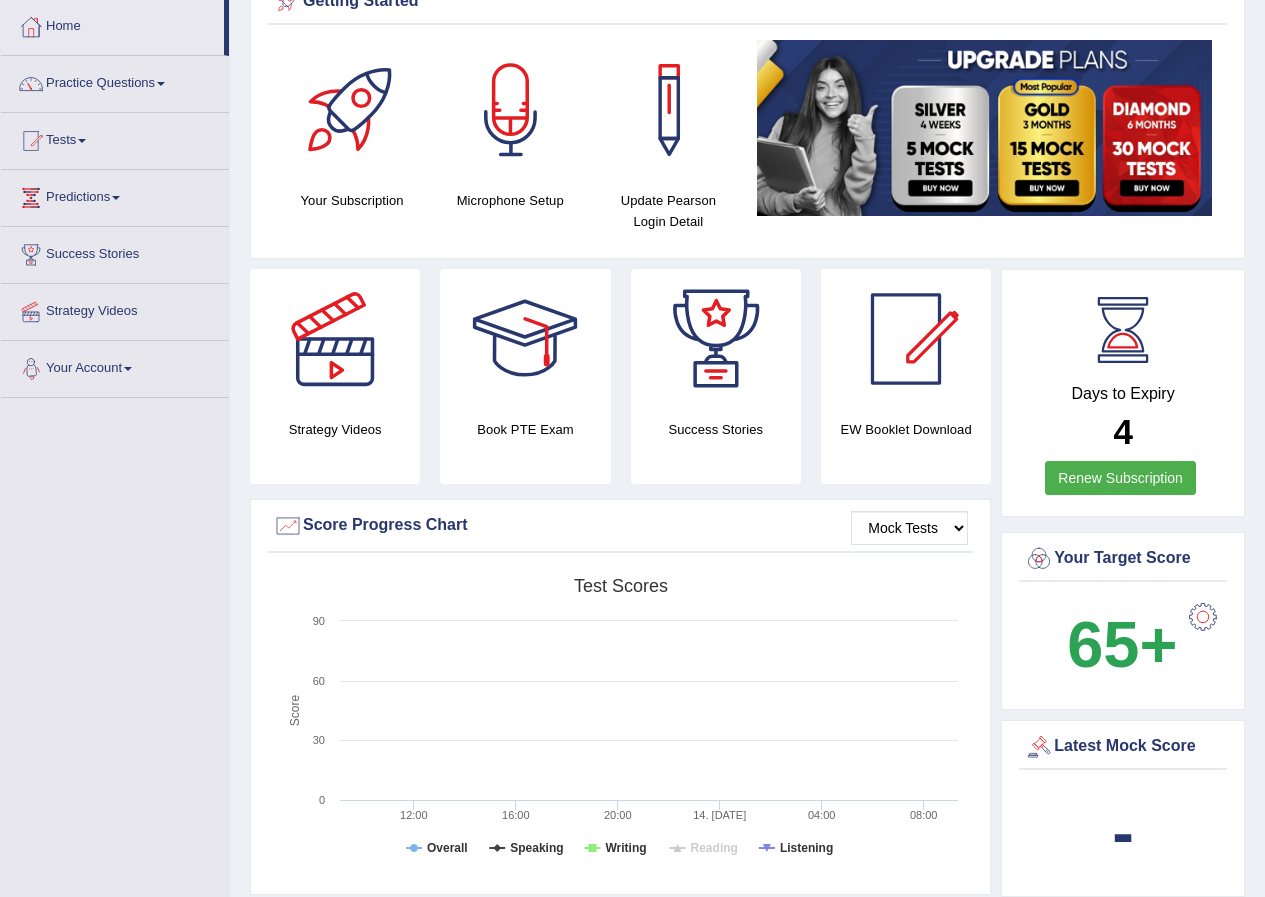 click on "Your Account" at bounding box center [115, 366] 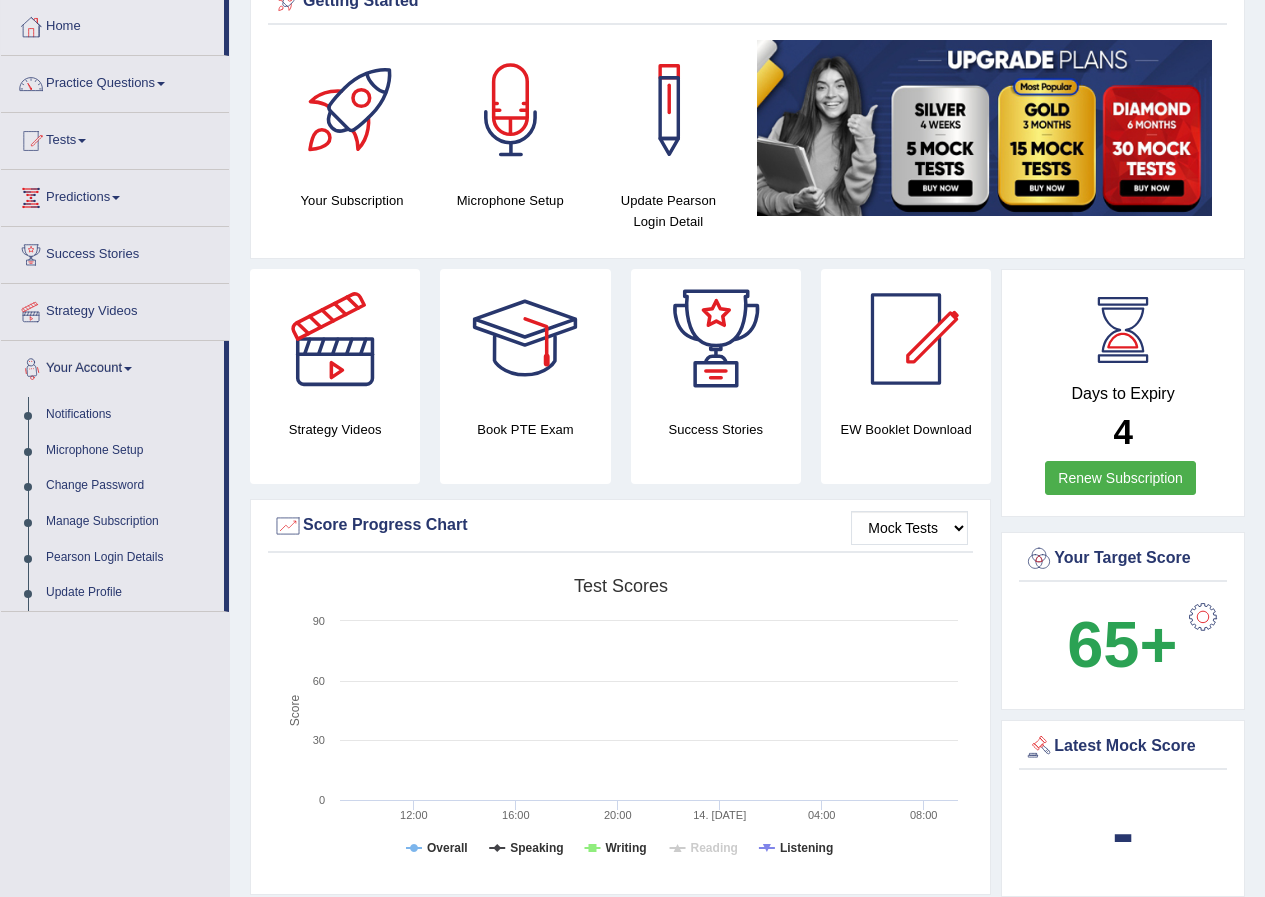 scroll, scrollTop: 0, scrollLeft: 0, axis: both 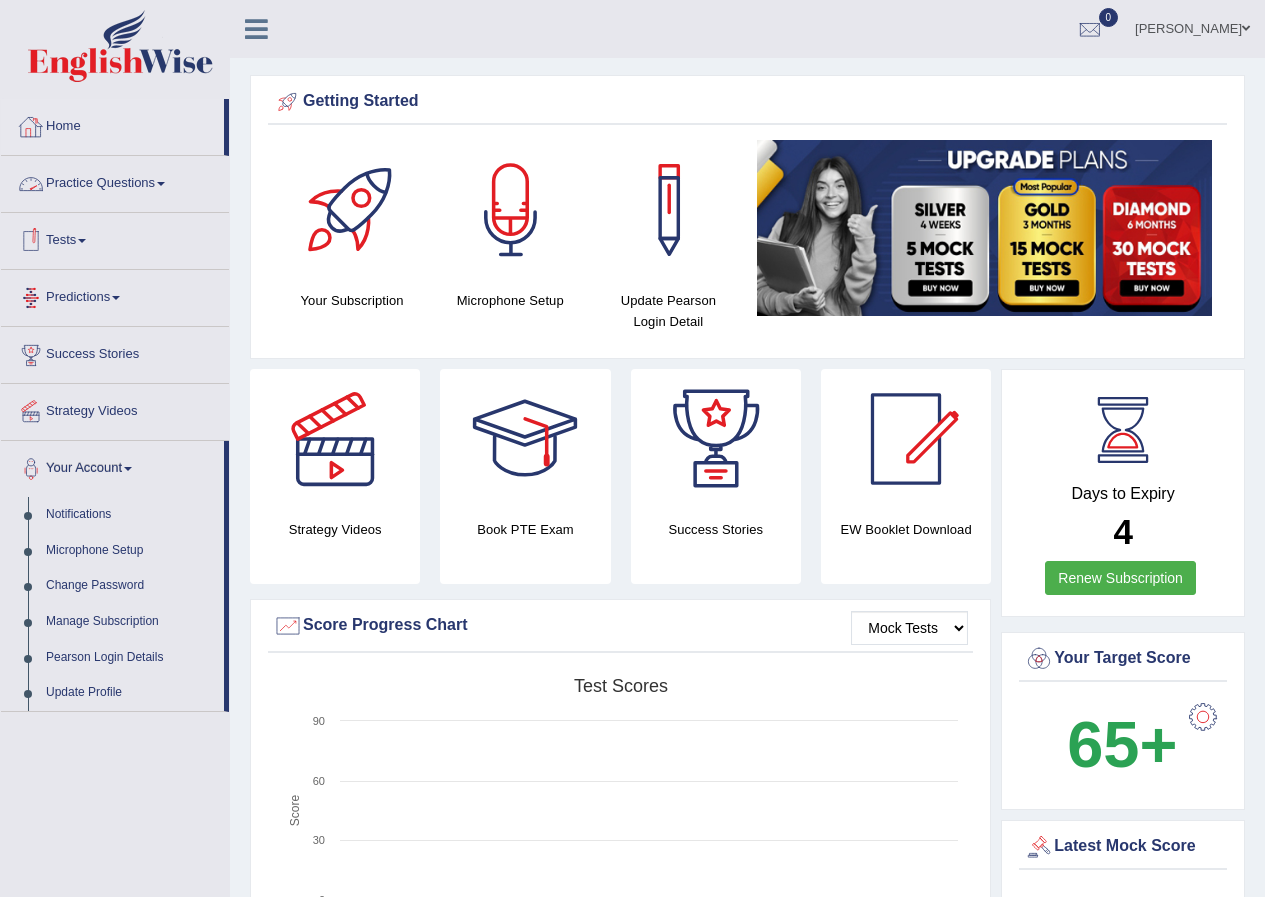 click on "Practice Questions" at bounding box center (115, 181) 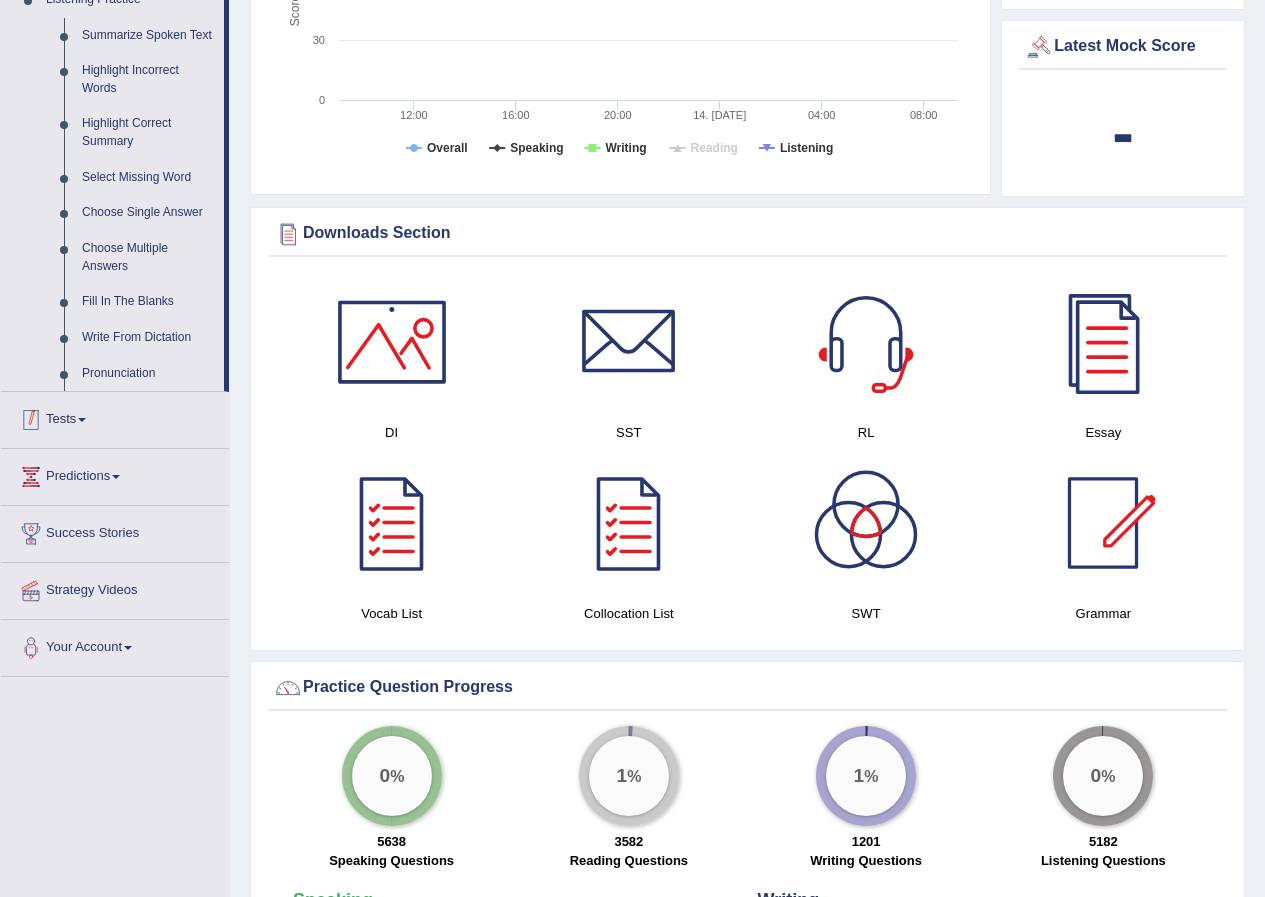 click on "Tests" at bounding box center [115, 417] 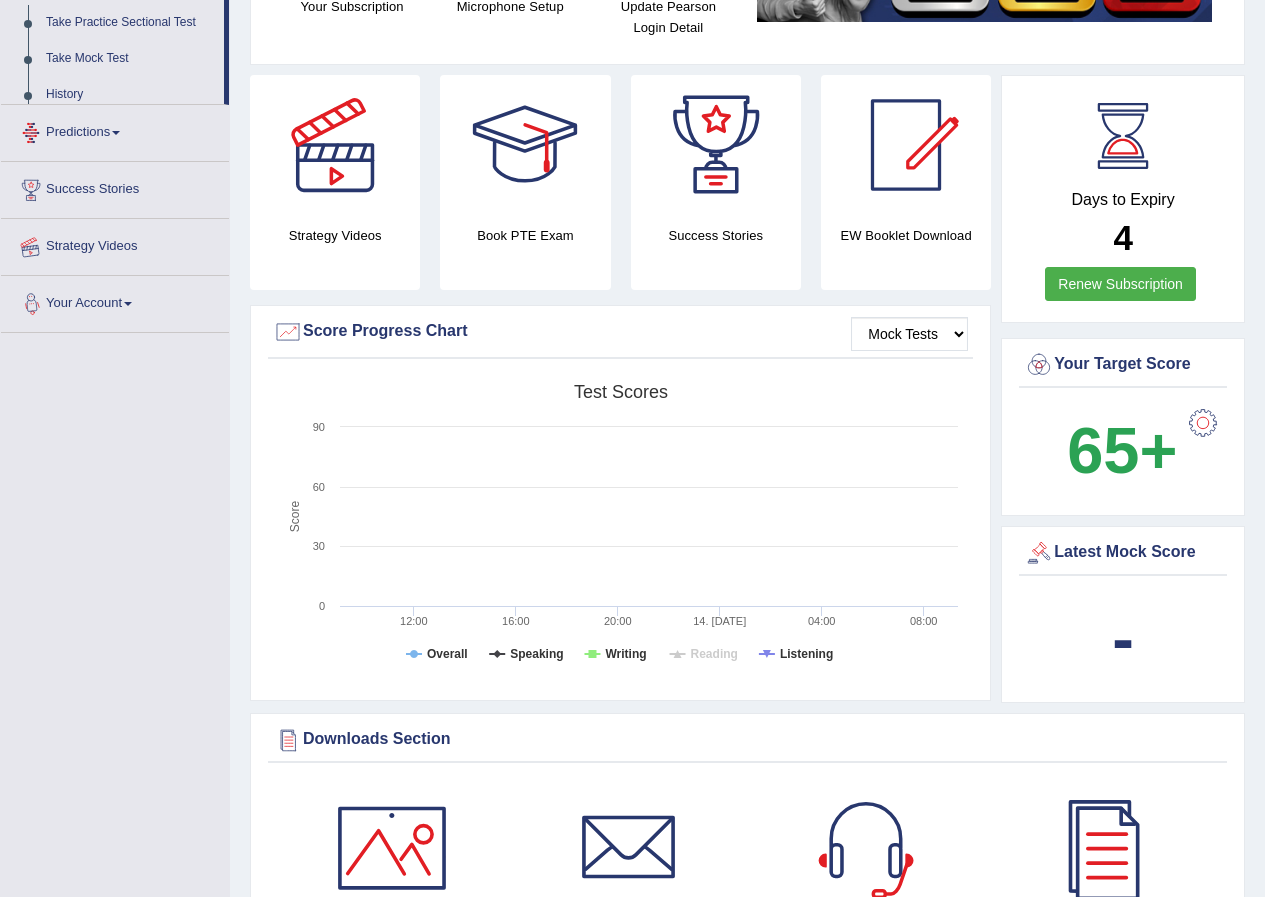 scroll, scrollTop: 216, scrollLeft: 0, axis: vertical 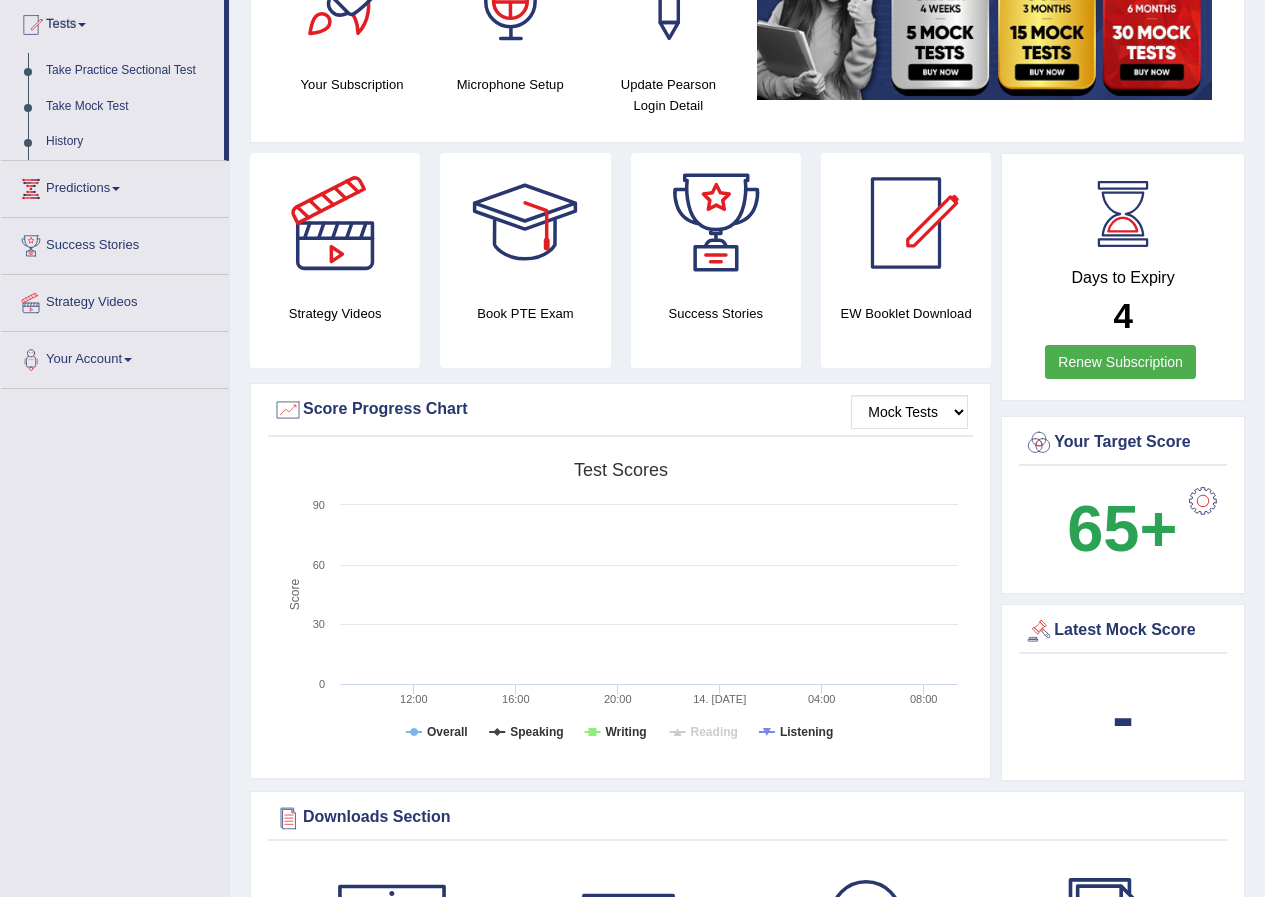 click on "History" at bounding box center (130, 142) 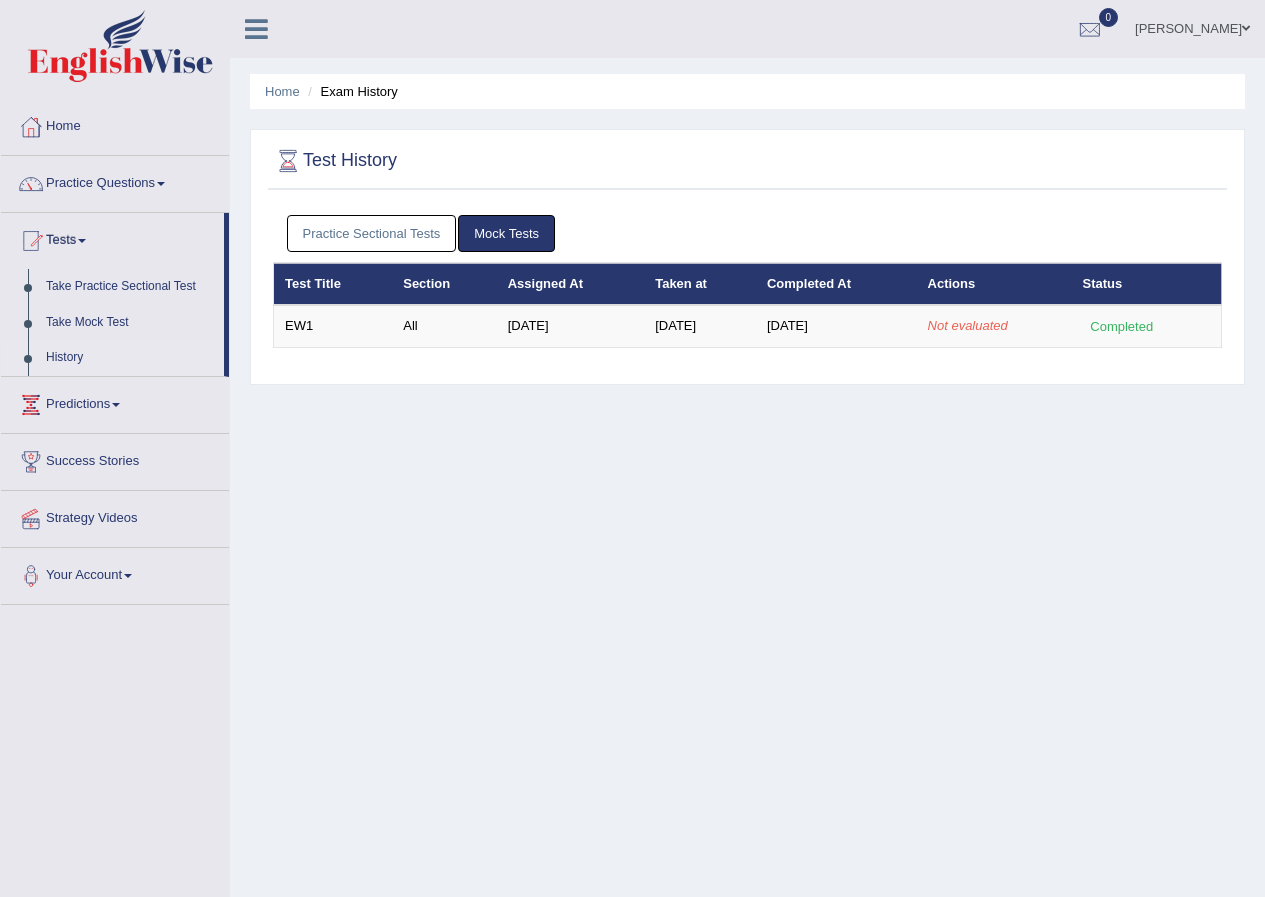 scroll, scrollTop: 0, scrollLeft: 0, axis: both 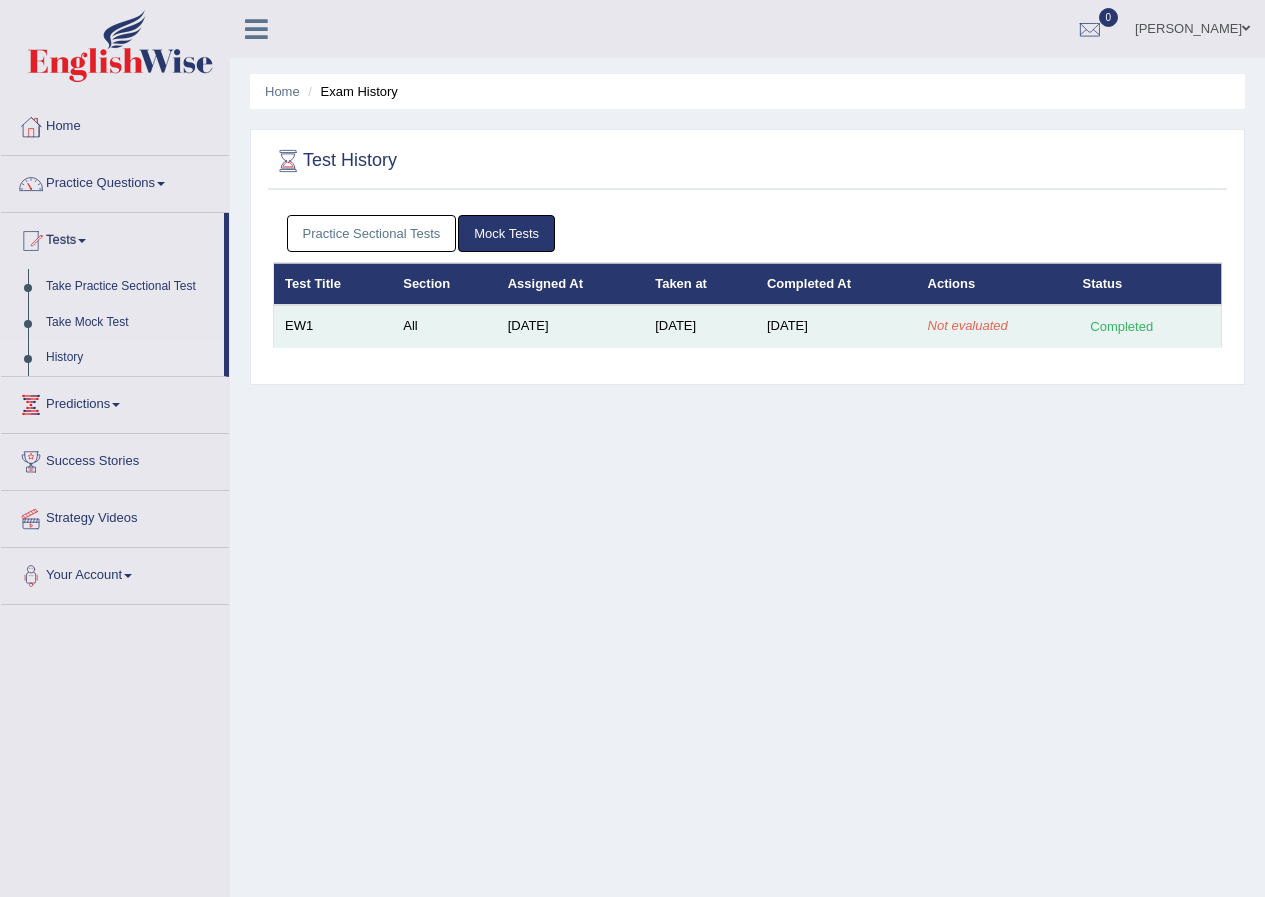 click on "Not evaluated" at bounding box center (968, 325) 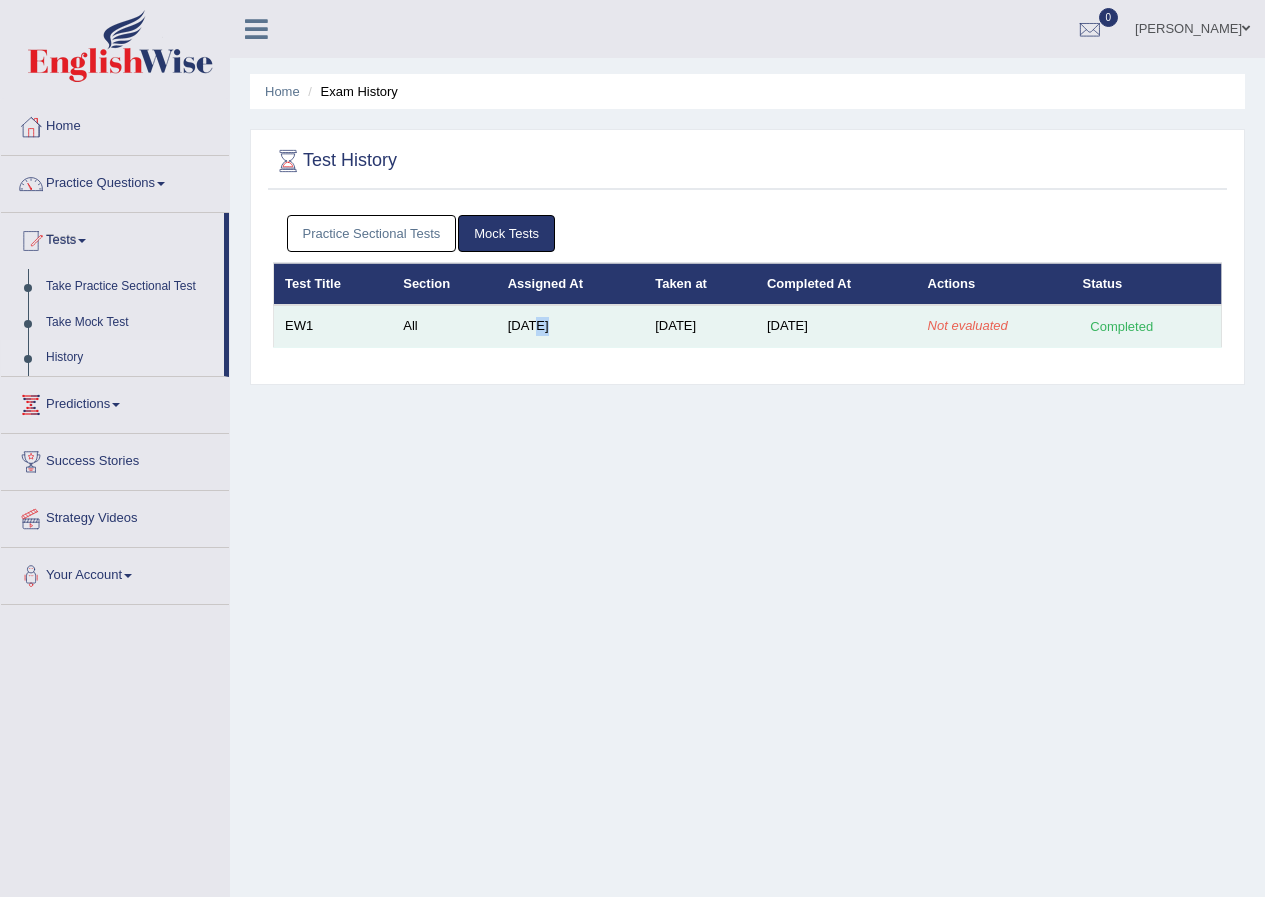 drag, startPoint x: 527, startPoint y: 339, endPoint x: 507, endPoint y: 339, distance: 20 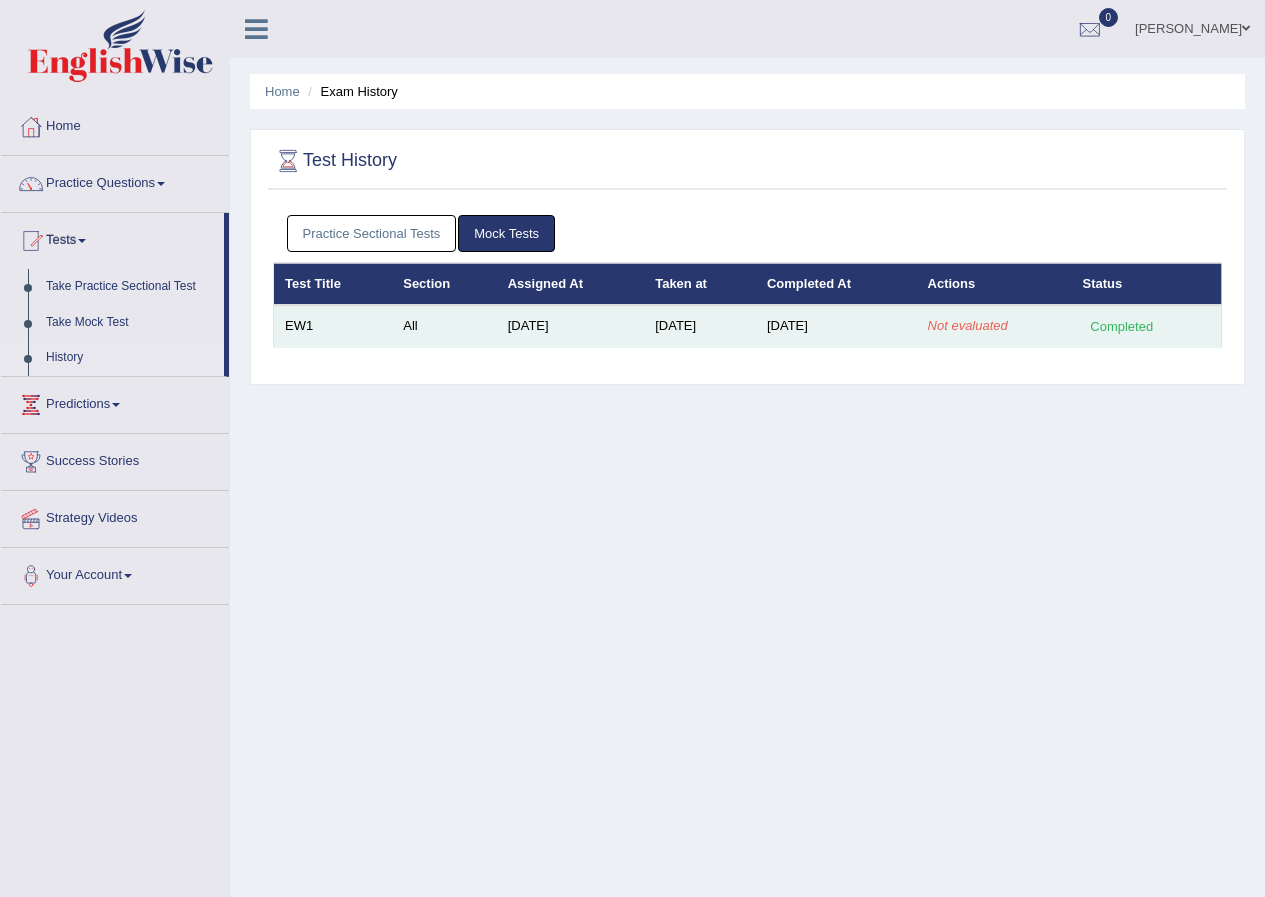 drag, startPoint x: 498, startPoint y: 337, endPoint x: 449, endPoint y: 335, distance: 49.0408 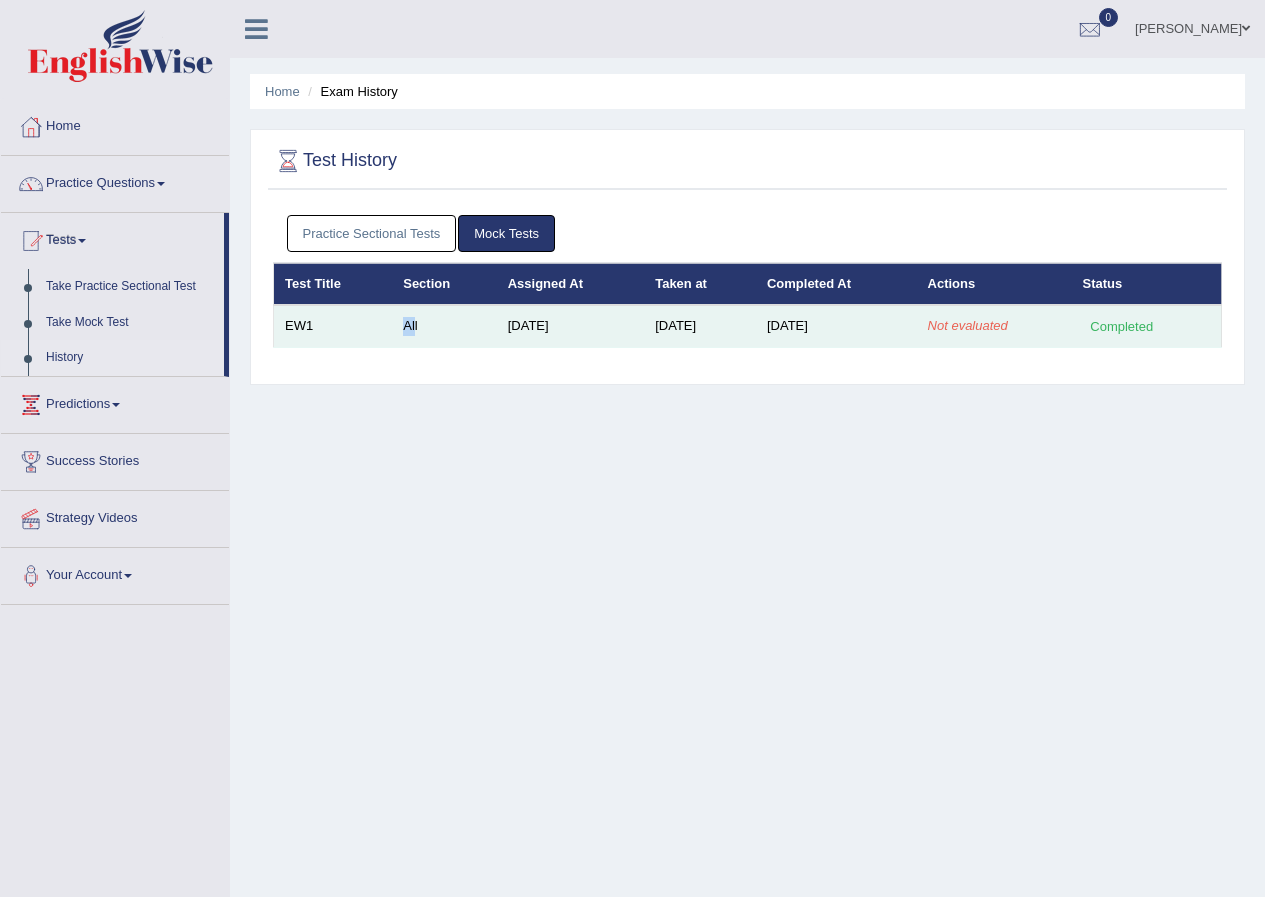 click on "All" at bounding box center (444, 326) 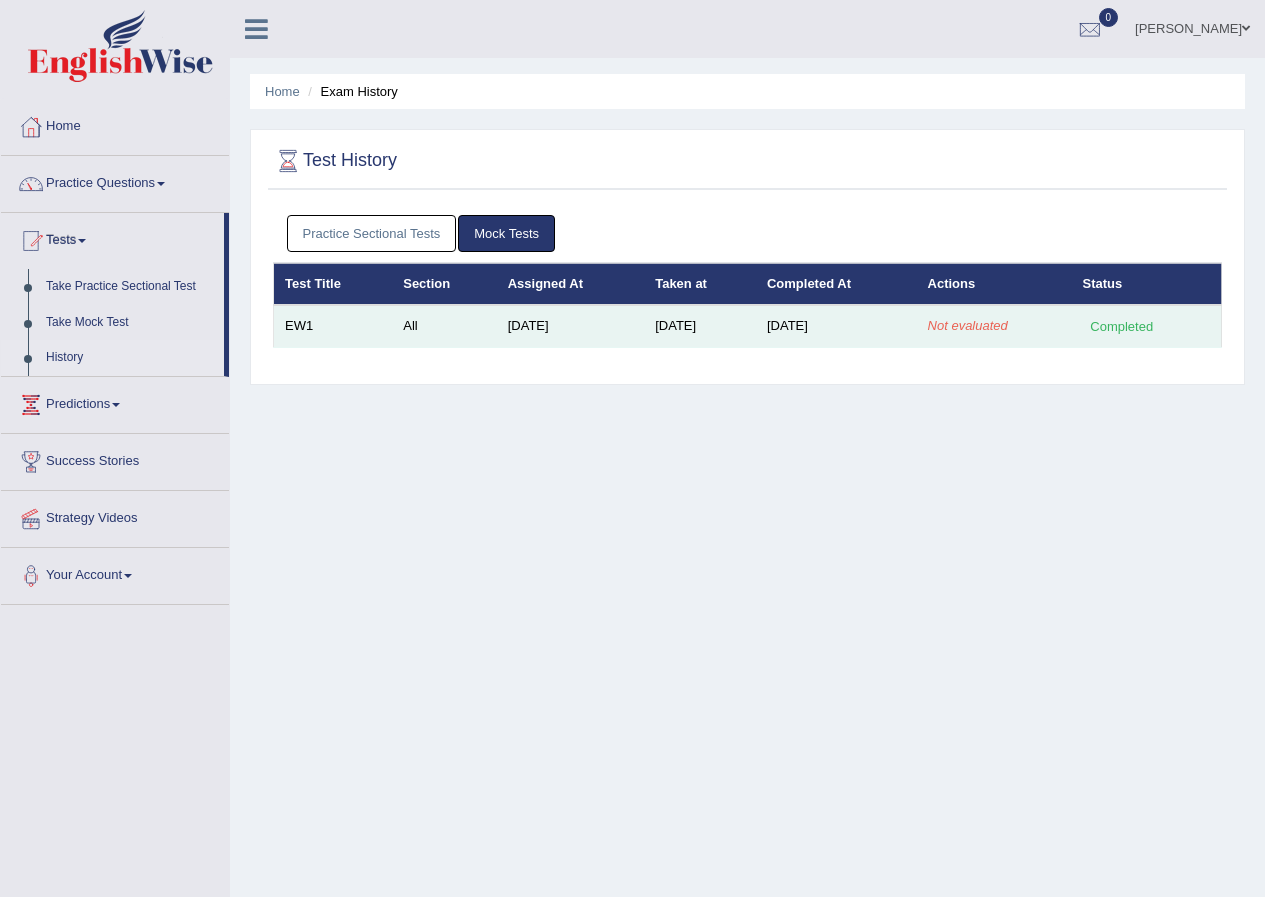 drag, startPoint x: 370, startPoint y: 330, endPoint x: 342, endPoint y: 332, distance: 28.071337 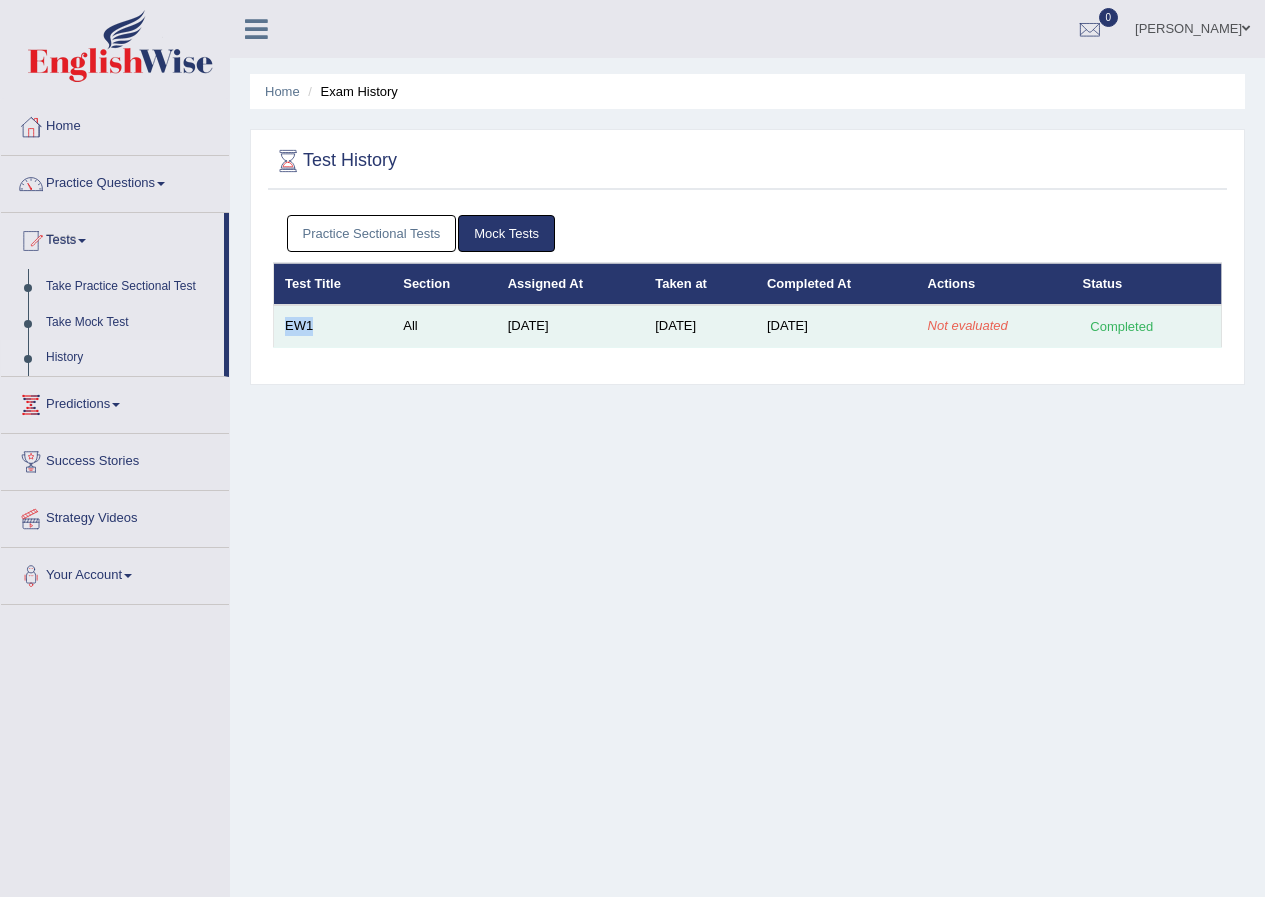 drag, startPoint x: 307, startPoint y: 327, endPoint x: 291, endPoint y: 327, distance: 16 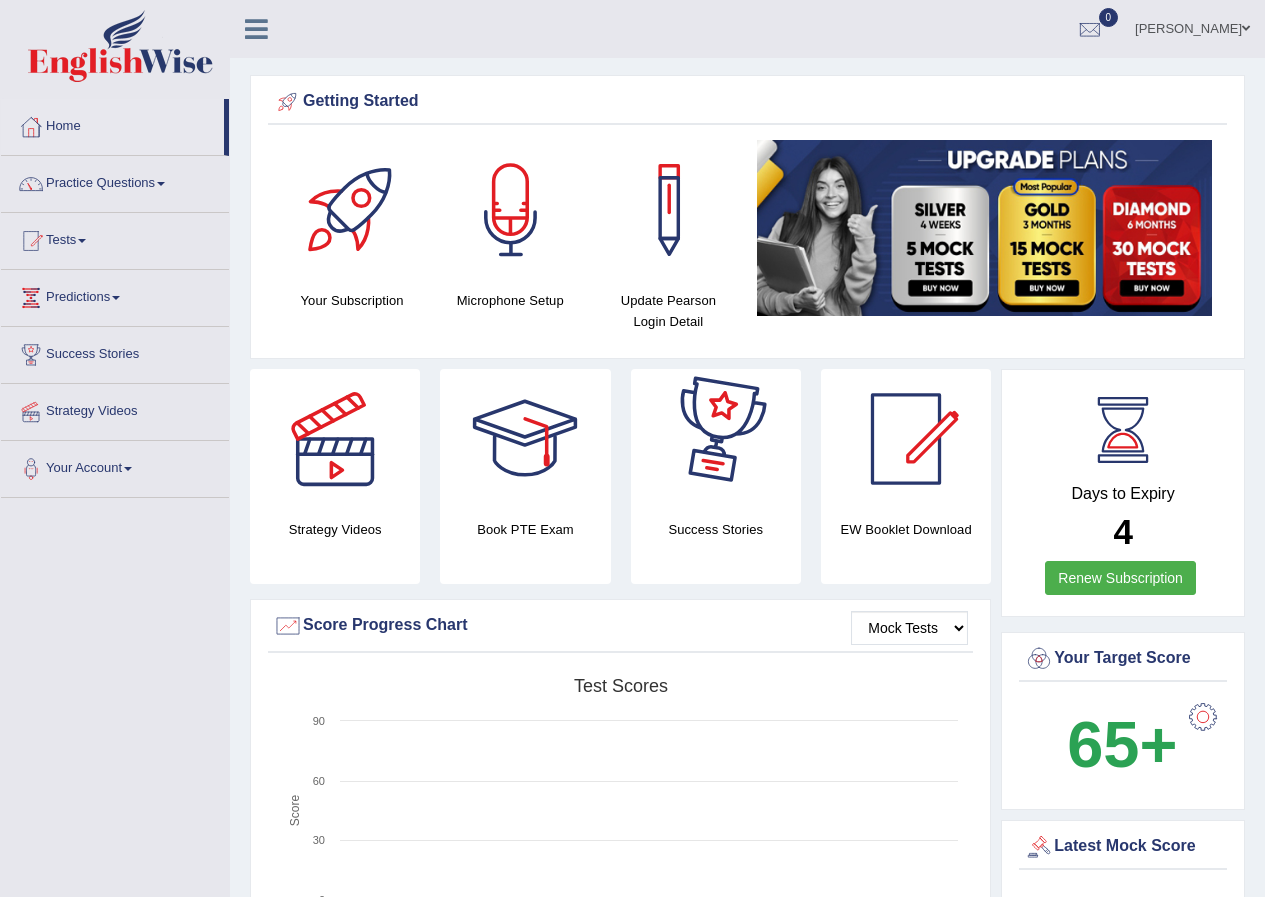 scroll, scrollTop: 400, scrollLeft: 0, axis: vertical 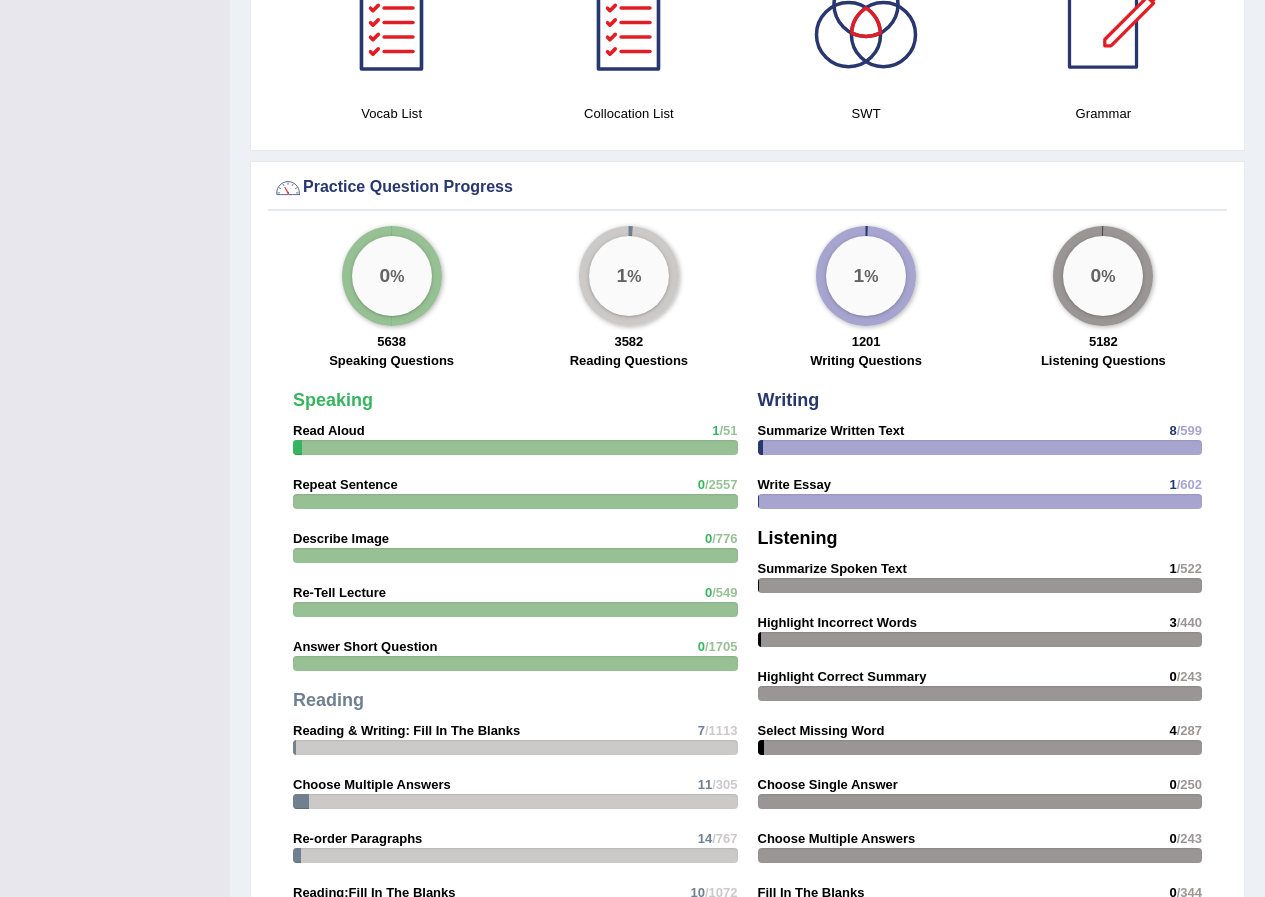 drag, startPoint x: 361, startPoint y: 263, endPoint x: 839, endPoint y: 311, distance: 480.404 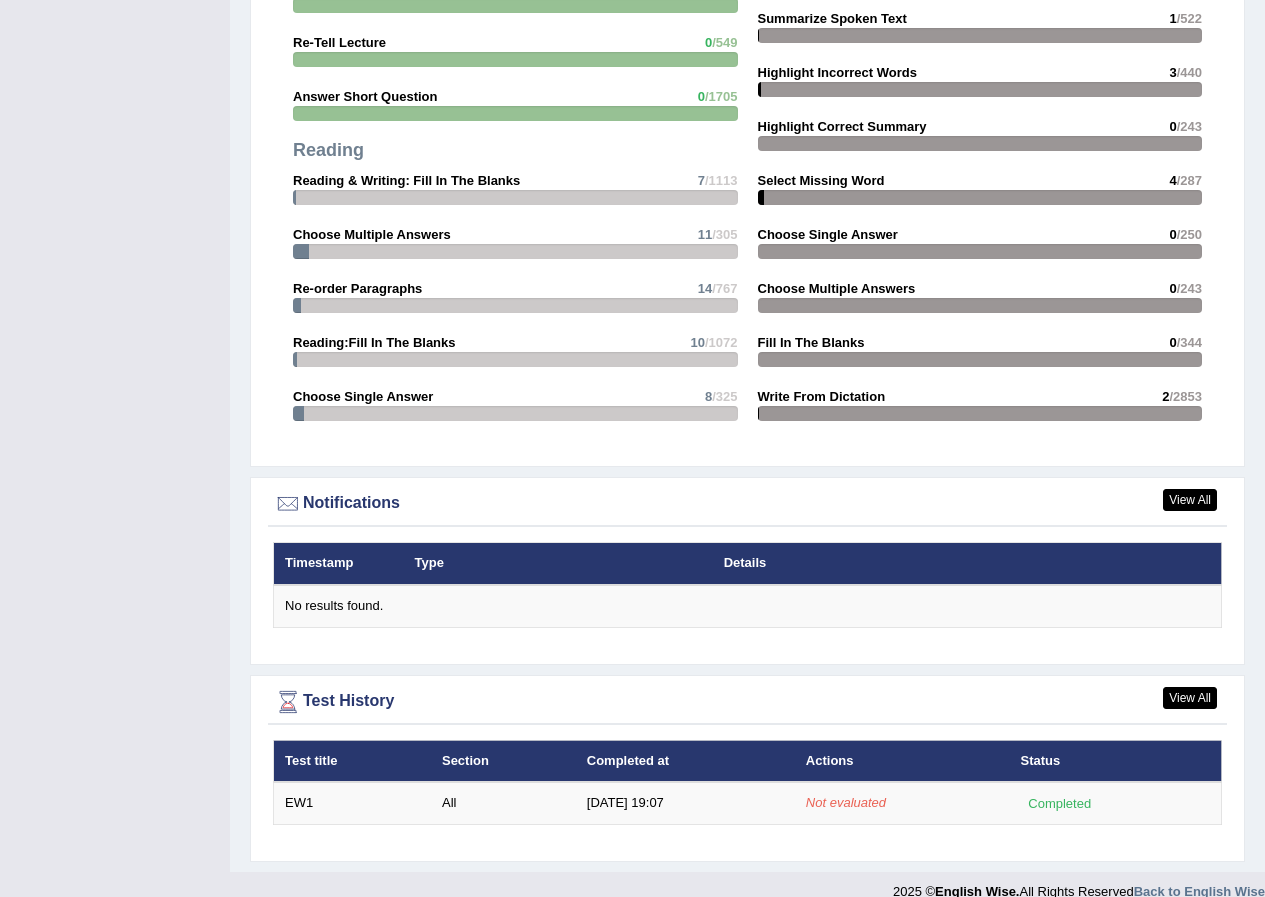 scroll, scrollTop: 1875, scrollLeft: 0, axis: vertical 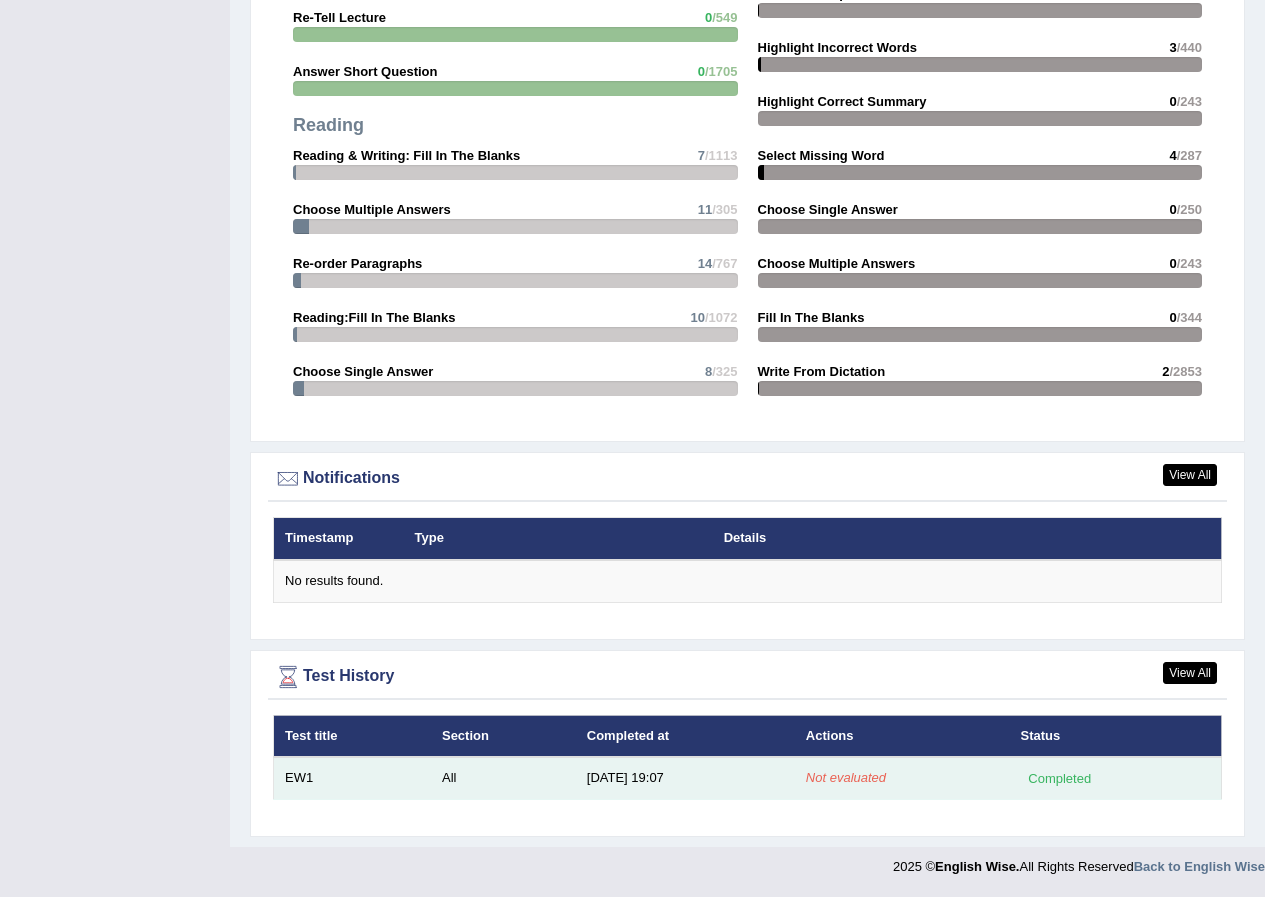 click on "Not evaluated" at bounding box center (902, 778) 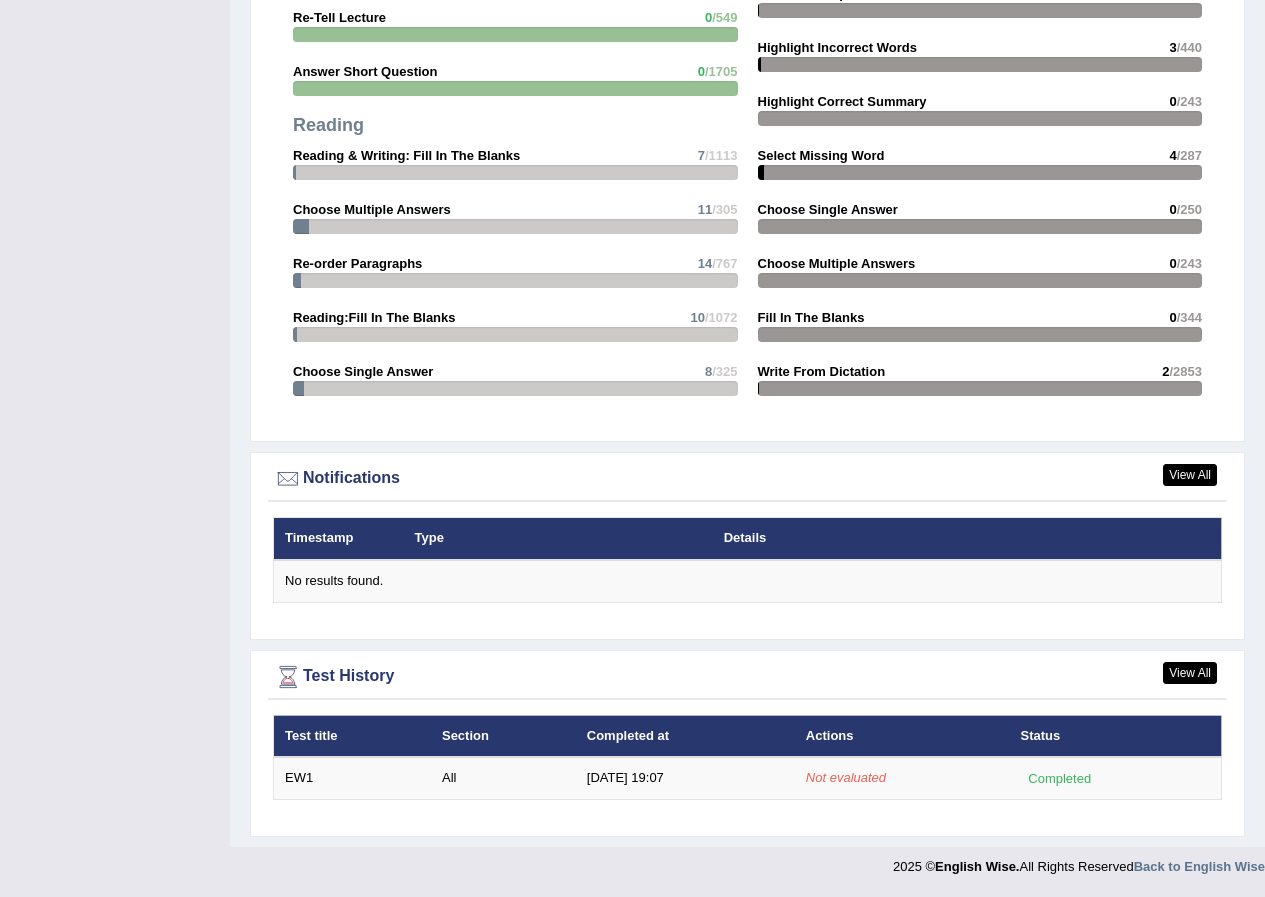 scroll, scrollTop: 1476, scrollLeft: 0, axis: vertical 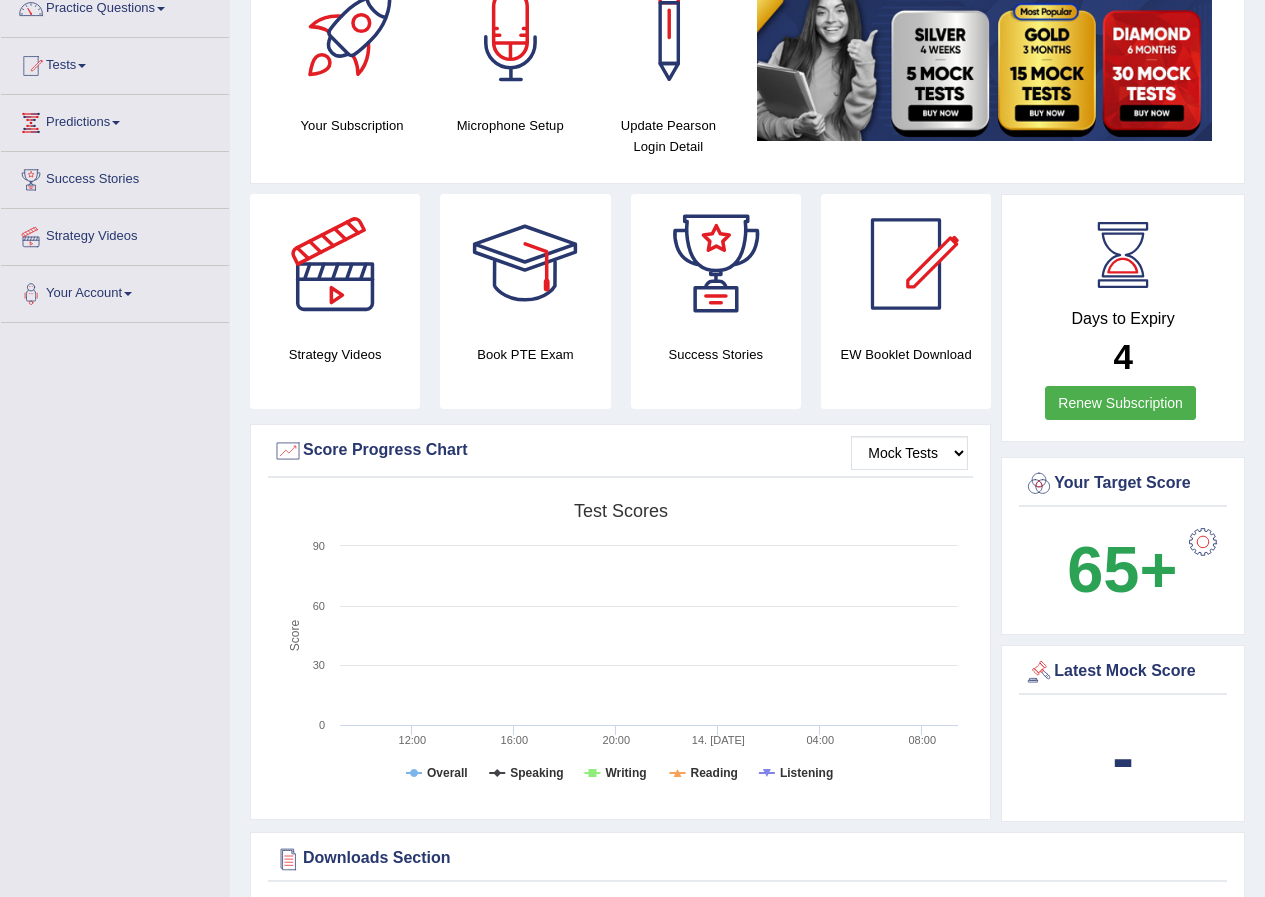 drag, startPoint x: 780, startPoint y: 595, endPoint x: 793, endPoint y: 577, distance: 22.203604 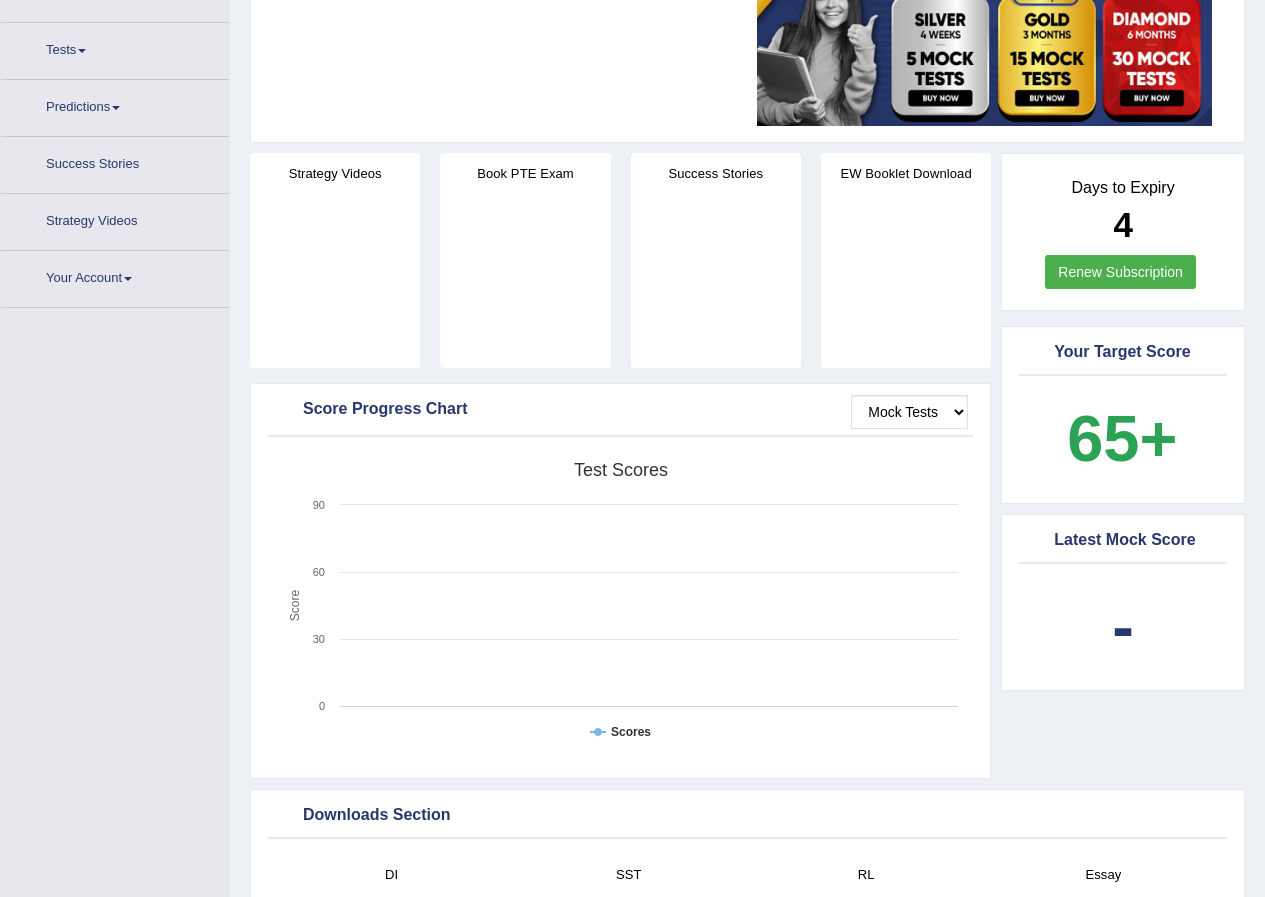 scroll, scrollTop: 175, scrollLeft: 0, axis: vertical 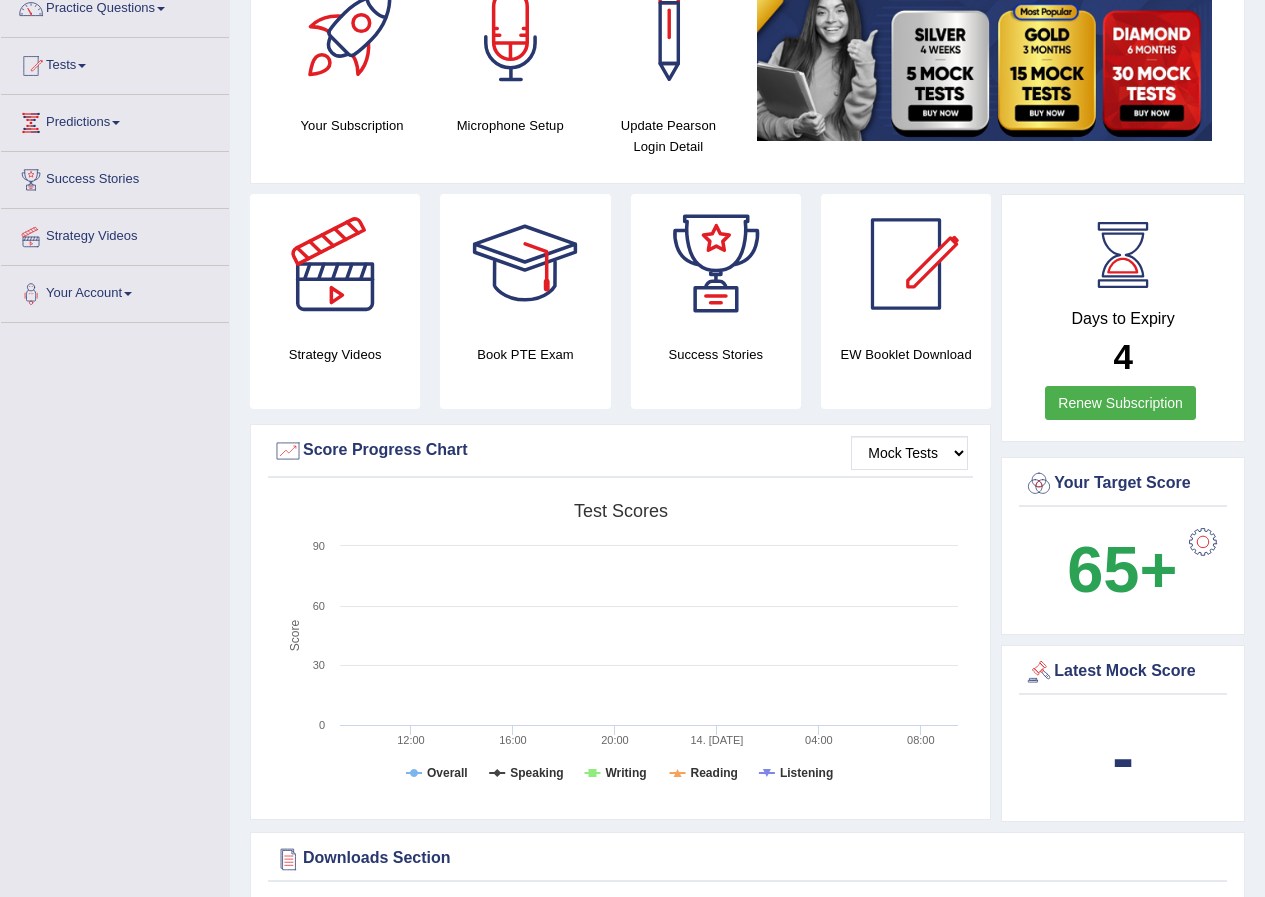 drag, startPoint x: 658, startPoint y: 508, endPoint x: 573, endPoint y: 521, distance: 85.98837 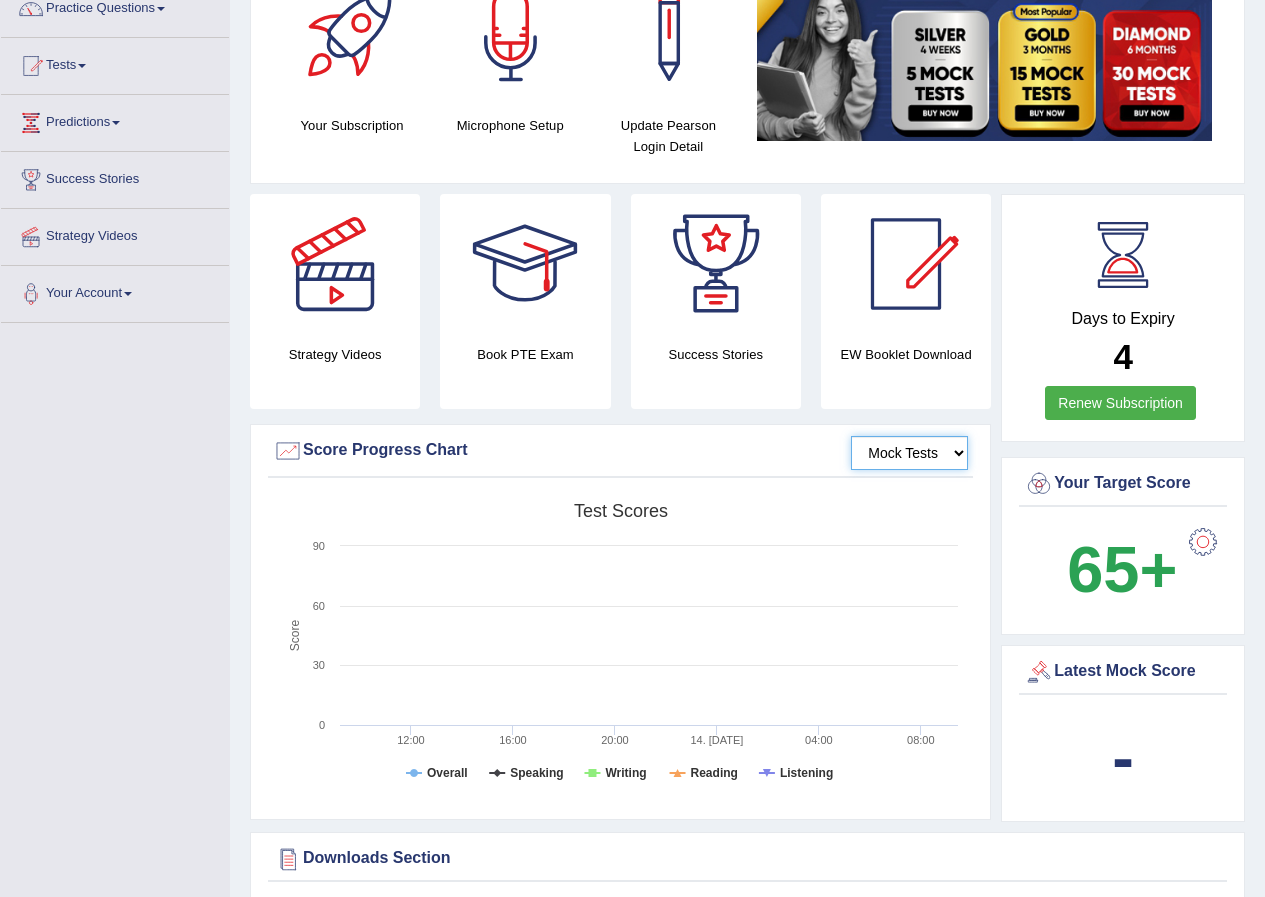 click on "Mock Tests" at bounding box center (909, 453) 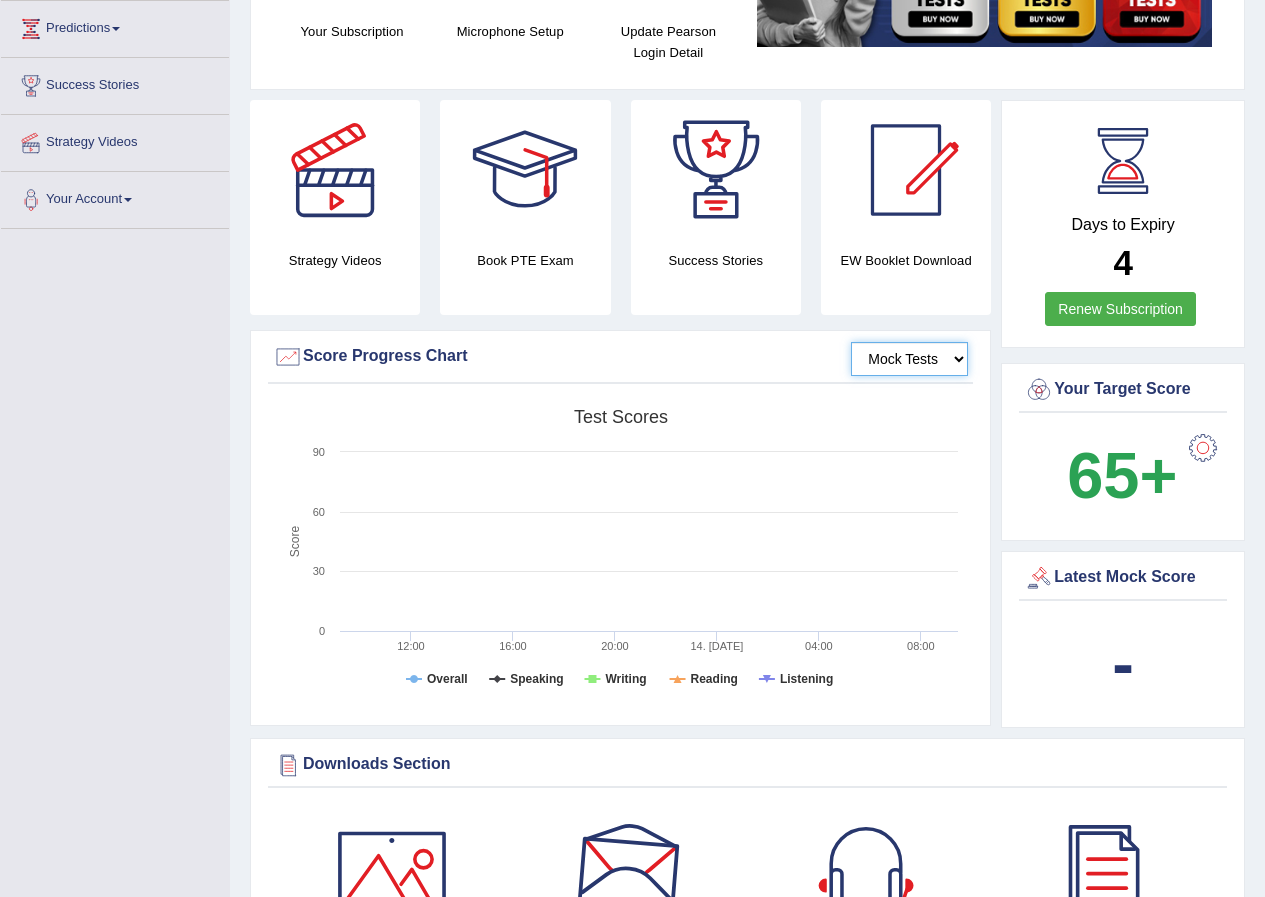 scroll, scrollTop: 0, scrollLeft: 0, axis: both 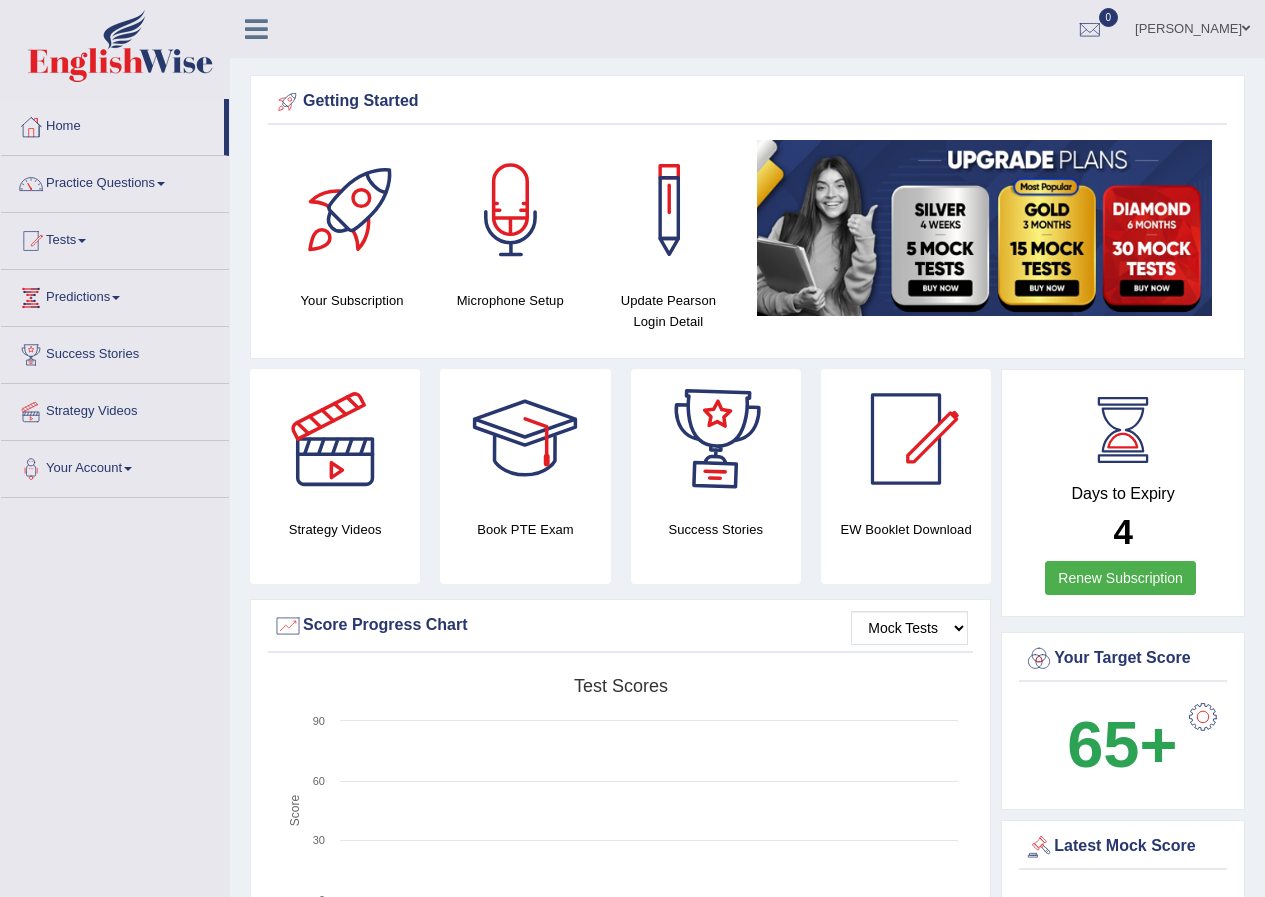 click on "[PERSON_NAME]" at bounding box center [1192, 26] 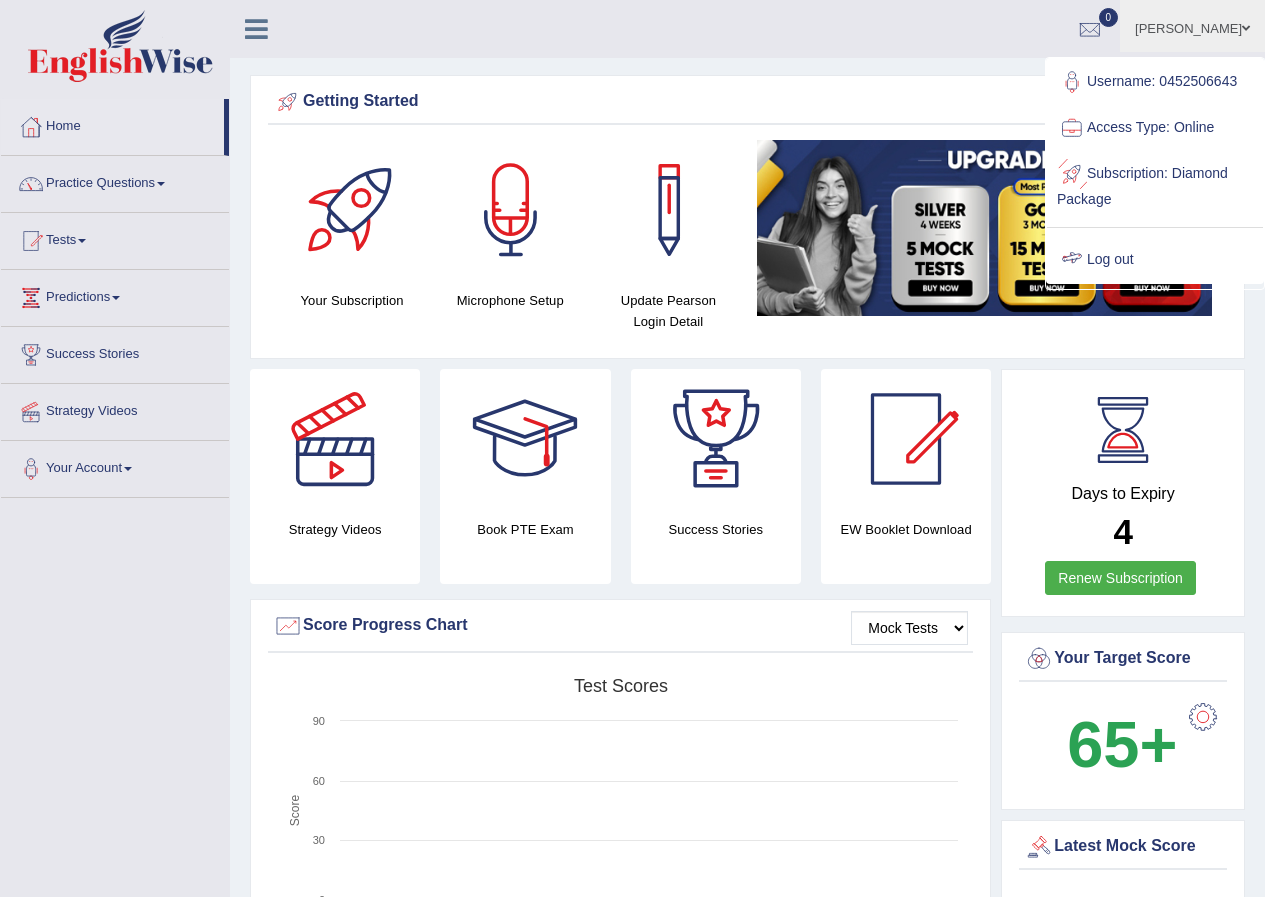 click on "Log out" at bounding box center (1155, 260) 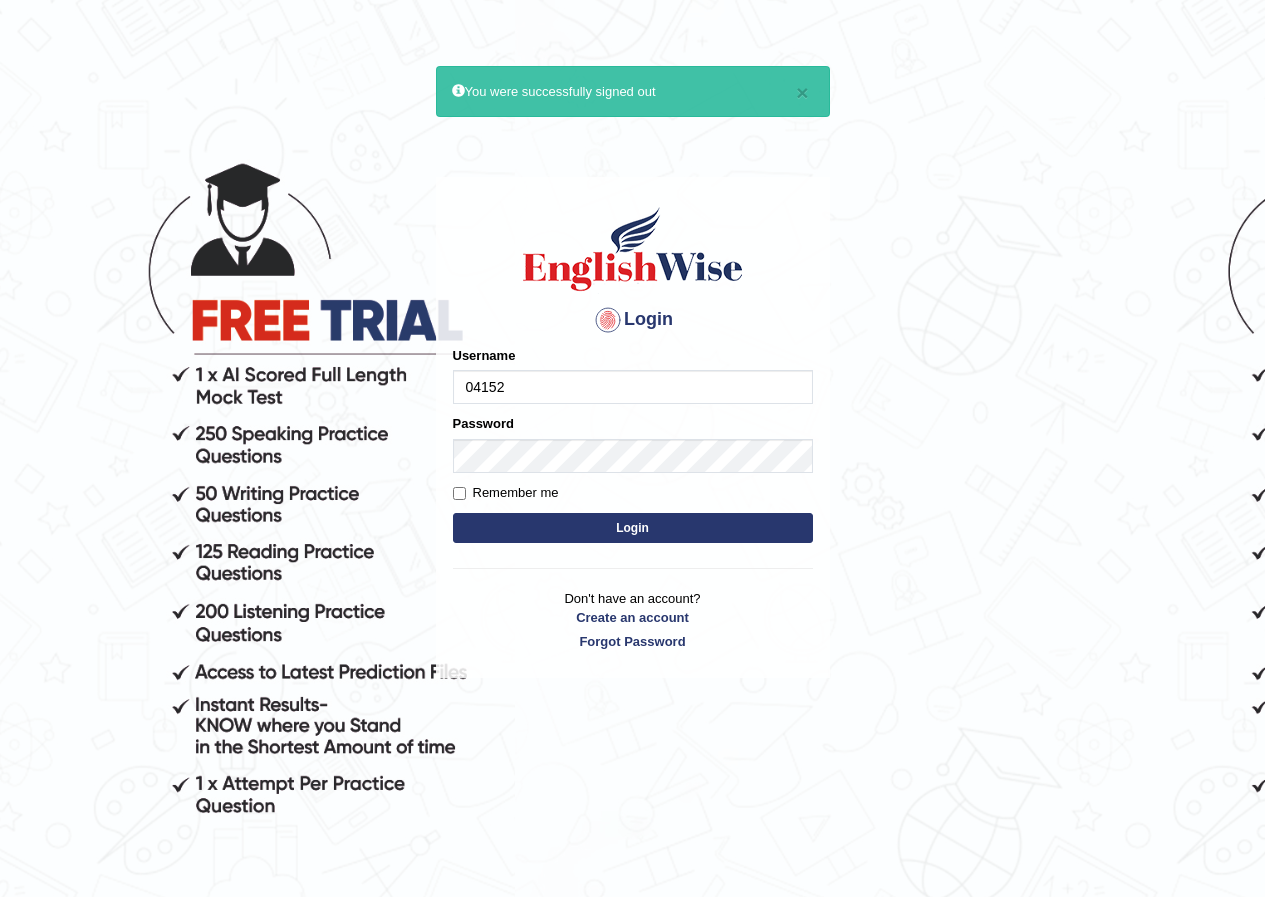 scroll, scrollTop: 0, scrollLeft: 0, axis: both 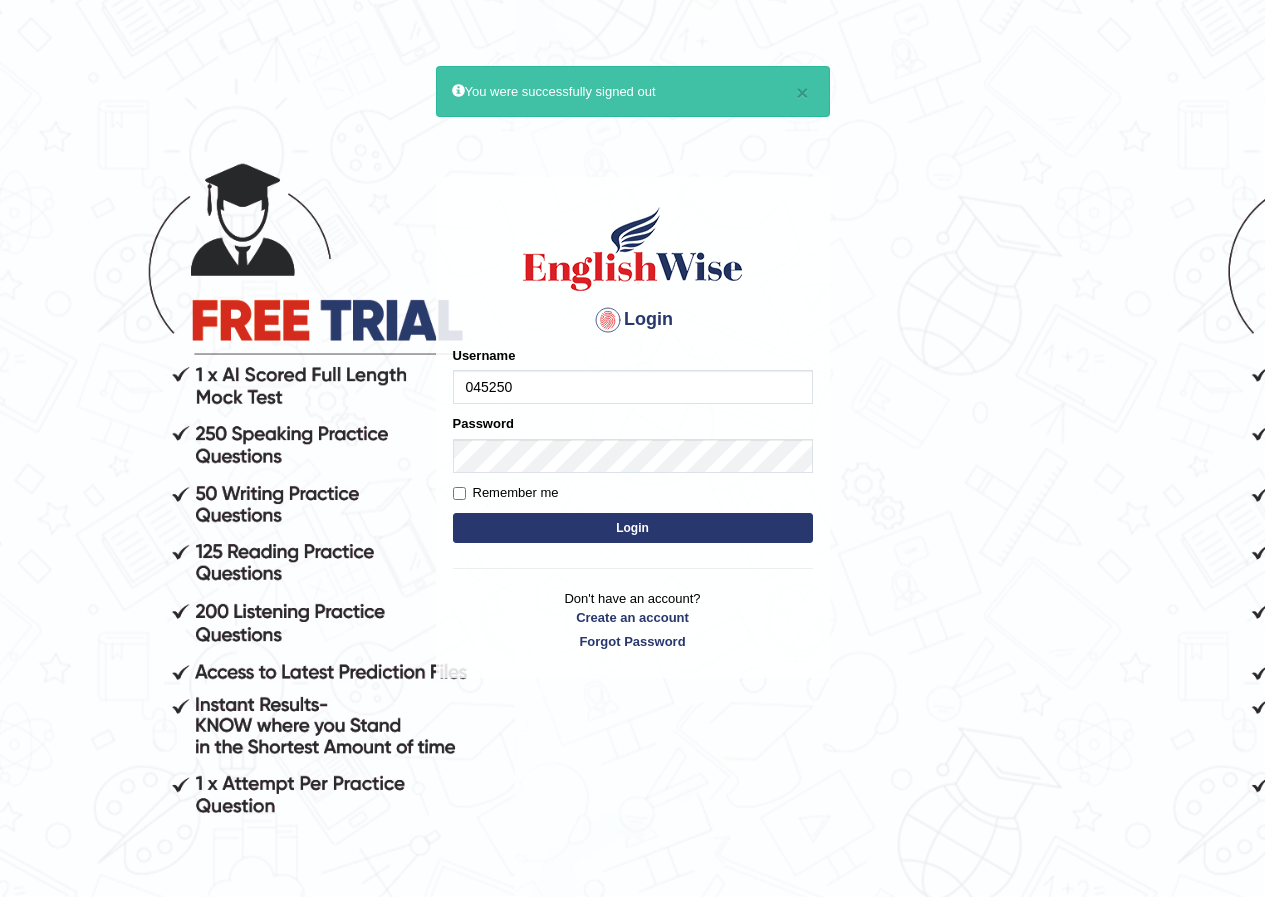 type on "0452506643" 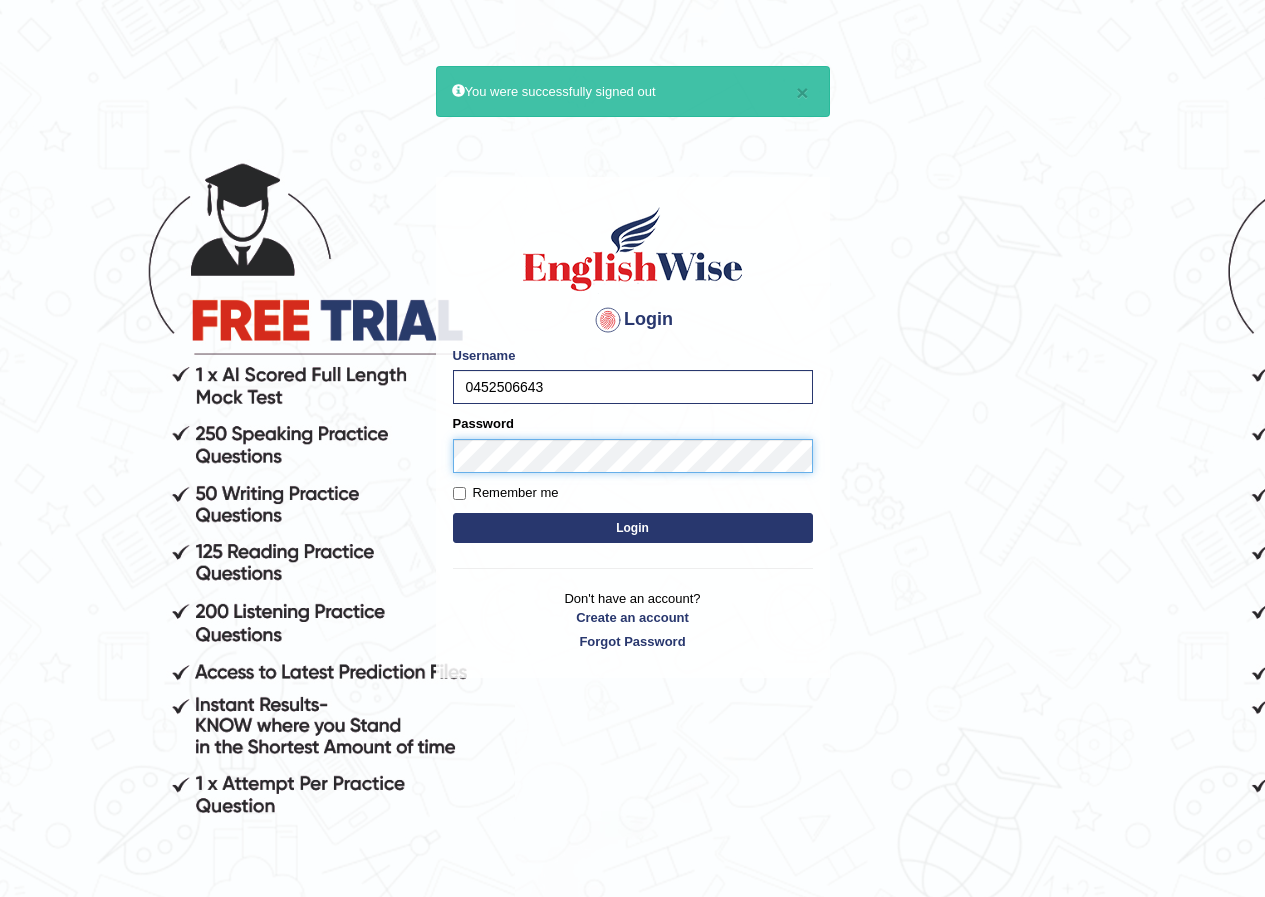 click on "Login" at bounding box center (633, 528) 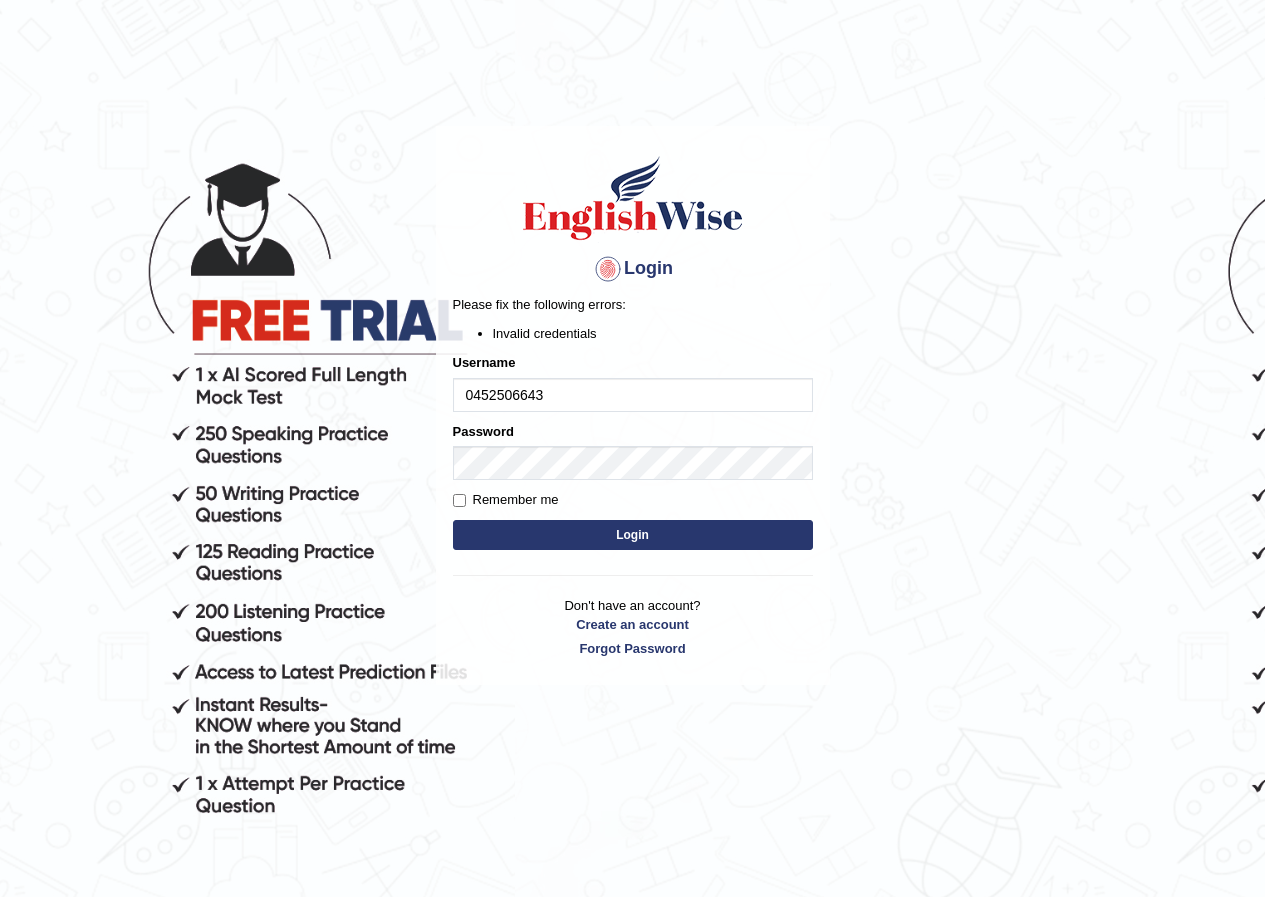 scroll, scrollTop: 0, scrollLeft: 0, axis: both 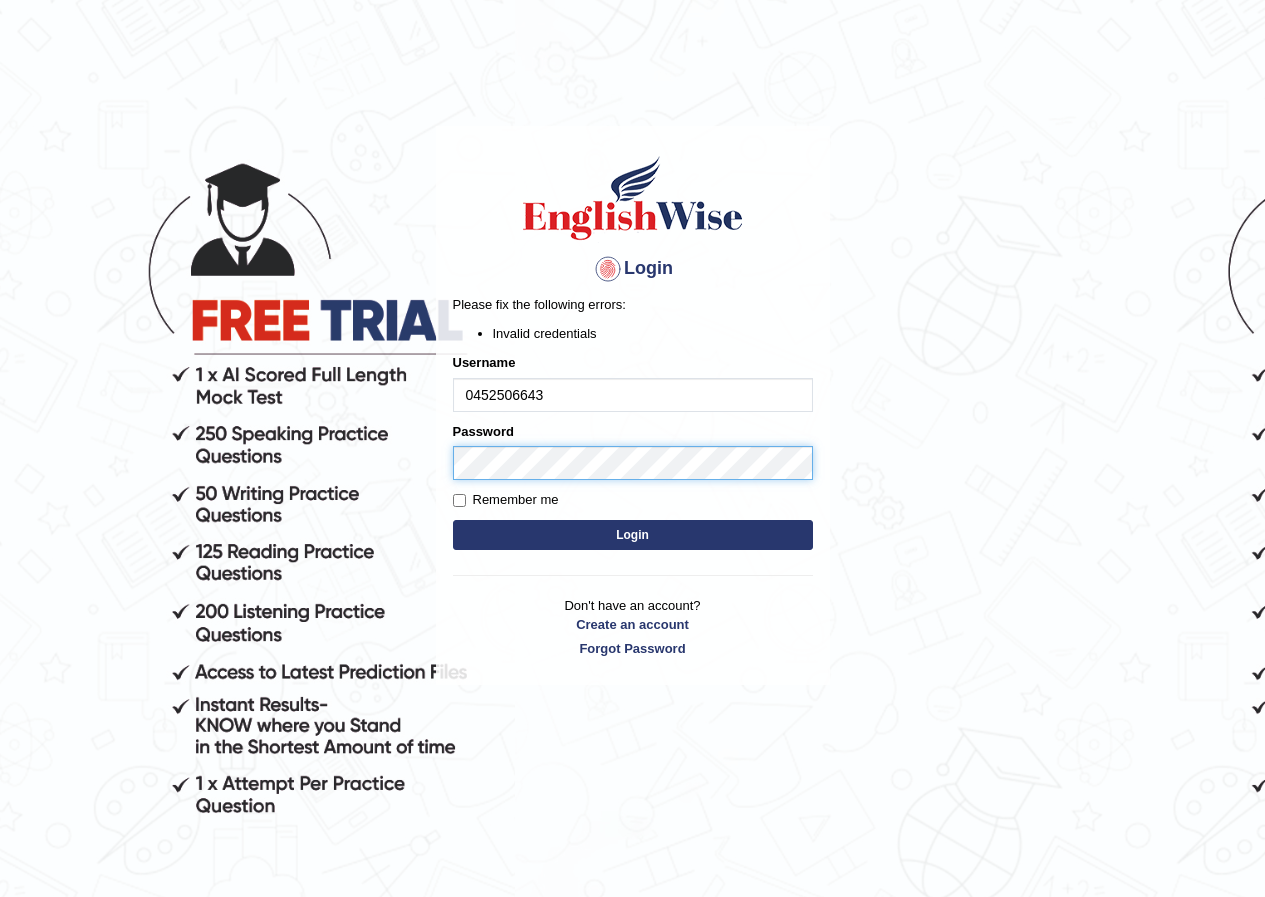 click on "Login
Please fix the following errors: Invalid credentials
Username
0452506643
Password
Remember me
Login
Don't have an account?
Create an account
Forgot Password
2025 ©  English Wise.  All Rights Reserved  Back to English Wise" at bounding box center (632, 511) 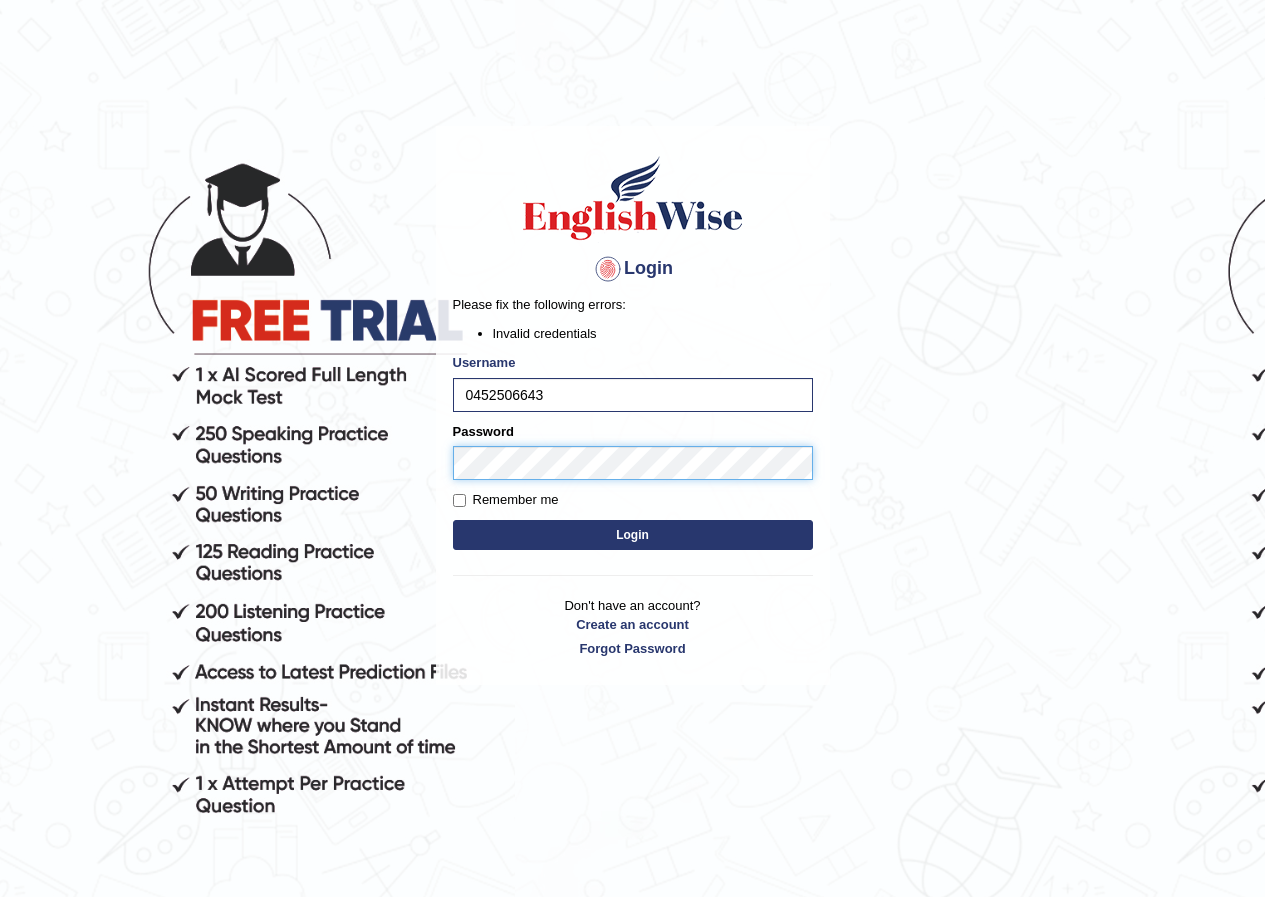 click on "Login" at bounding box center (633, 535) 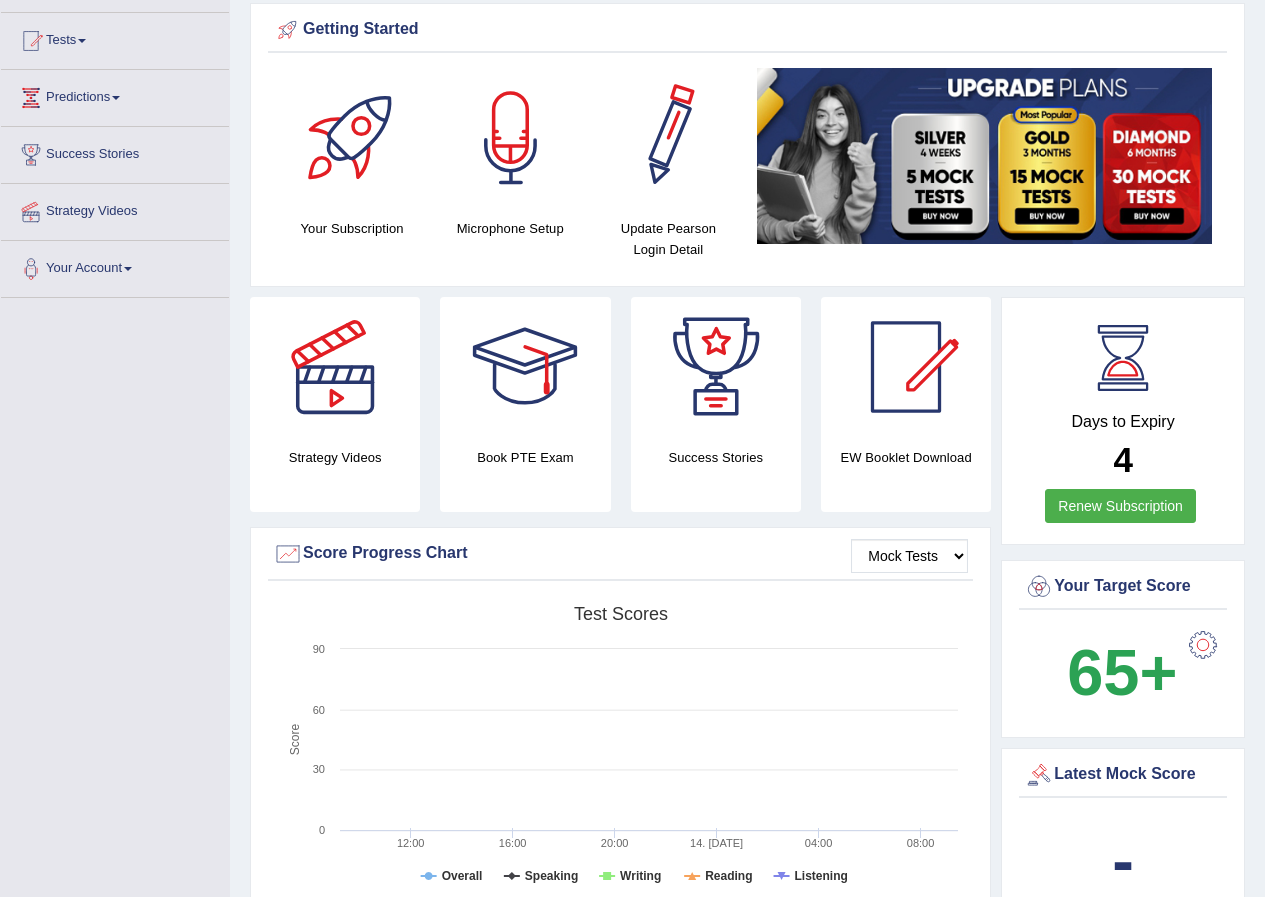 scroll, scrollTop: 200, scrollLeft: 0, axis: vertical 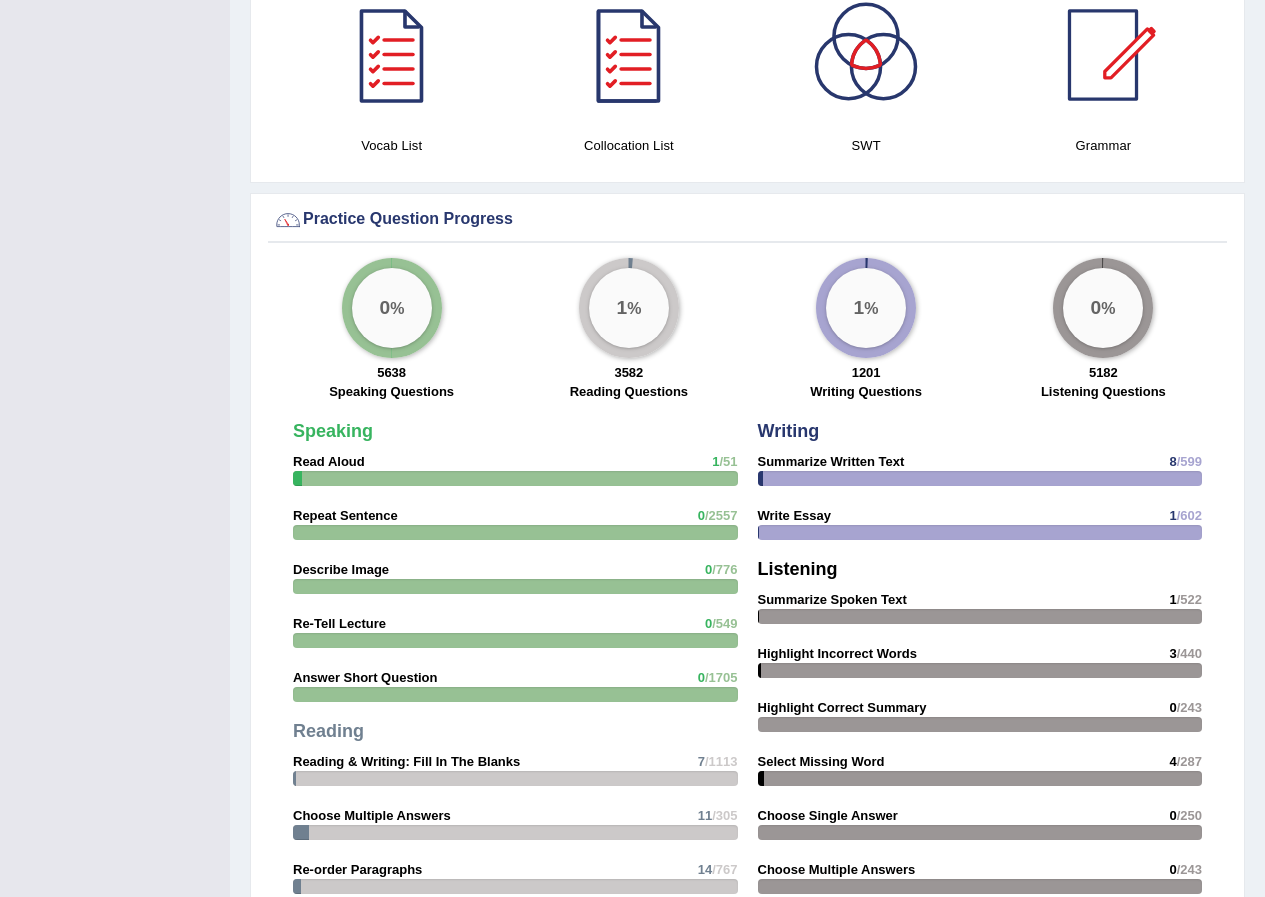 drag, startPoint x: 821, startPoint y: 120, endPoint x: 494, endPoint y: 167, distance: 330.3604 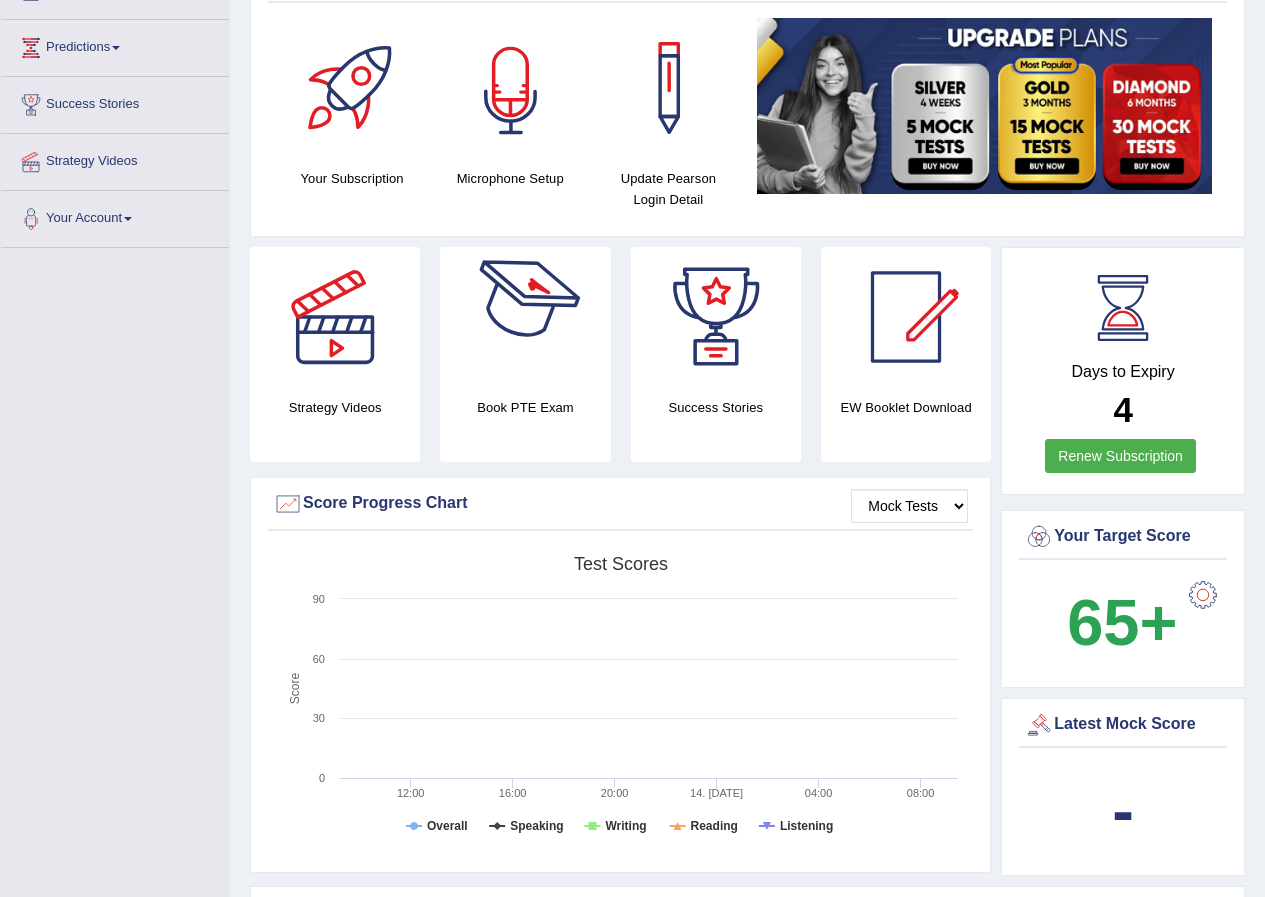 scroll, scrollTop: 0, scrollLeft: 0, axis: both 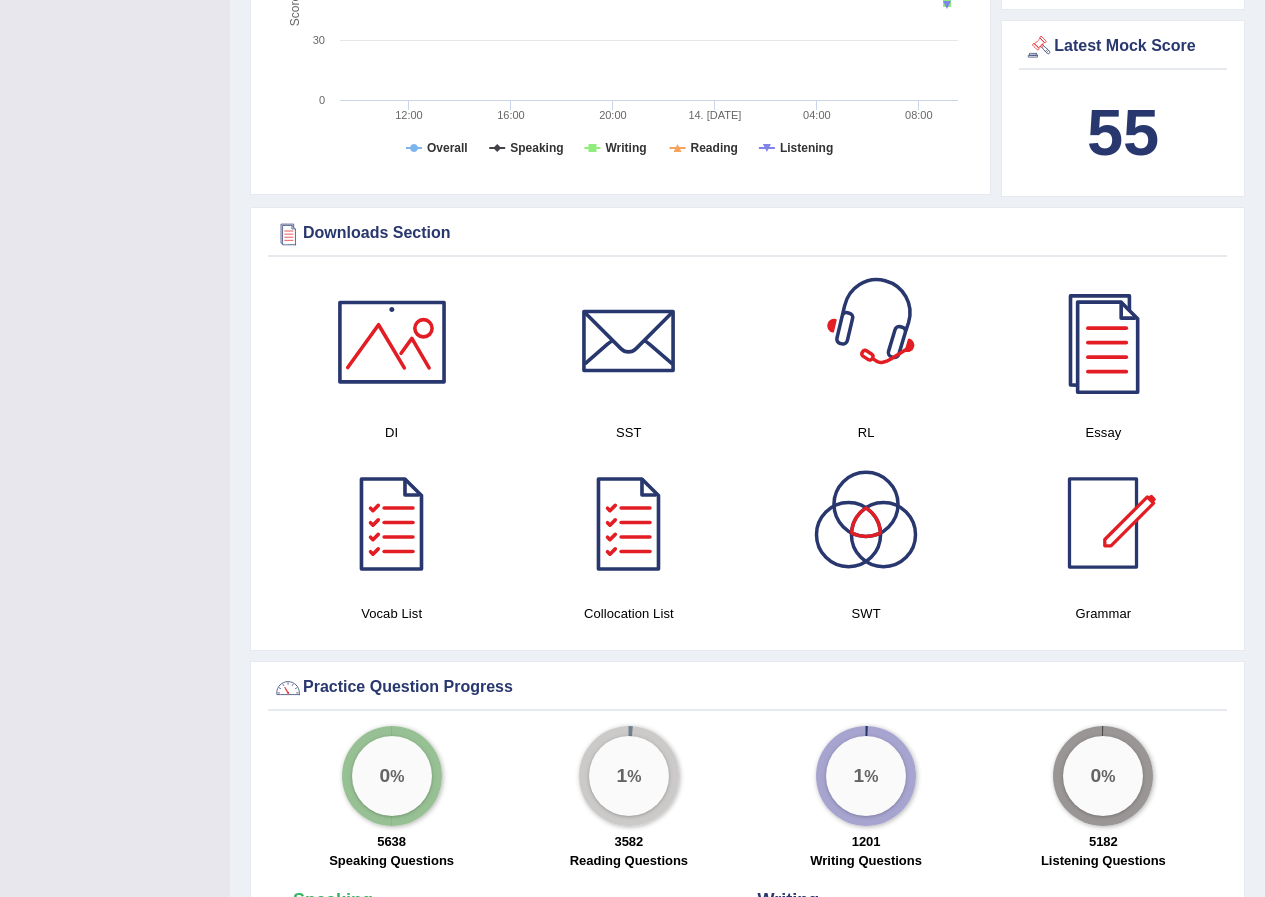 click on "55" at bounding box center (1123, 133) 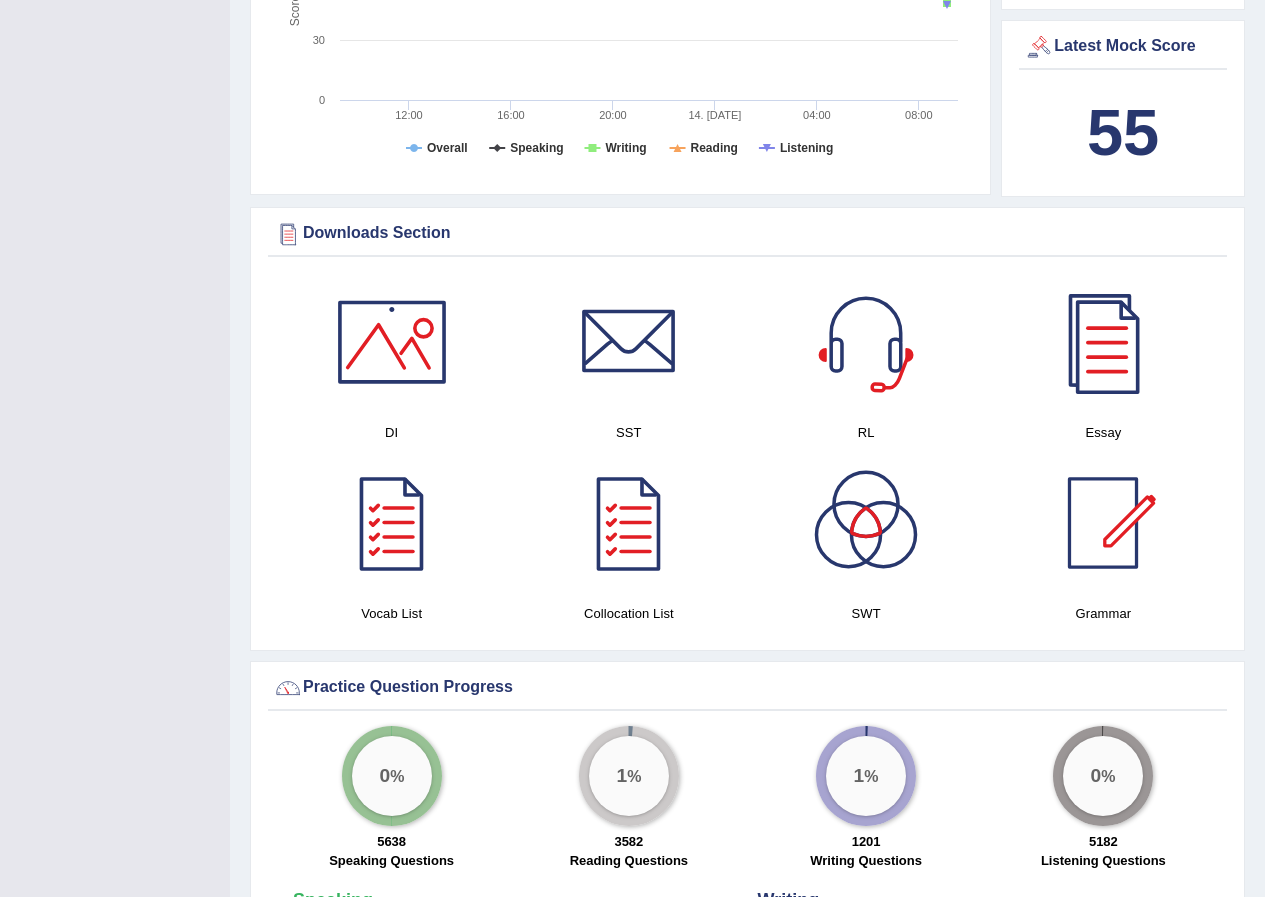 click on "55" at bounding box center (1123, 132) 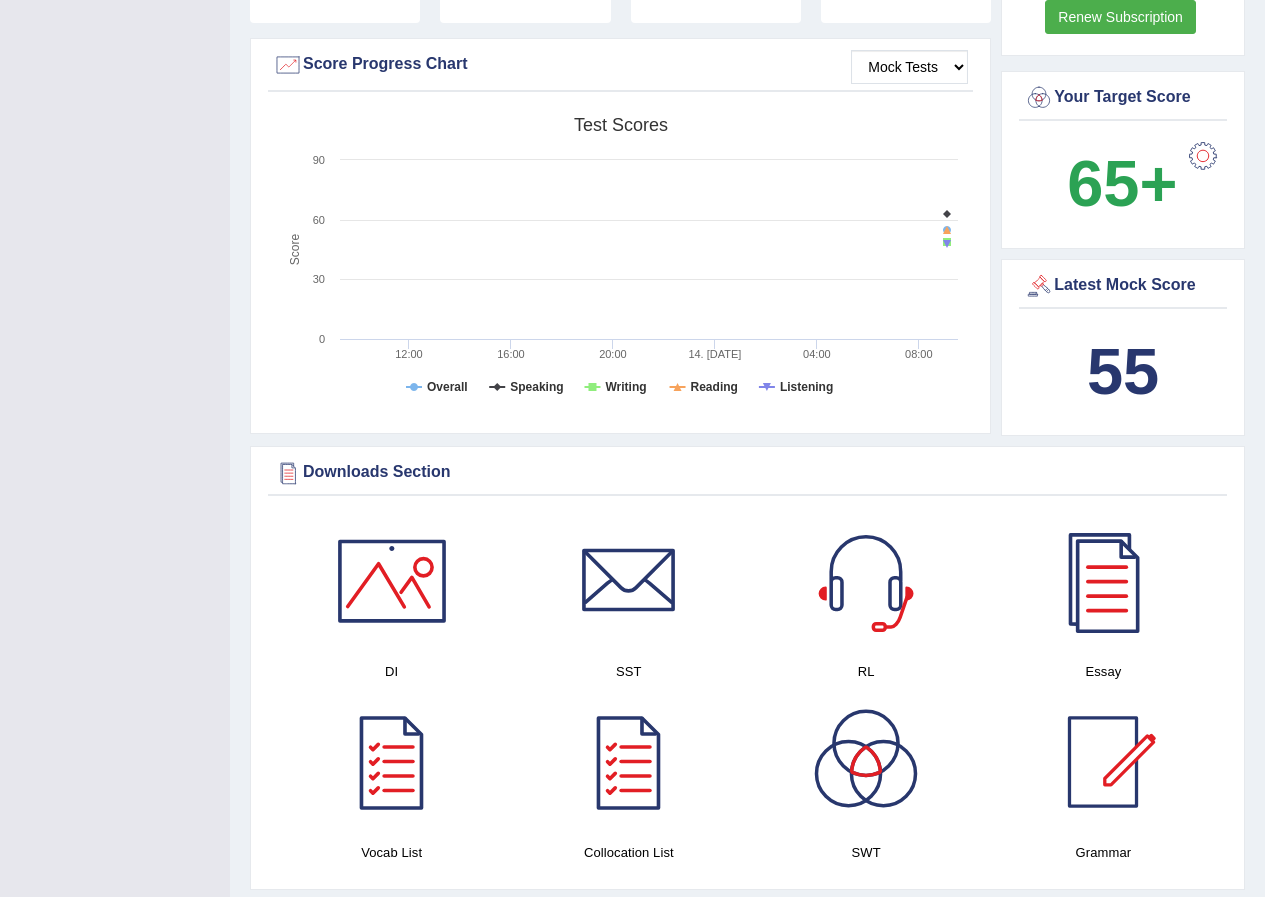 scroll, scrollTop: 500, scrollLeft: 0, axis: vertical 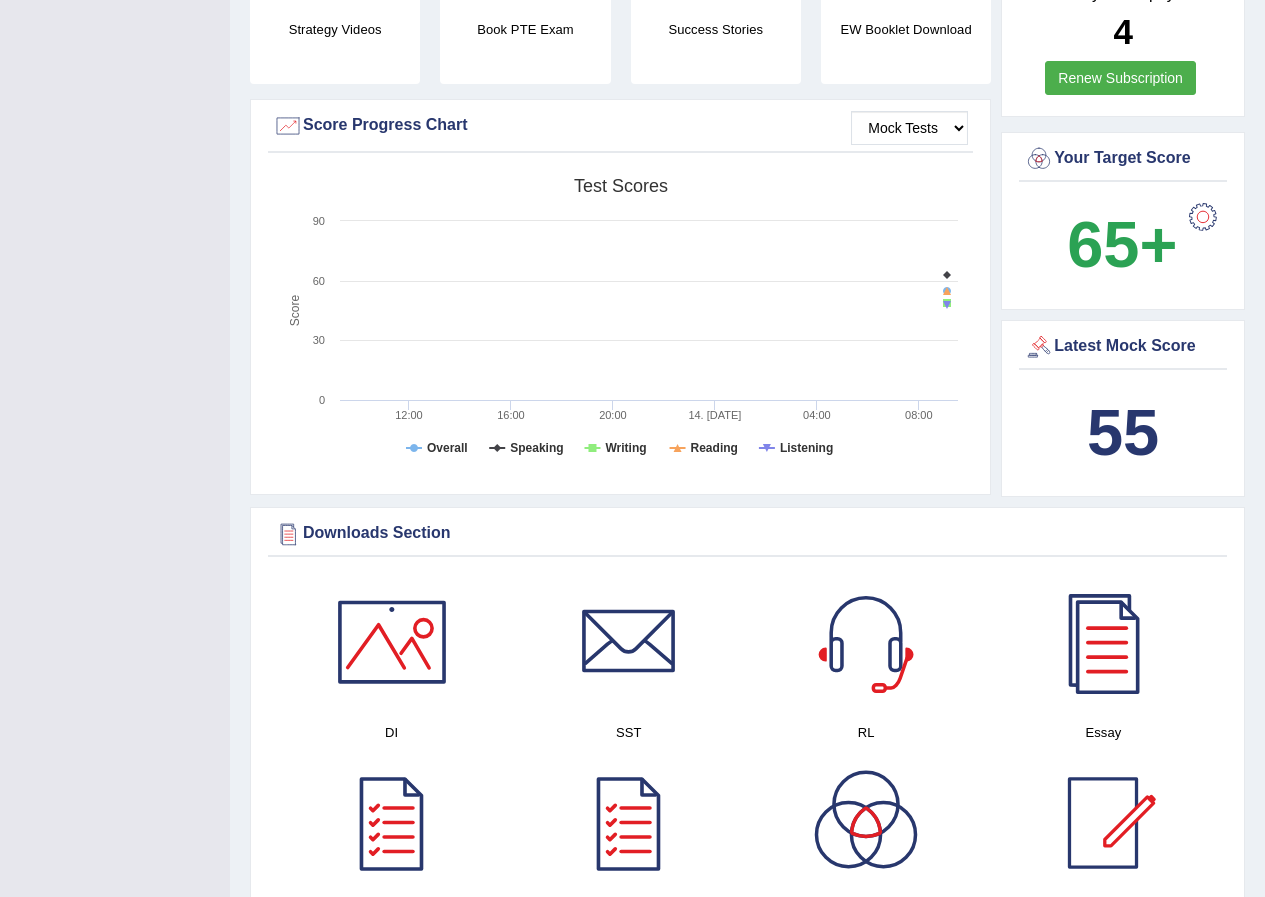drag, startPoint x: 1195, startPoint y: 394, endPoint x: 1193, endPoint y: 384, distance: 10.198039 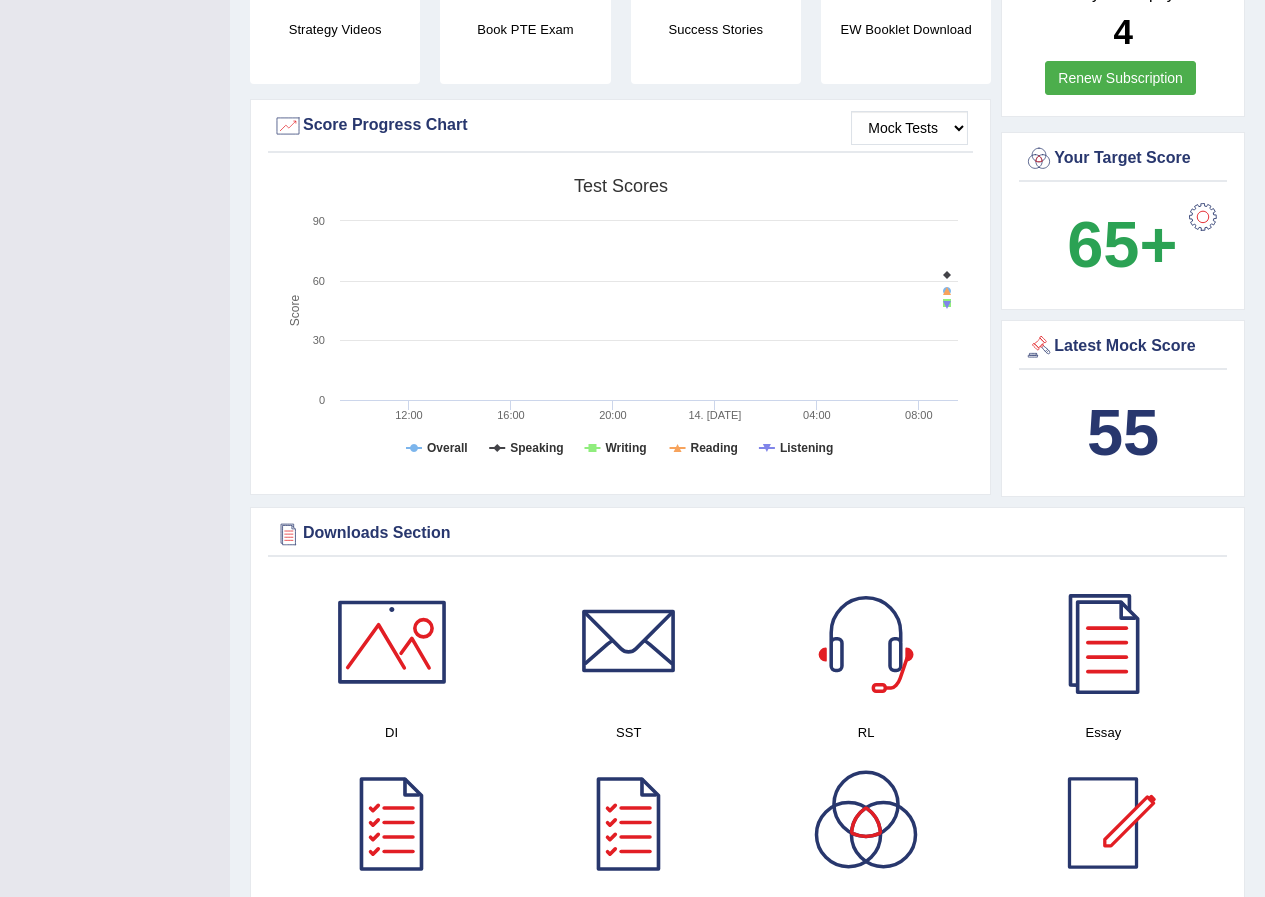 click on "Latest Mock Score" at bounding box center [1123, 347] 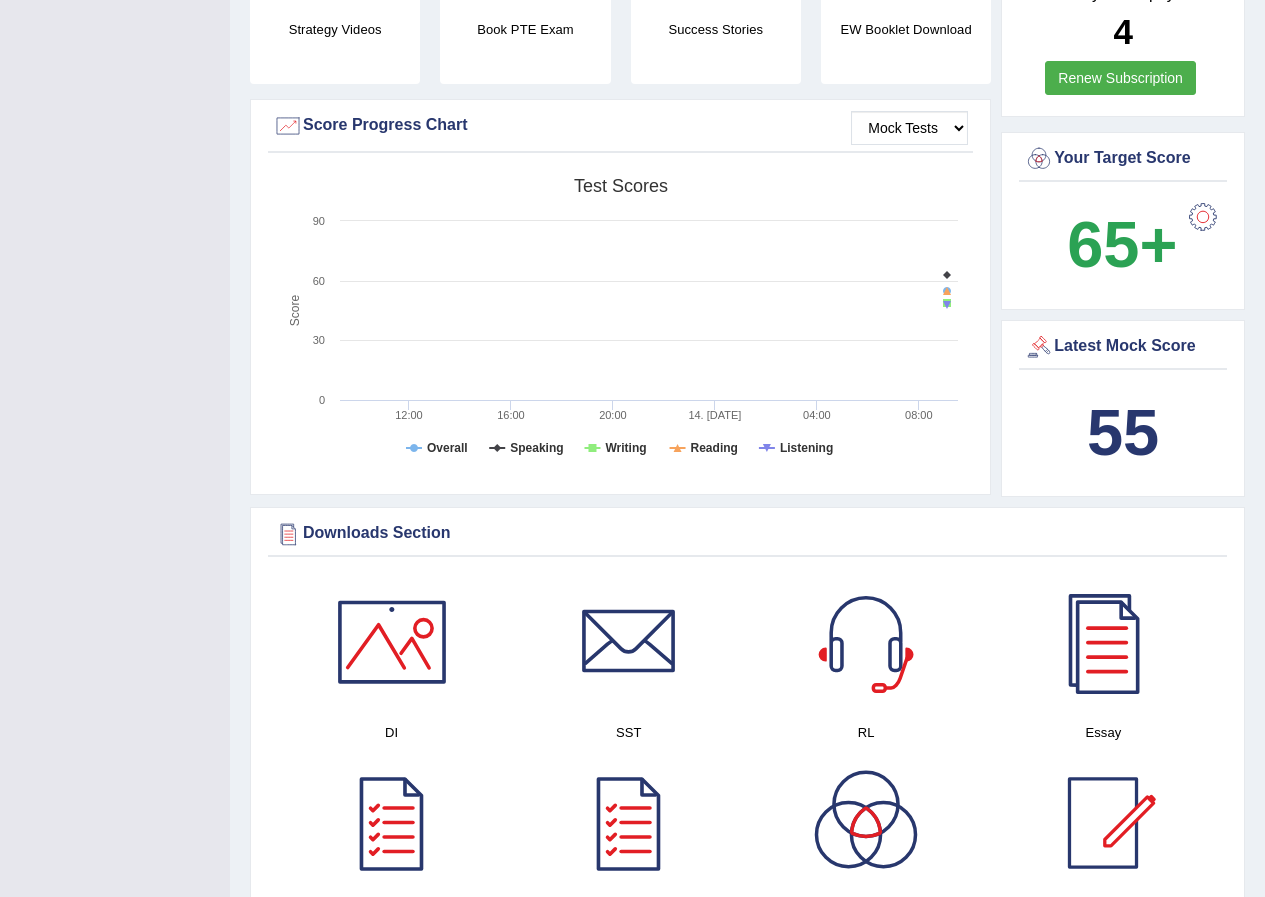 click on "55" at bounding box center (1123, 432) 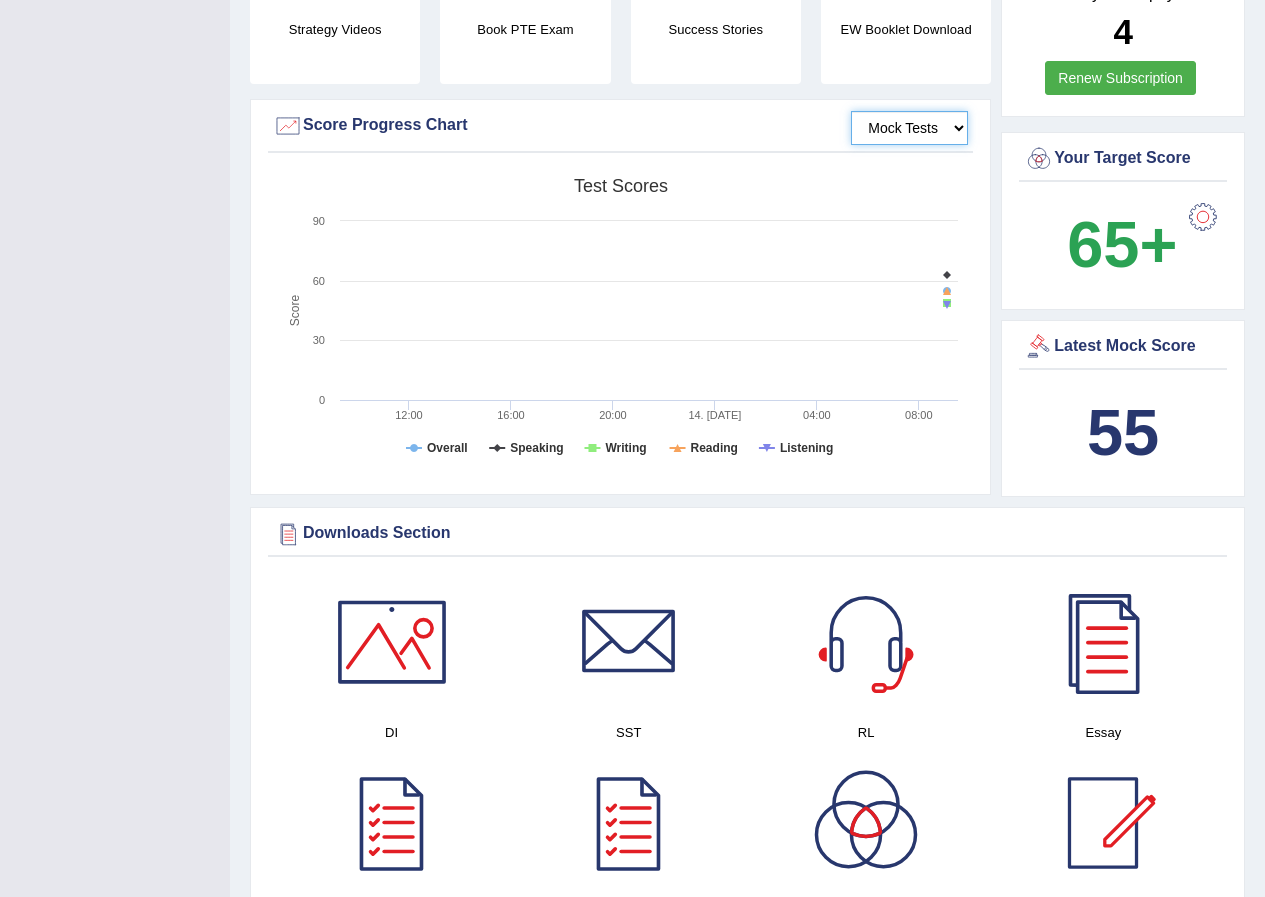 click on "Mock Tests" at bounding box center (909, 128) 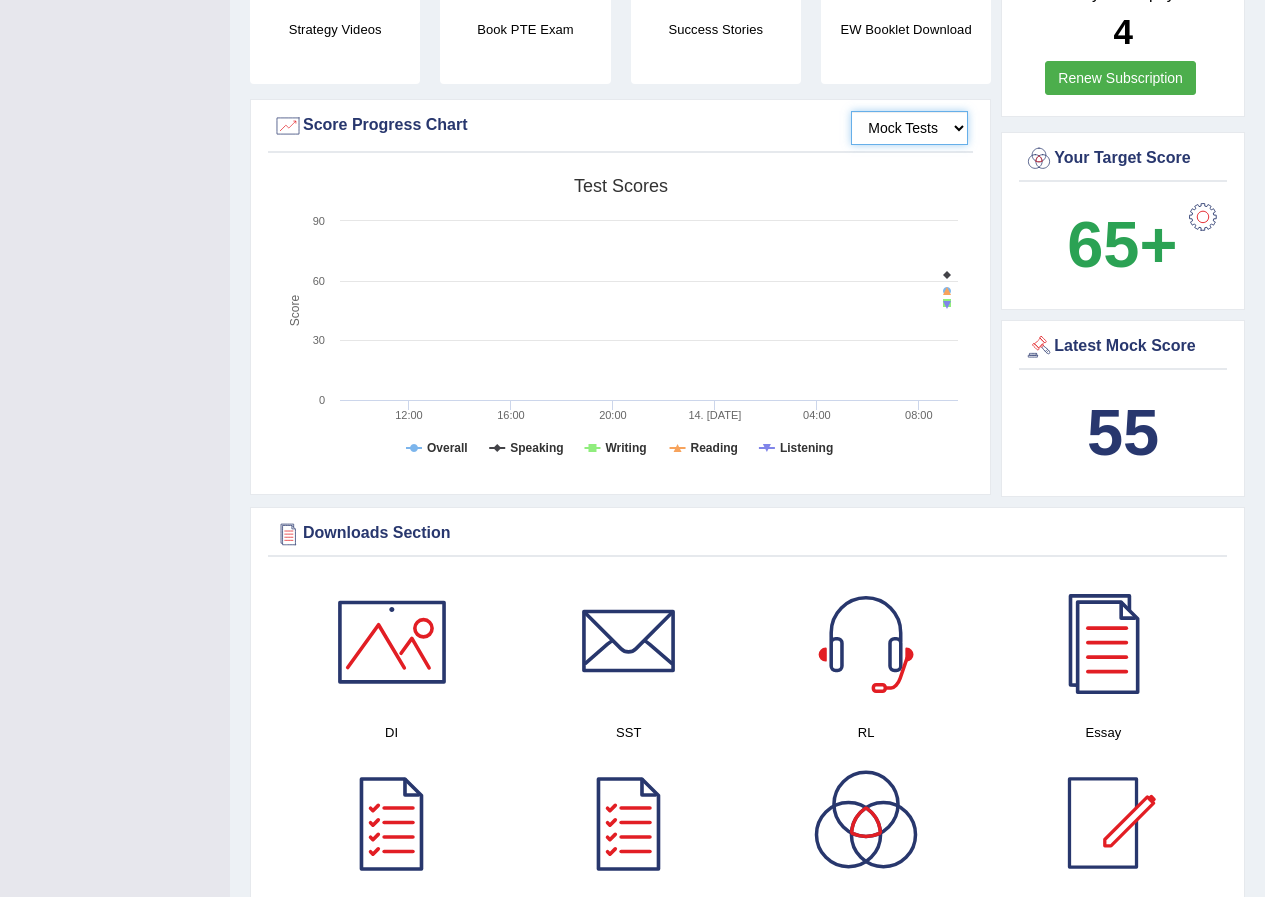 click on "Mock Tests" at bounding box center (909, 128) 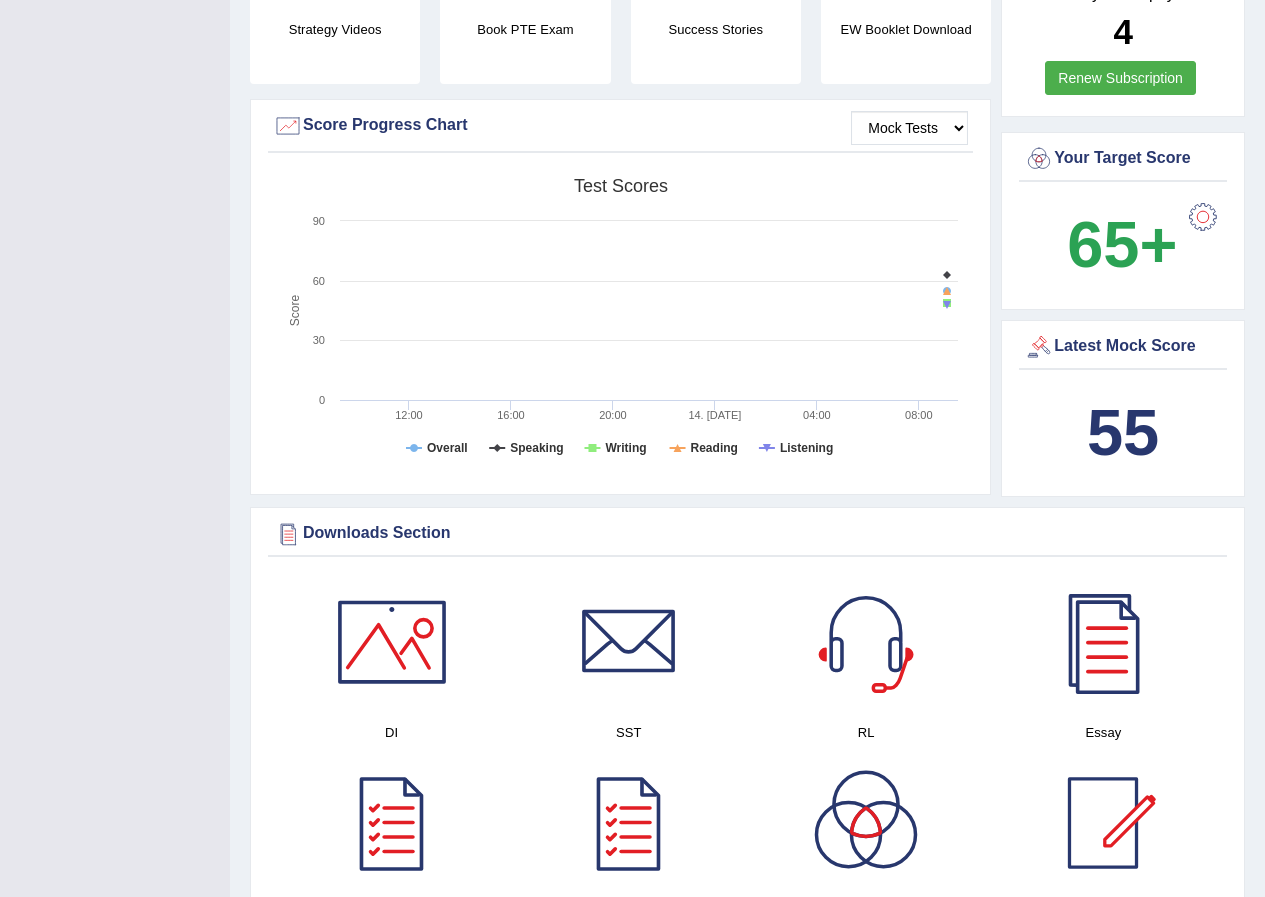 click on "Latest Mock Score" at bounding box center (1123, 347) 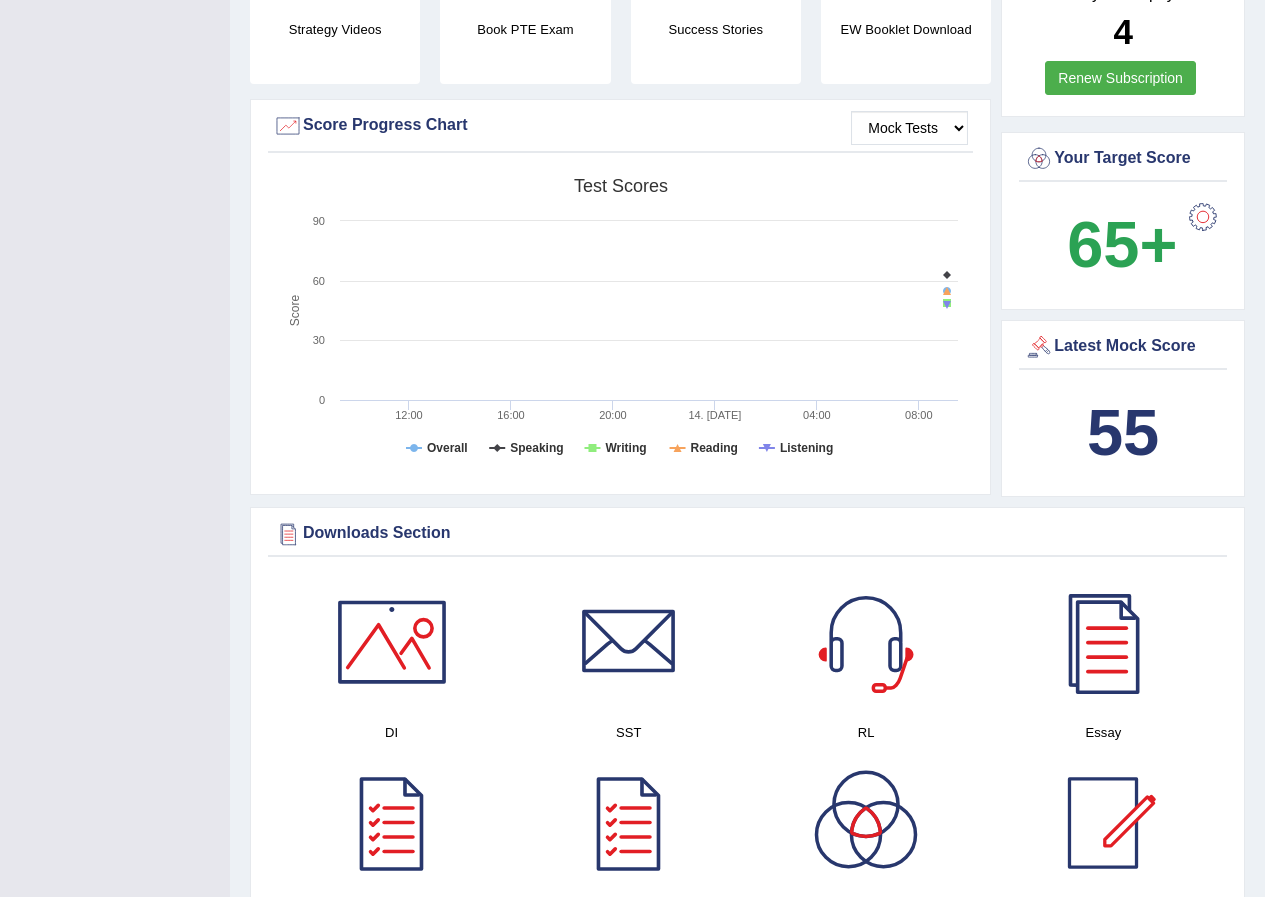 drag, startPoint x: 1132, startPoint y: 432, endPoint x: 1011, endPoint y: 574, distance: 186.56099 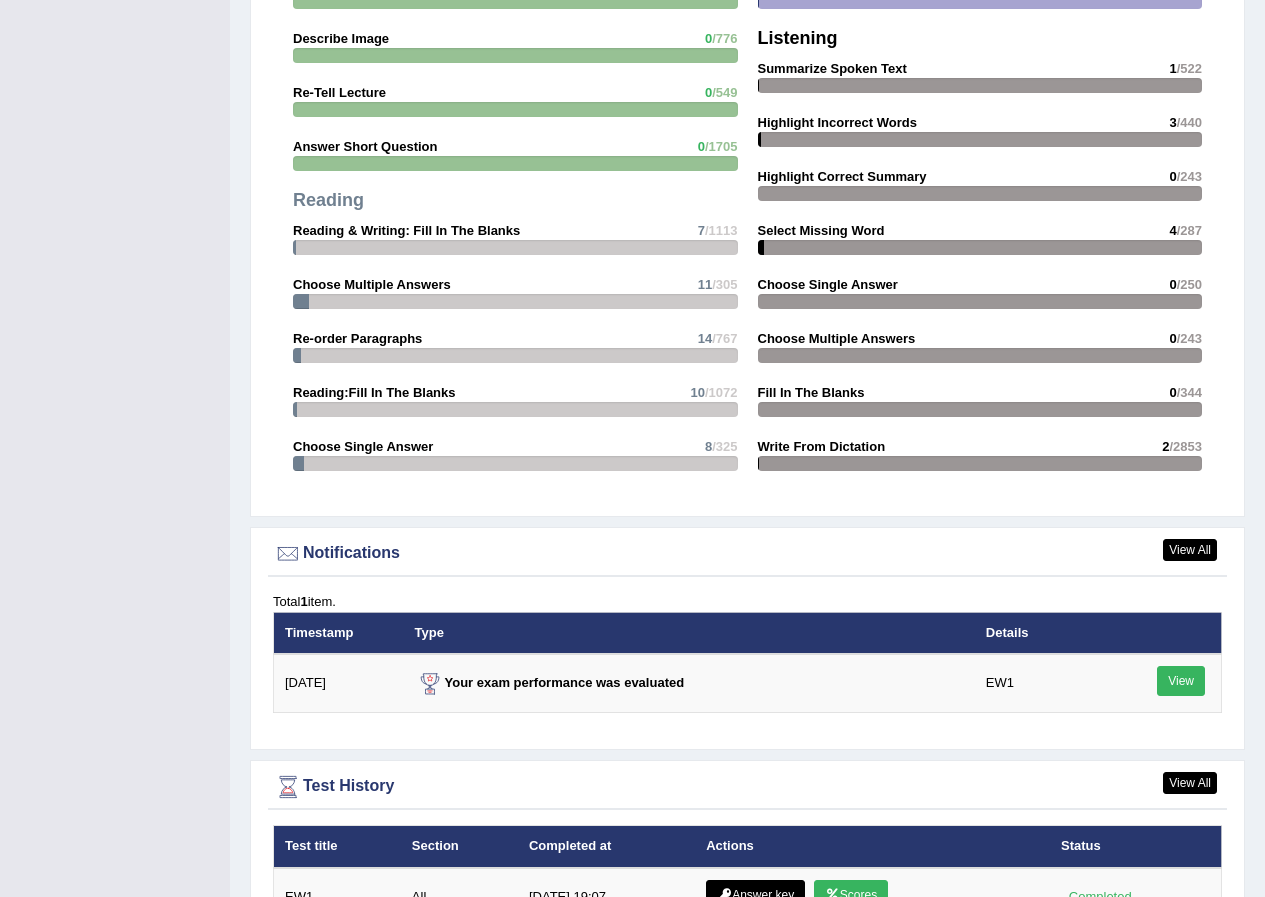 scroll, scrollTop: 1927, scrollLeft: 0, axis: vertical 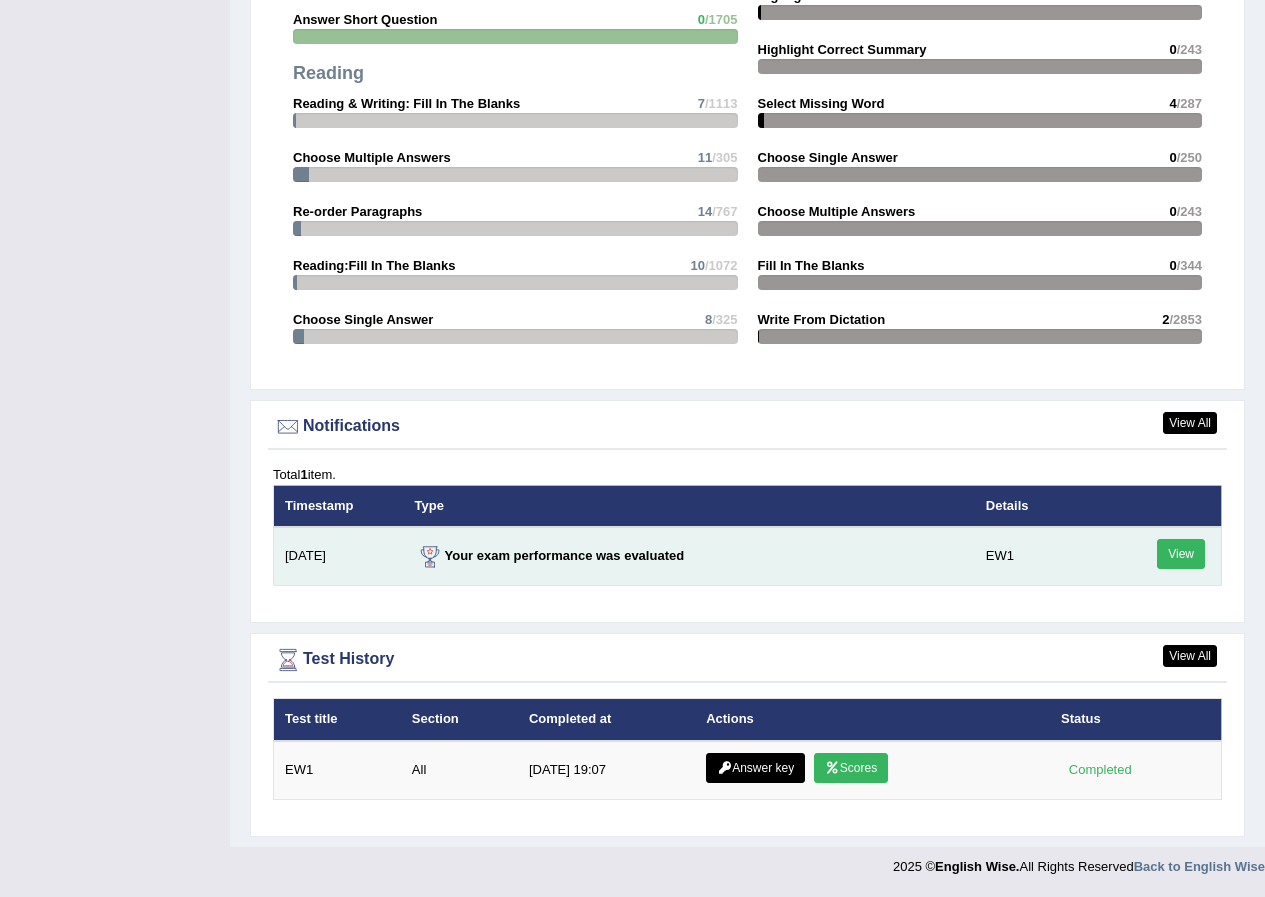 click on "View" at bounding box center (1181, 554) 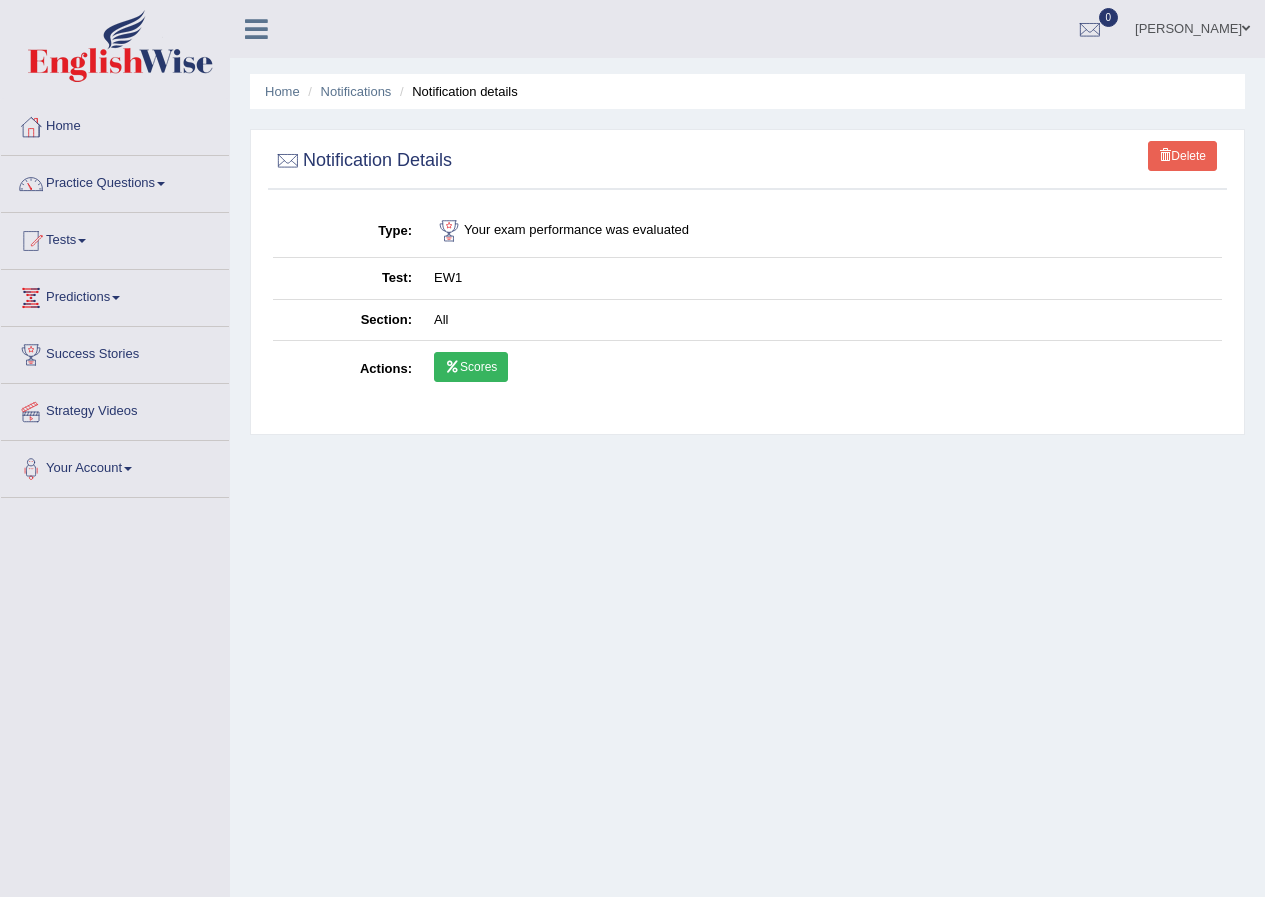 scroll, scrollTop: 0, scrollLeft: 0, axis: both 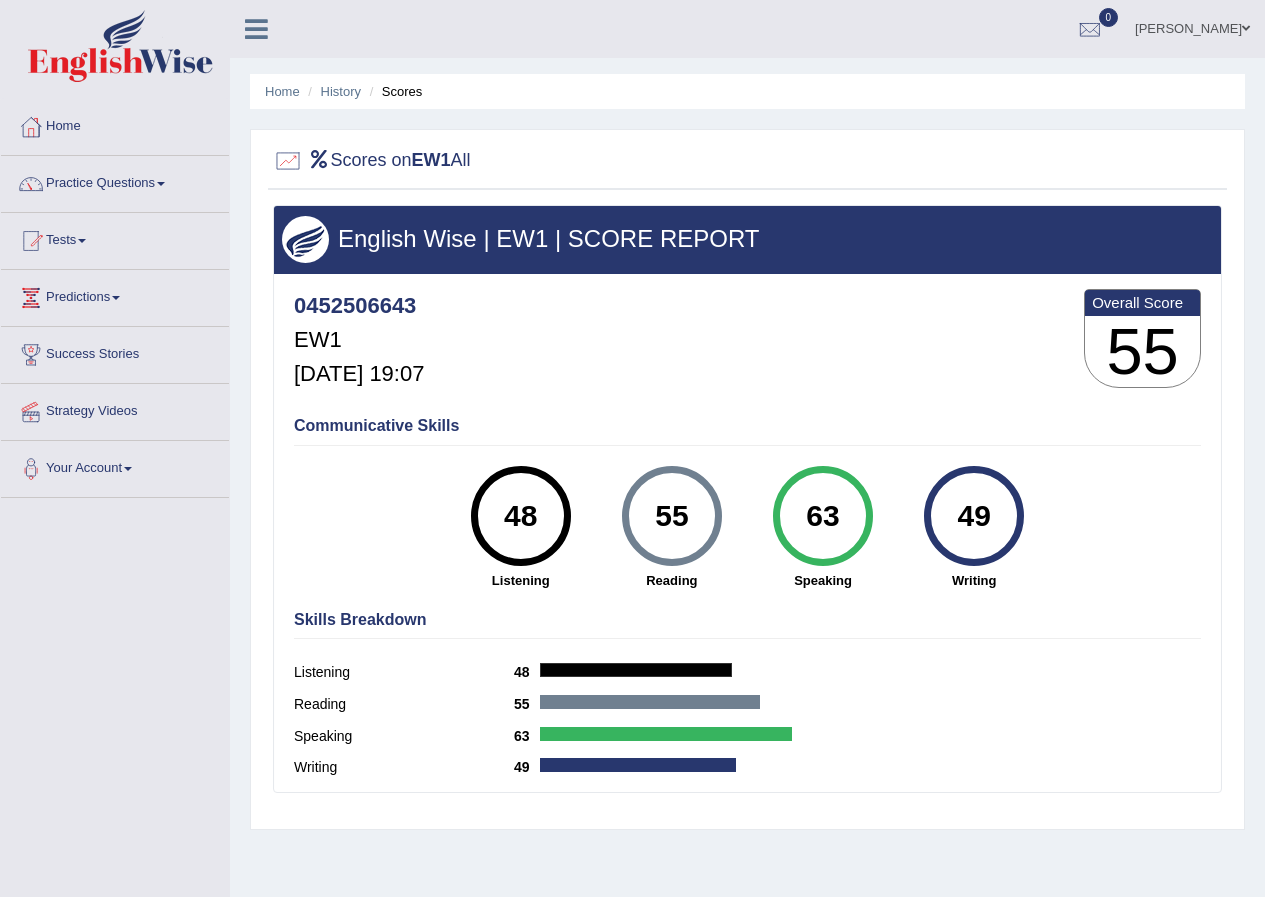 drag, startPoint x: 638, startPoint y: 536, endPoint x: 994, endPoint y: 528, distance: 356.08987 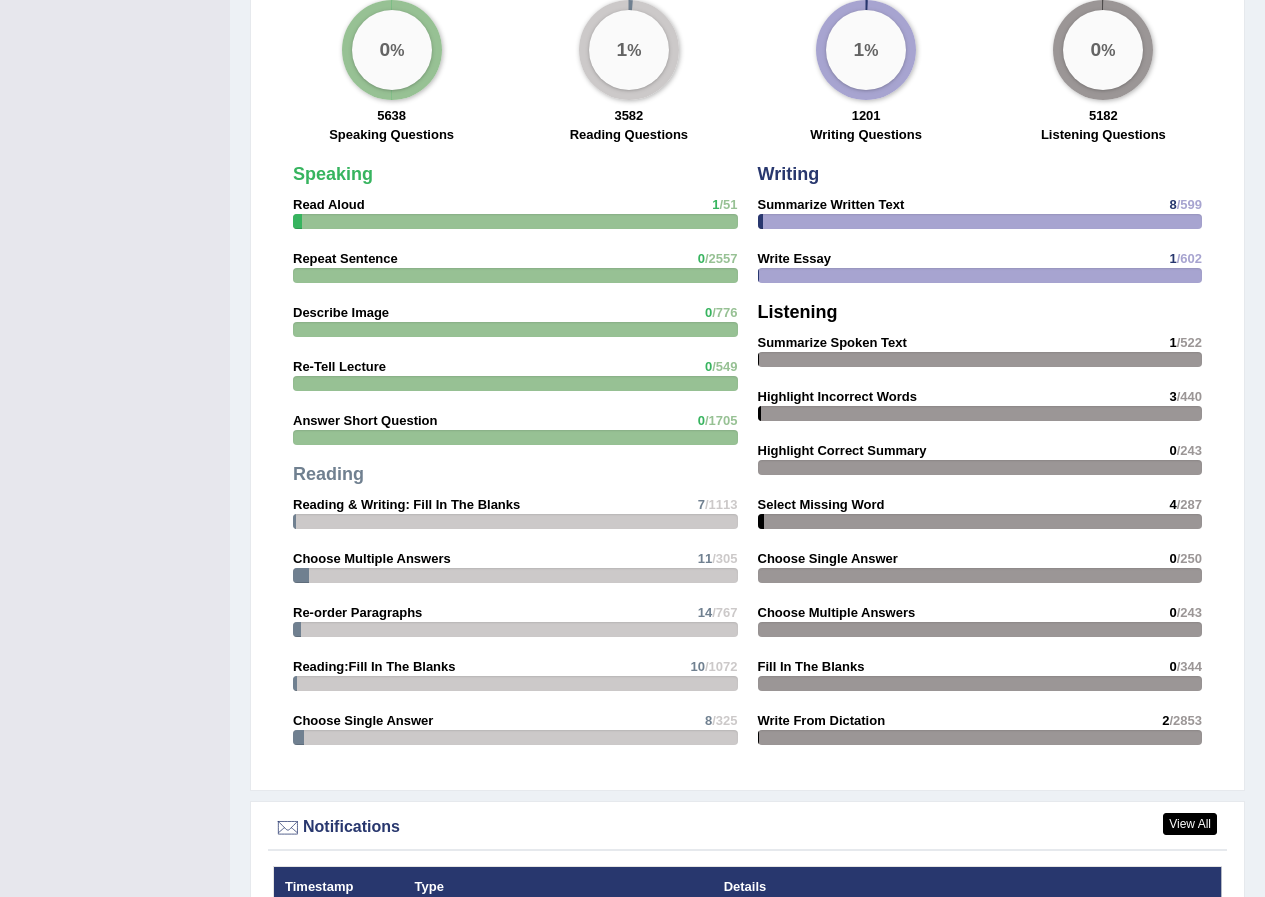 scroll, scrollTop: 1526, scrollLeft: 0, axis: vertical 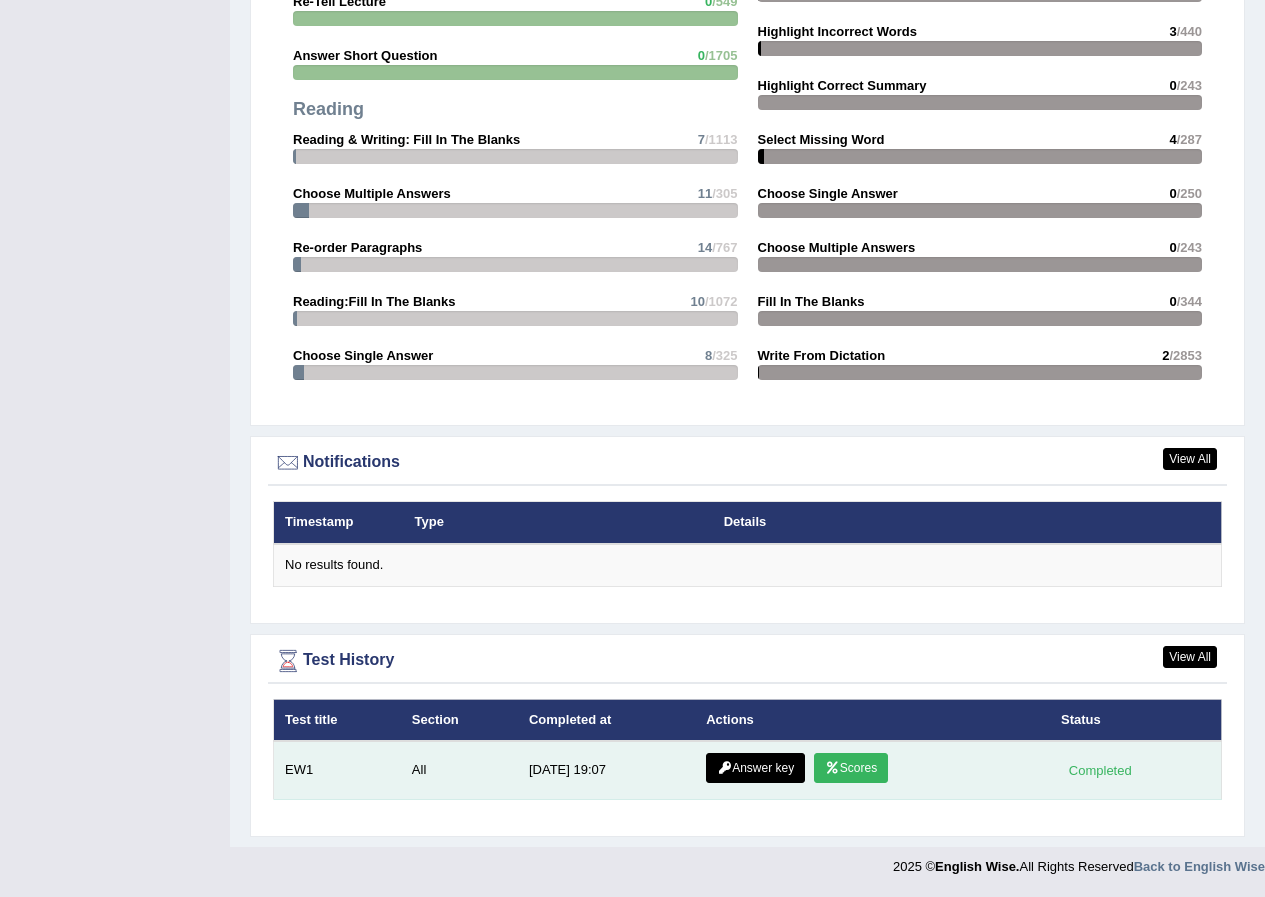 click on "Answer key" at bounding box center (755, 768) 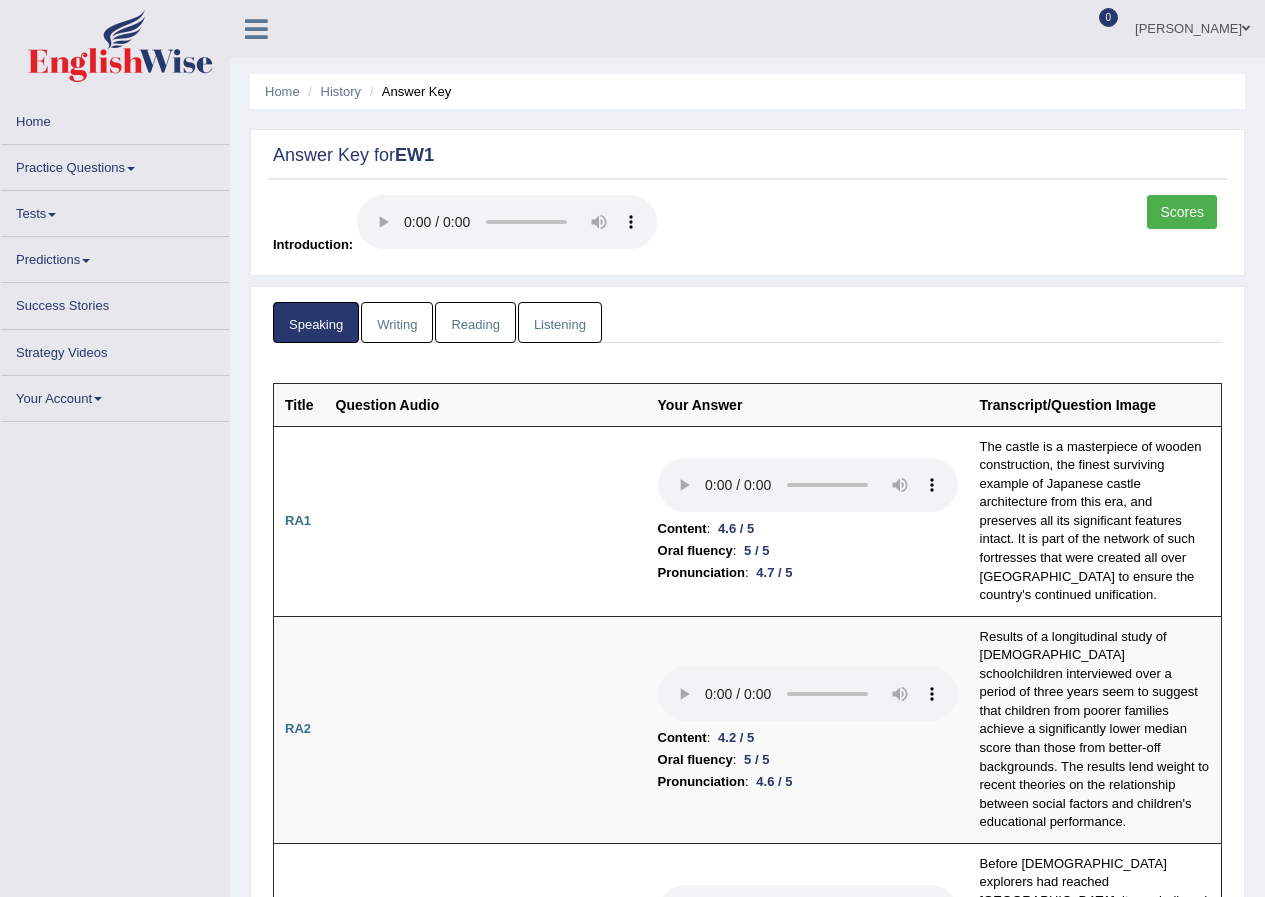 scroll, scrollTop: 0, scrollLeft: 0, axis: both 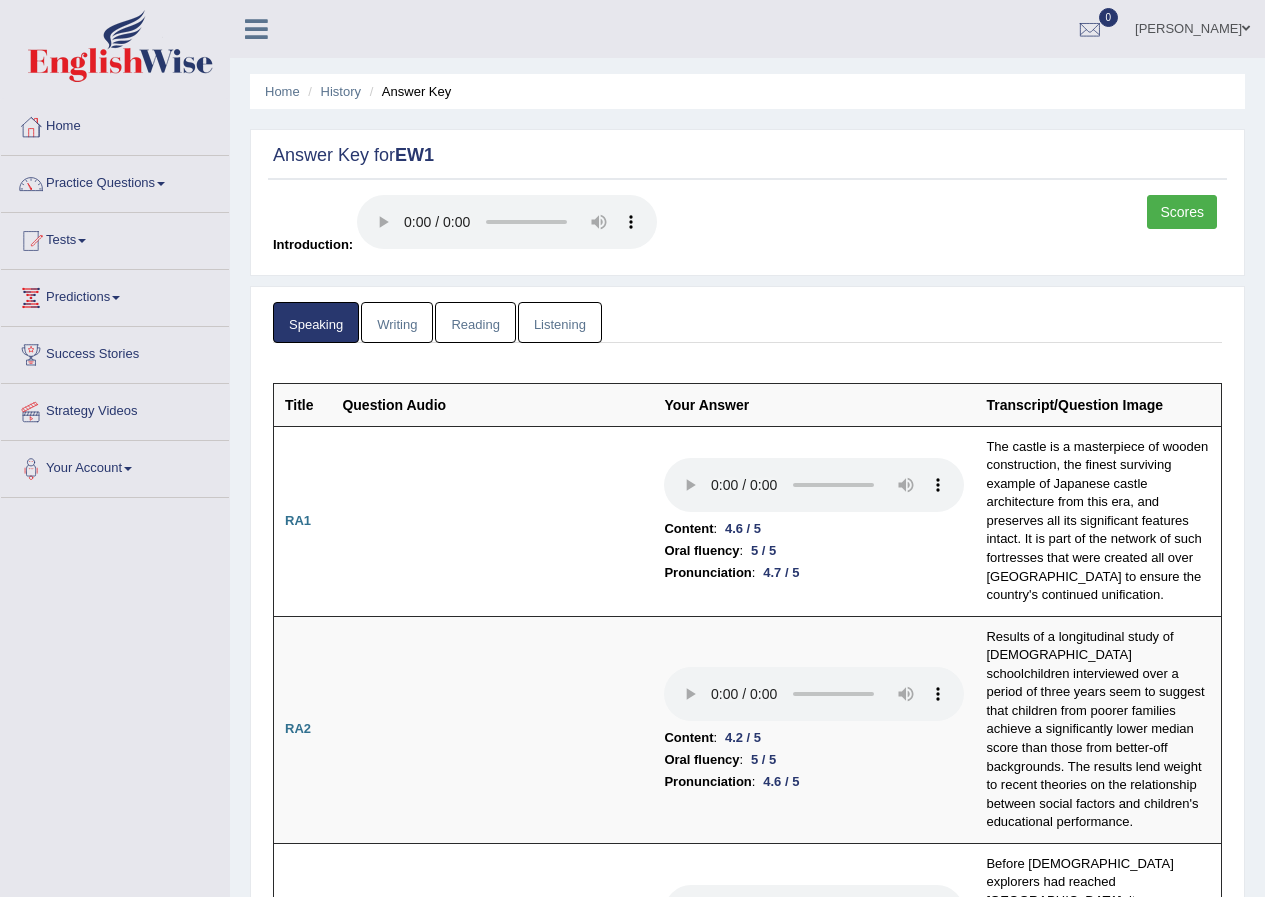 click on "Writing" at bounding box center (397, 322) 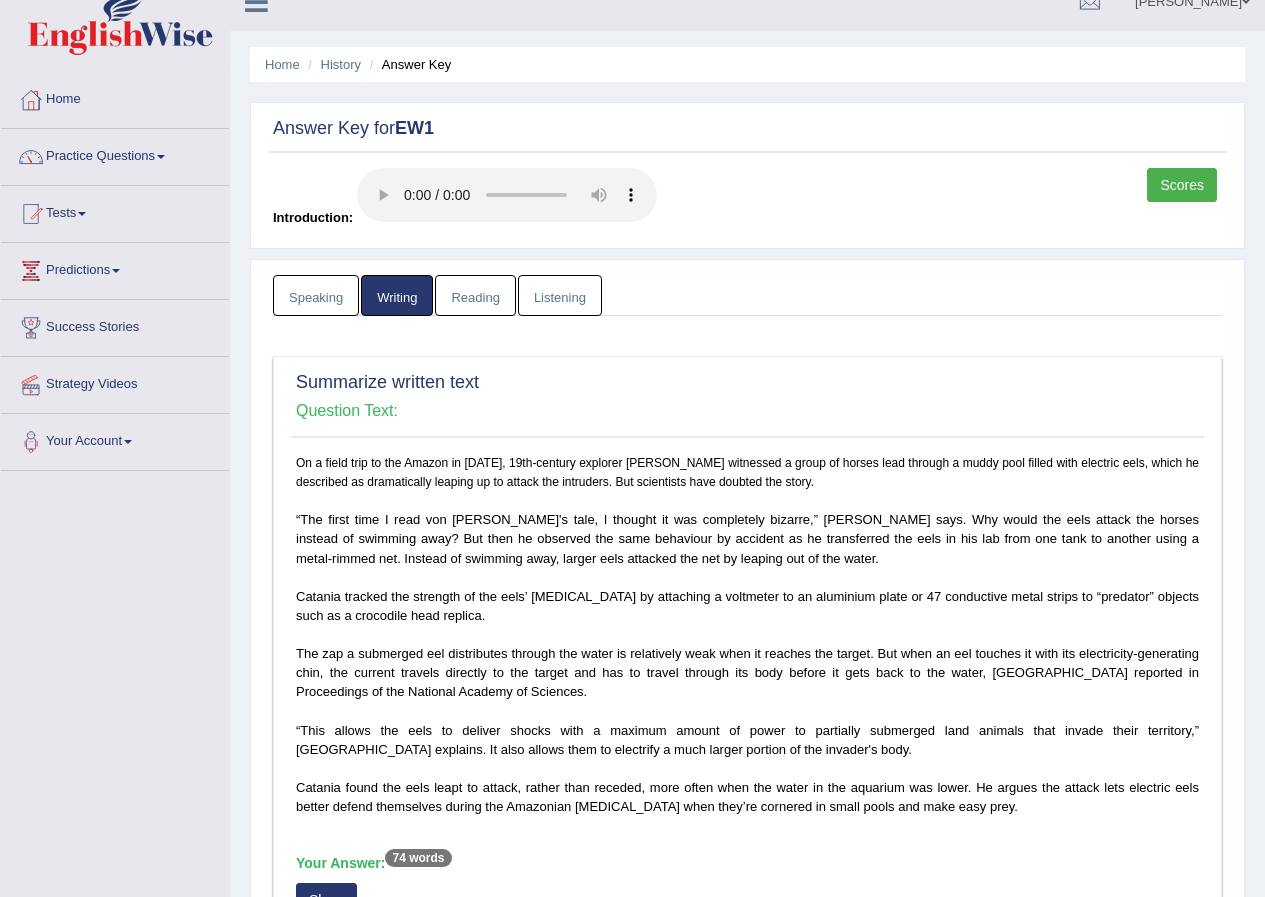 scroll, scrollTop: 0, scrollLeft: 0, axis: both 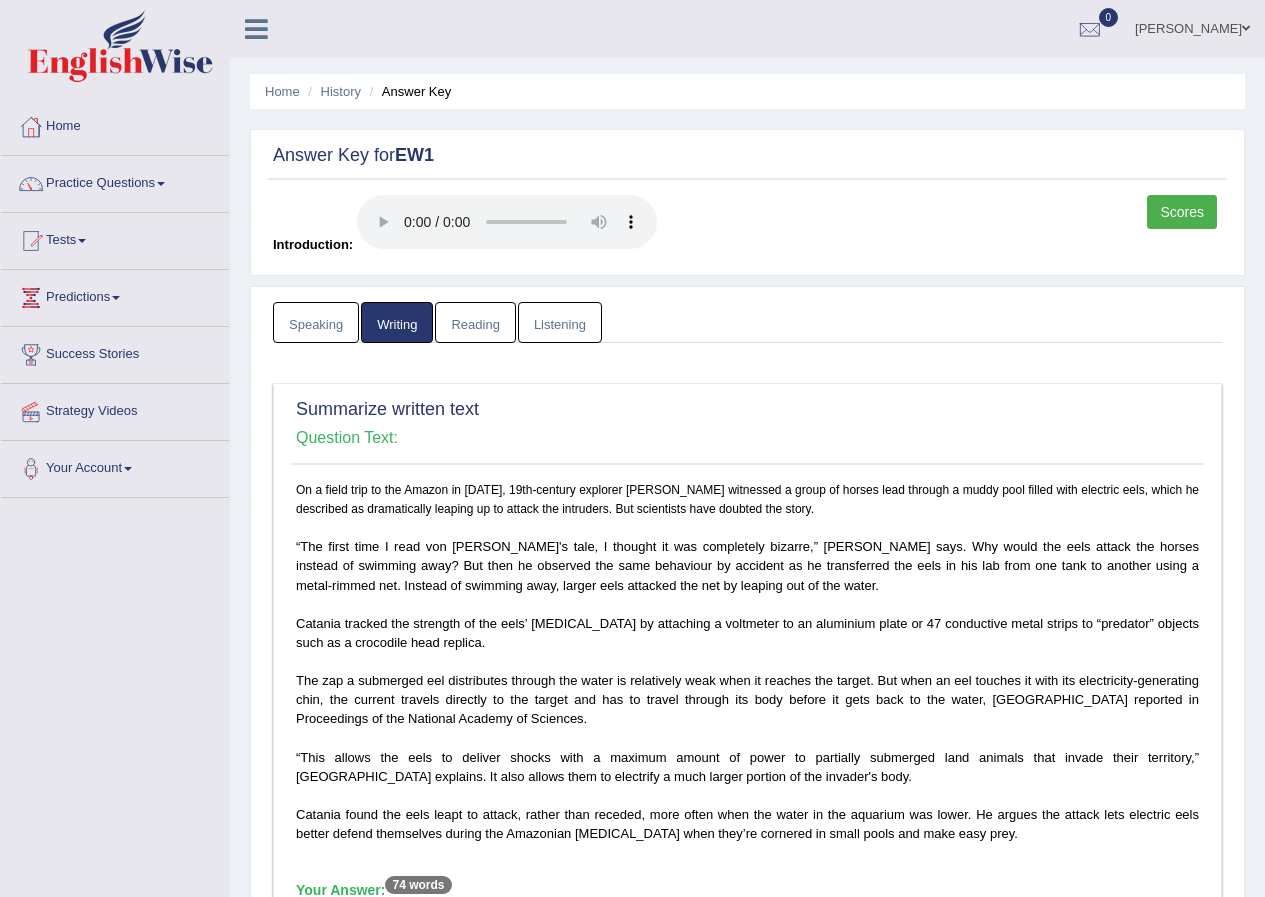 click on "Reading" at bounding box center [475, 322] 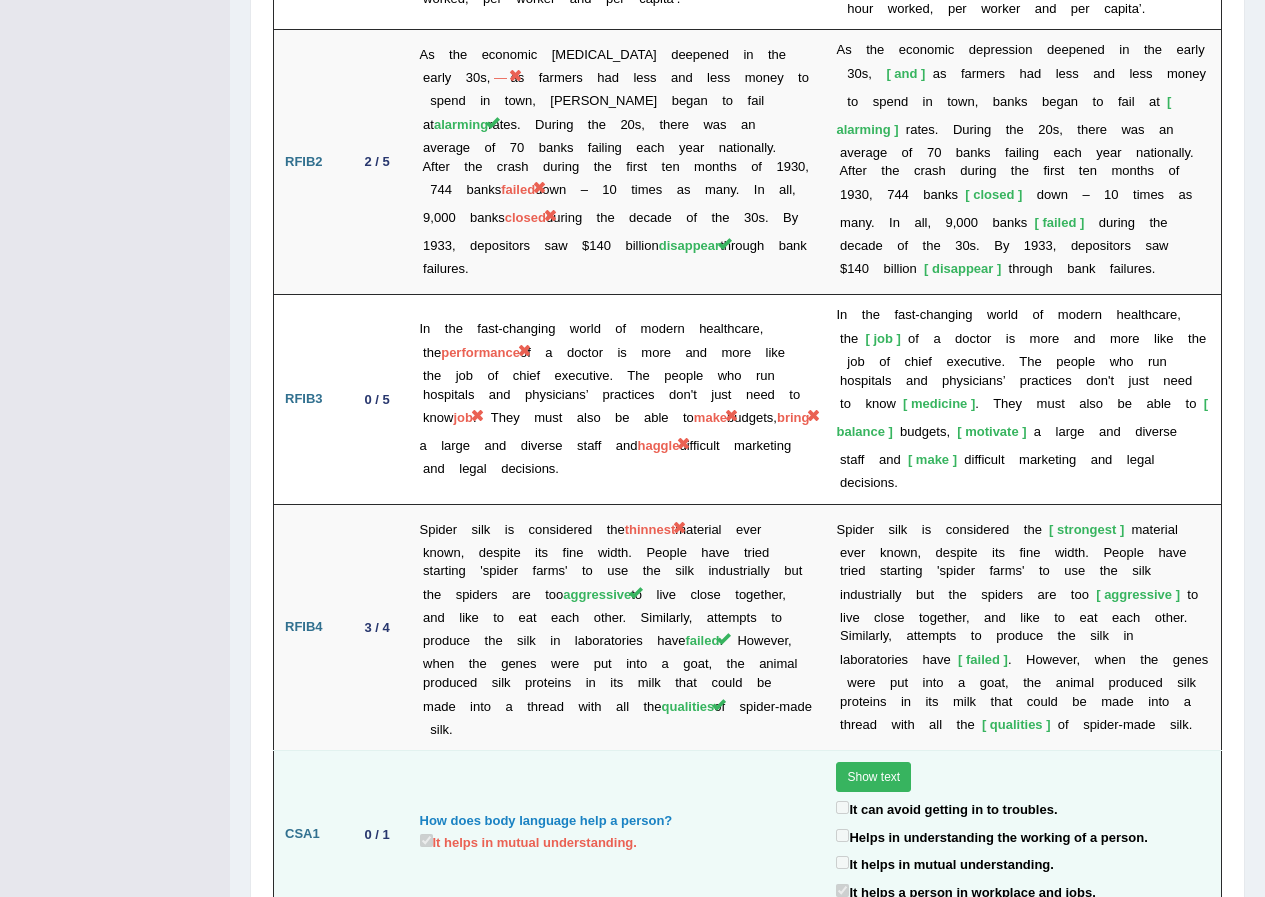 scroll, scrollTop: 4116, scrollLeft: 0, axis: vertical 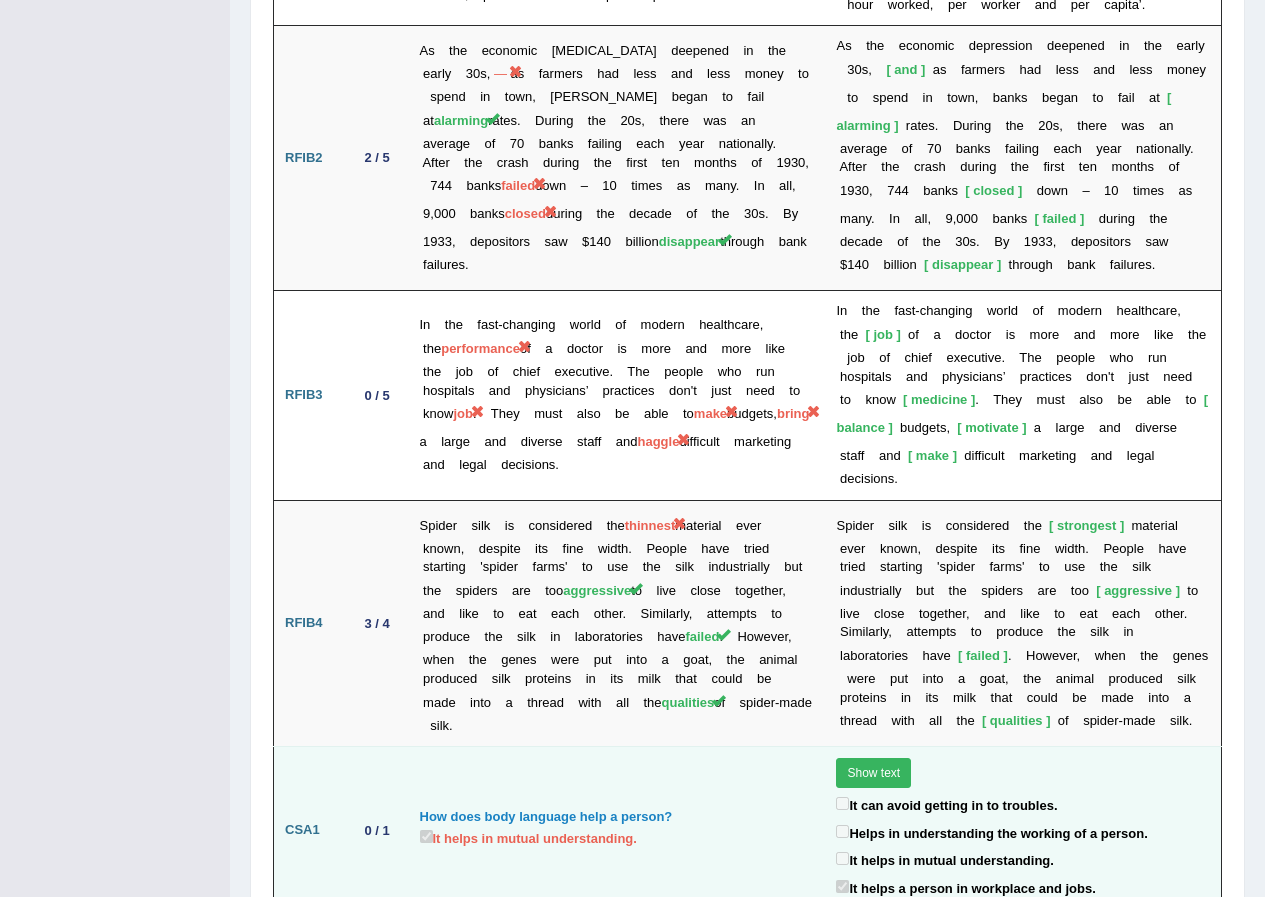 click on "It helps a person in workplace and jobs." at bounding box center (965, 887) 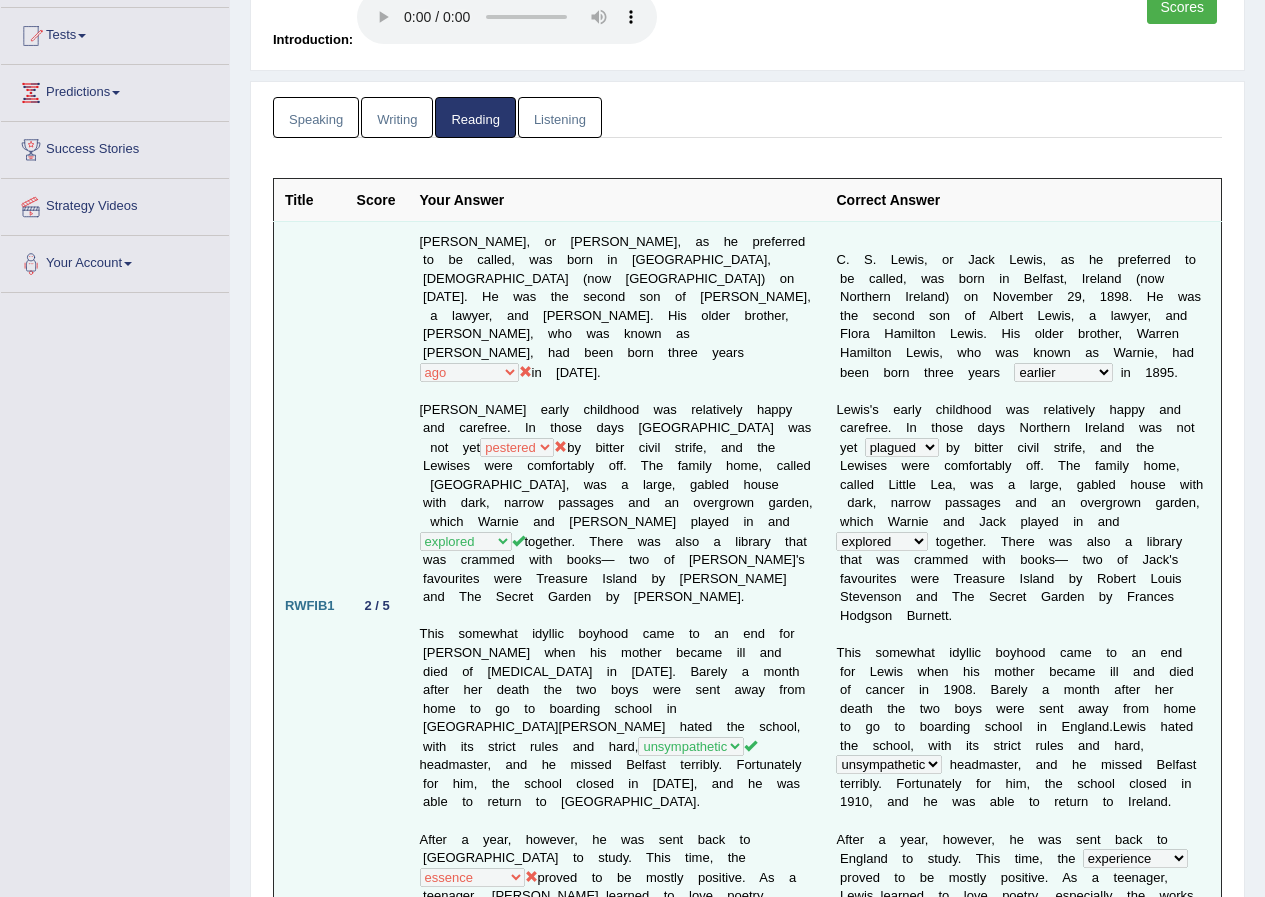 scroll, scrollTop: 37, scrollLeft: 0, axis: vertical 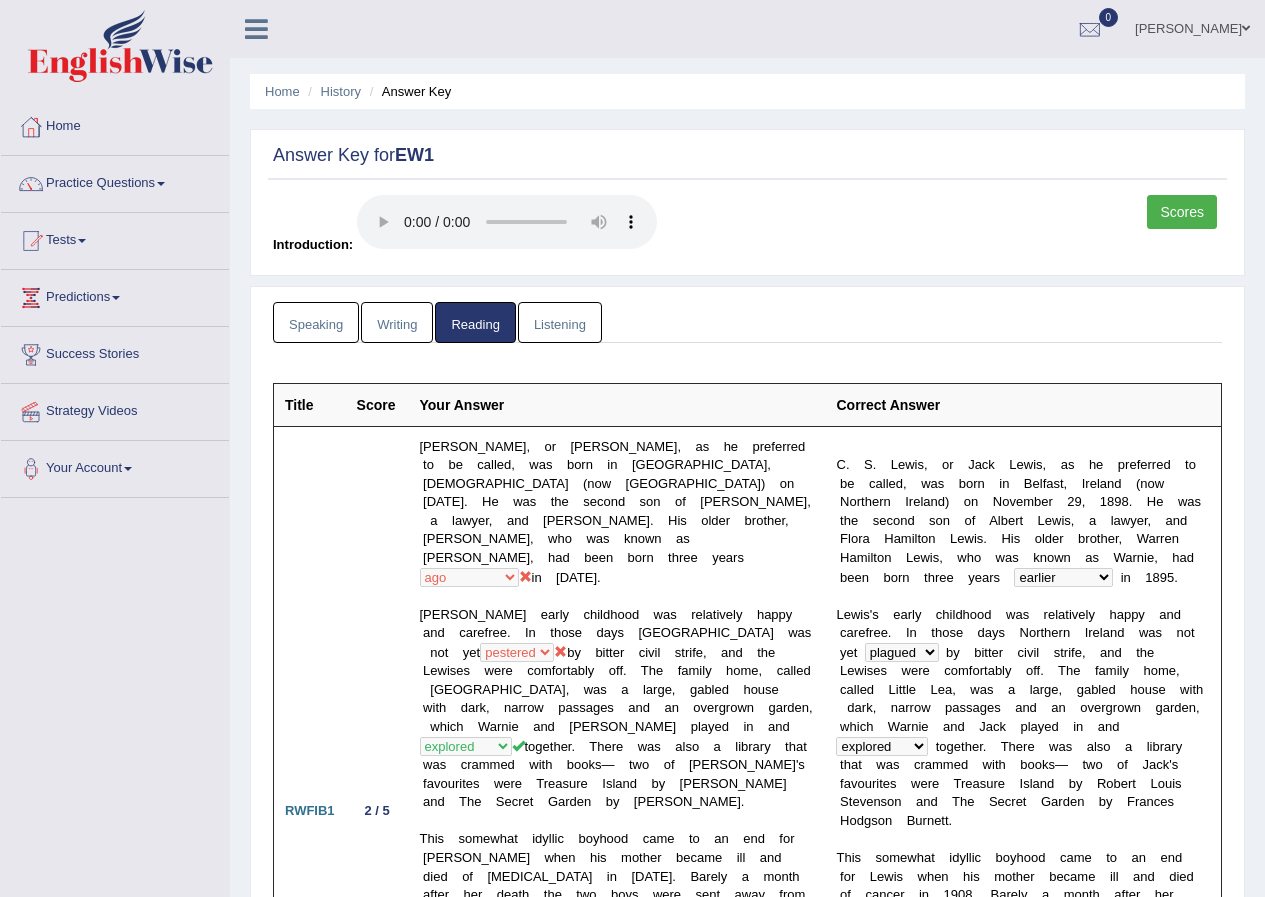 click on "Listening" at bounding box center [560, 322] 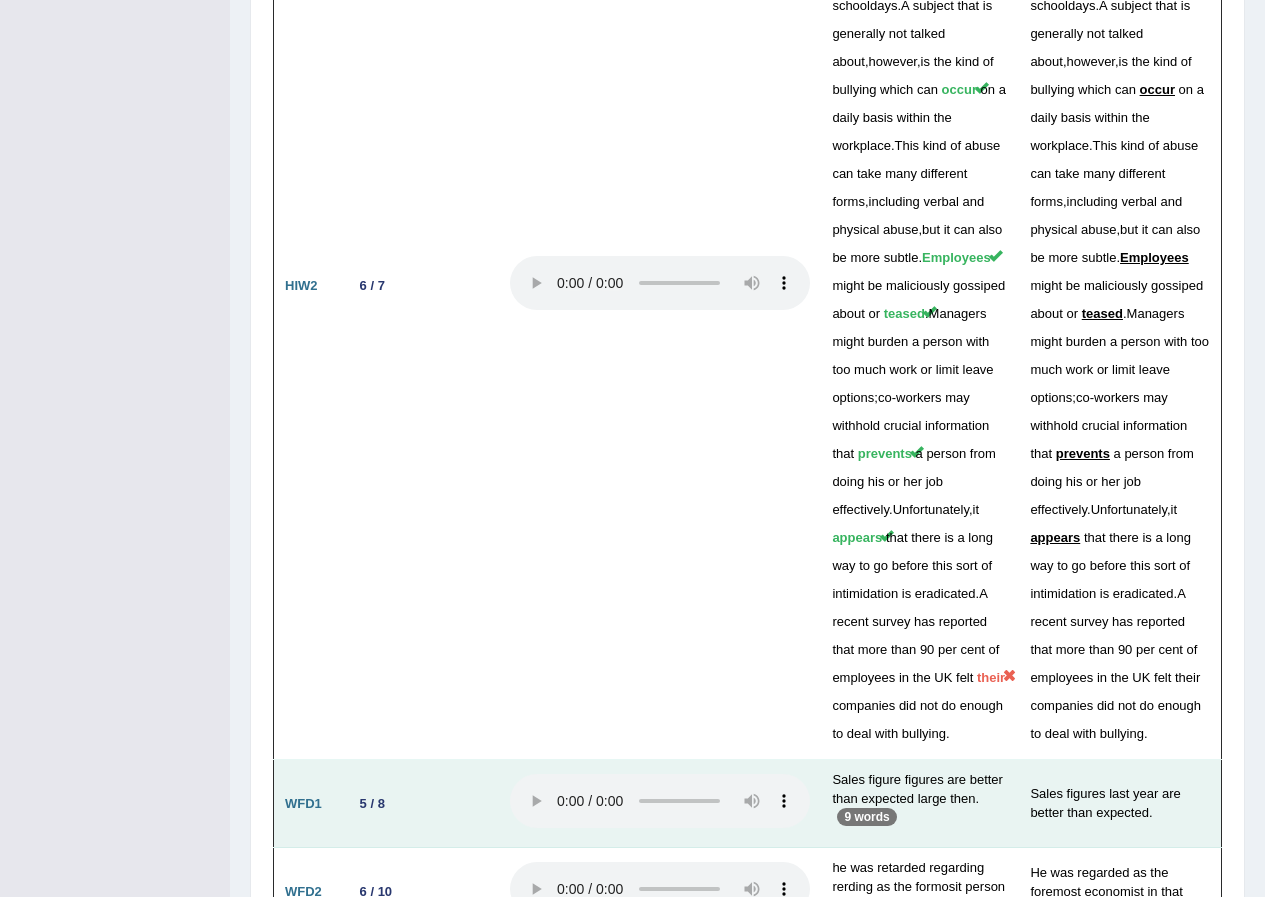 scroll, scrollTop: 5704, scrollLeft: 0, axis: vertical 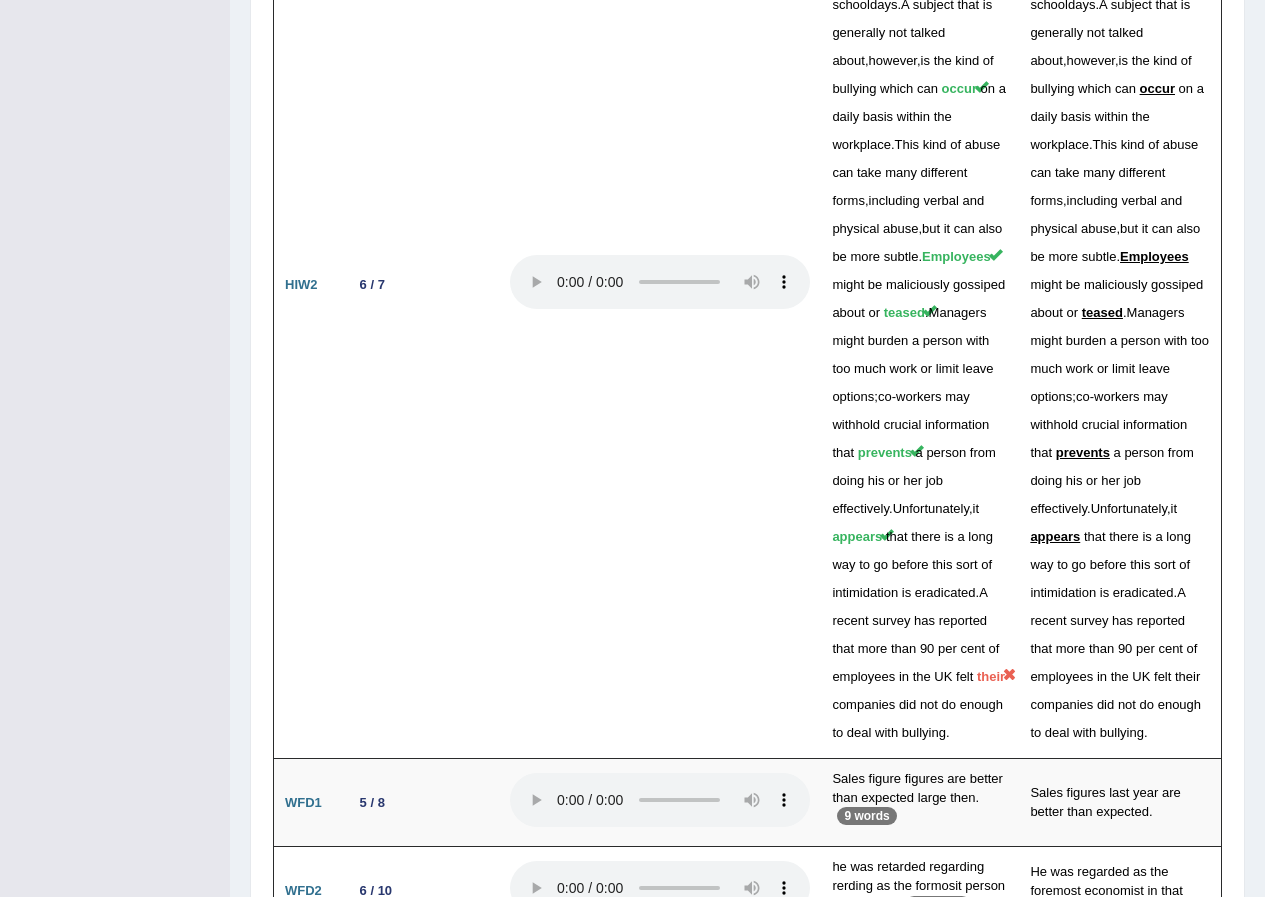 click on "10 words" at bounding box center [870, 1099] 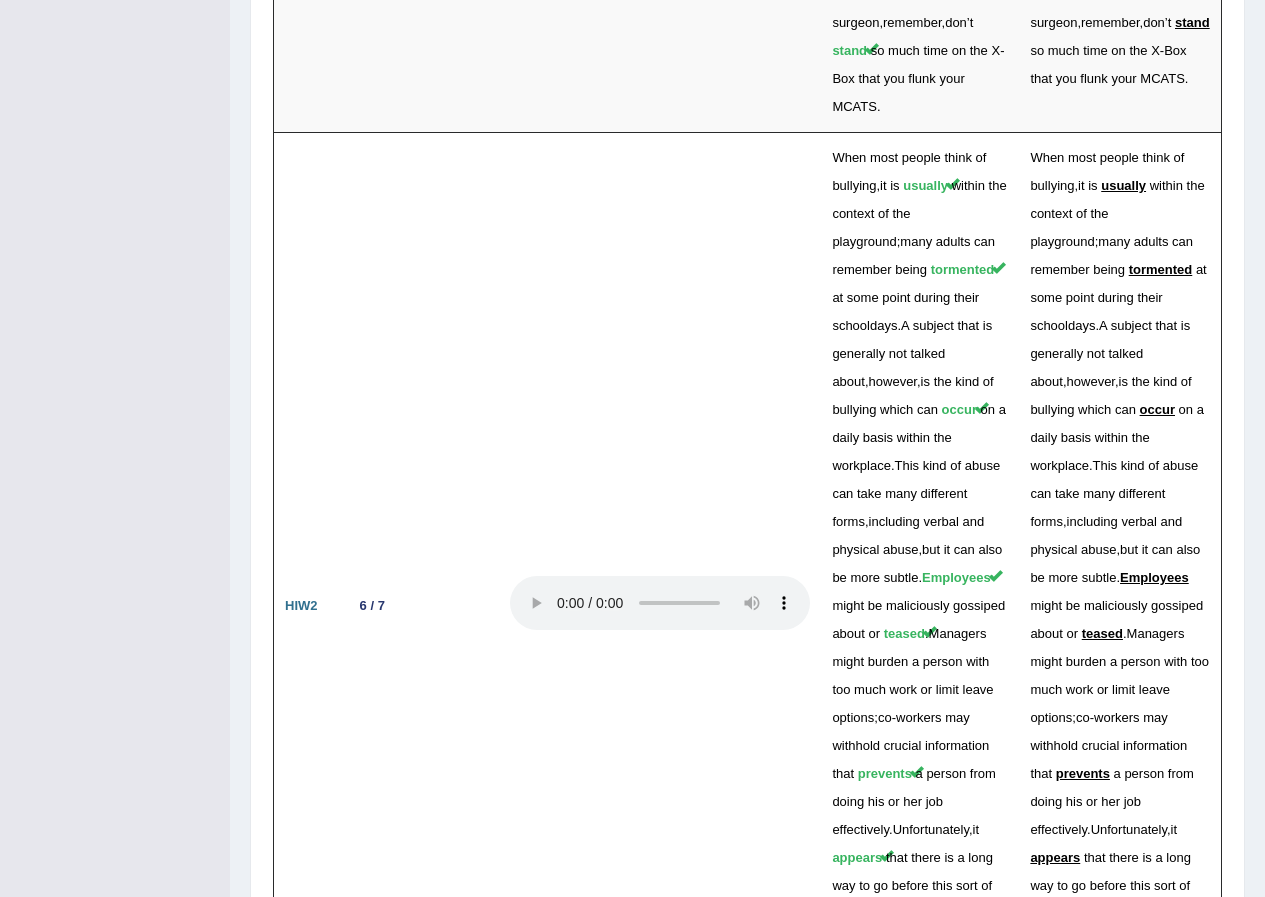 scroll, scrollTop: 0, scrollLeft: 0, axis: both 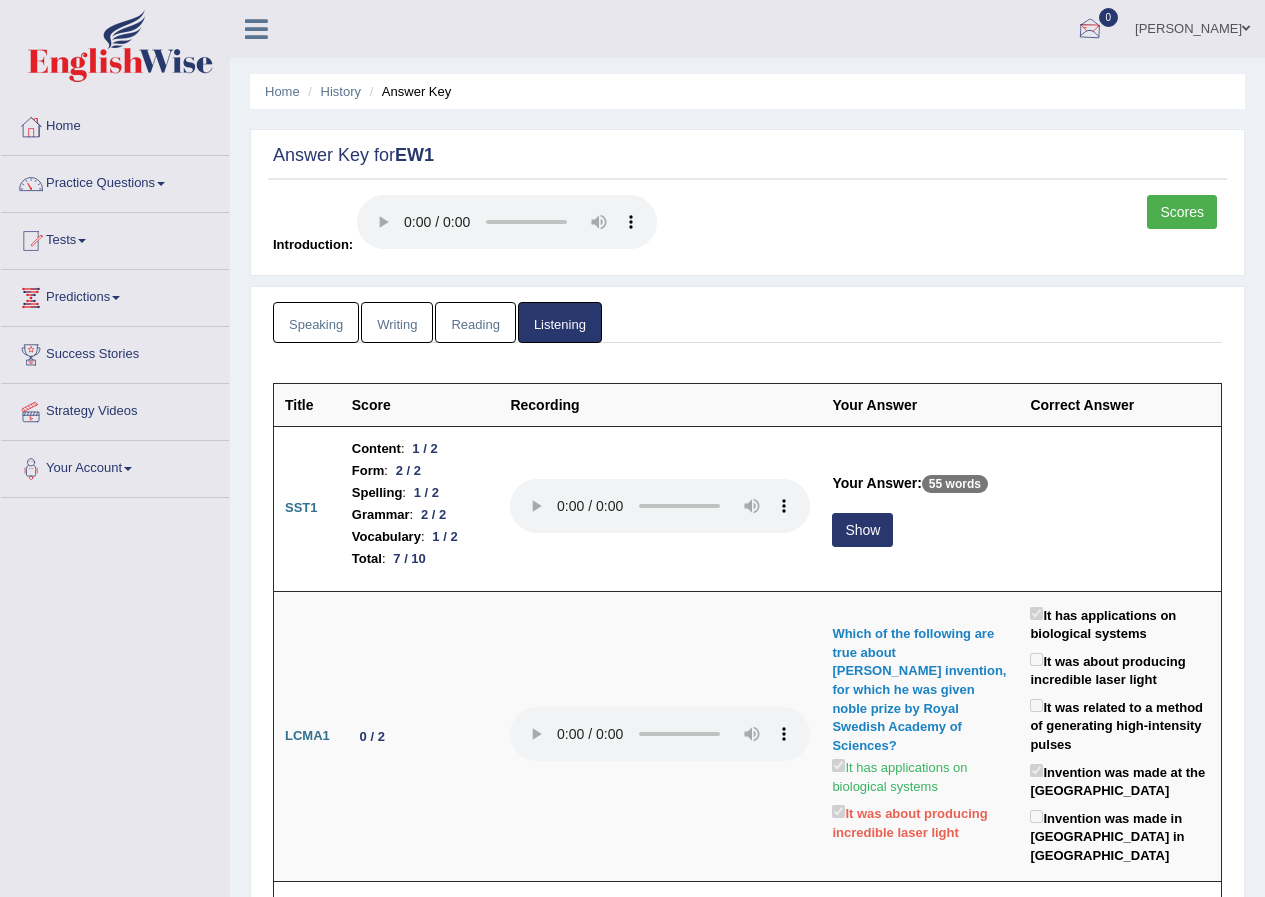 click on "[PERSON_NAME]" at bounding box center (1192, 26) 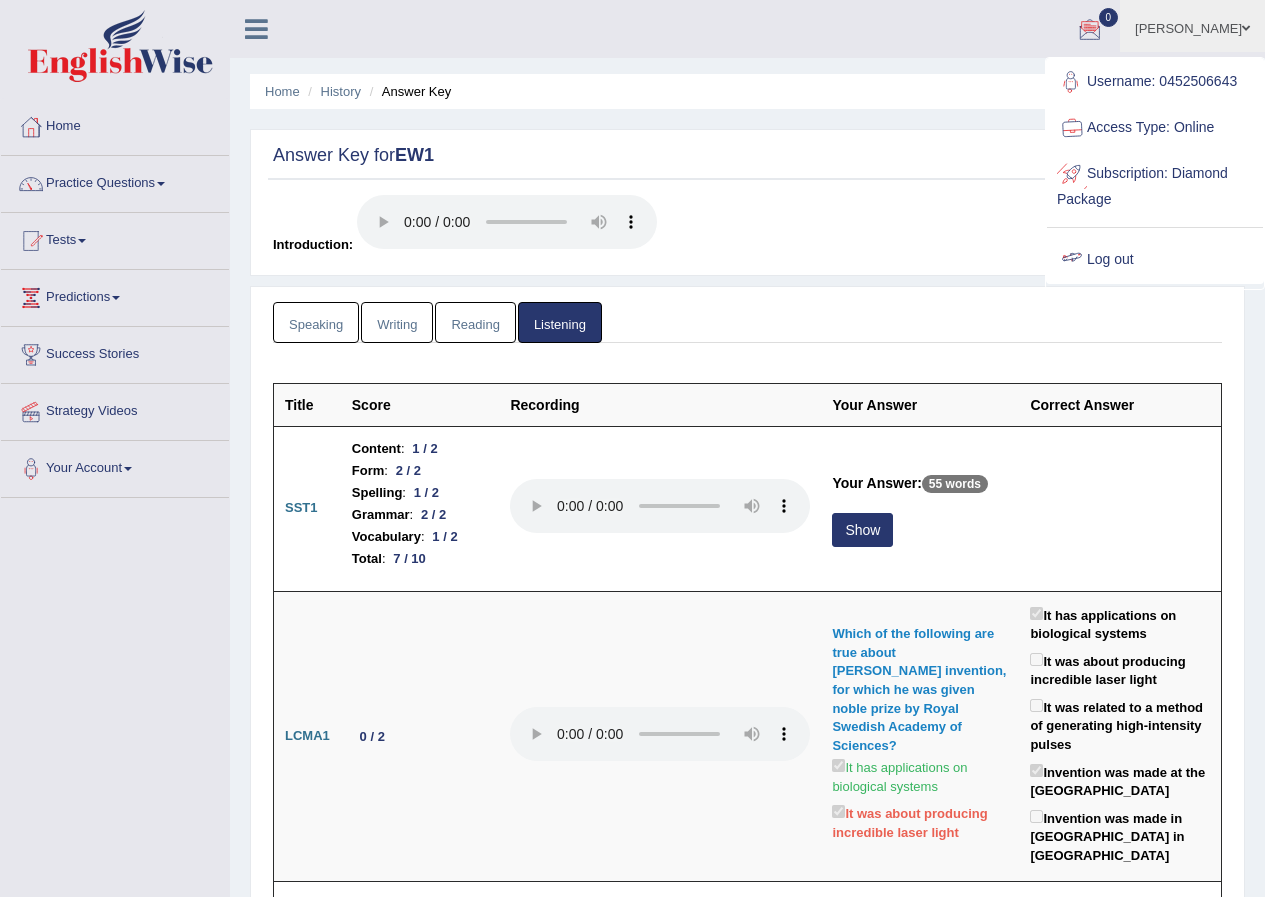 click on "Log out" at bounding box center [1155, 260] 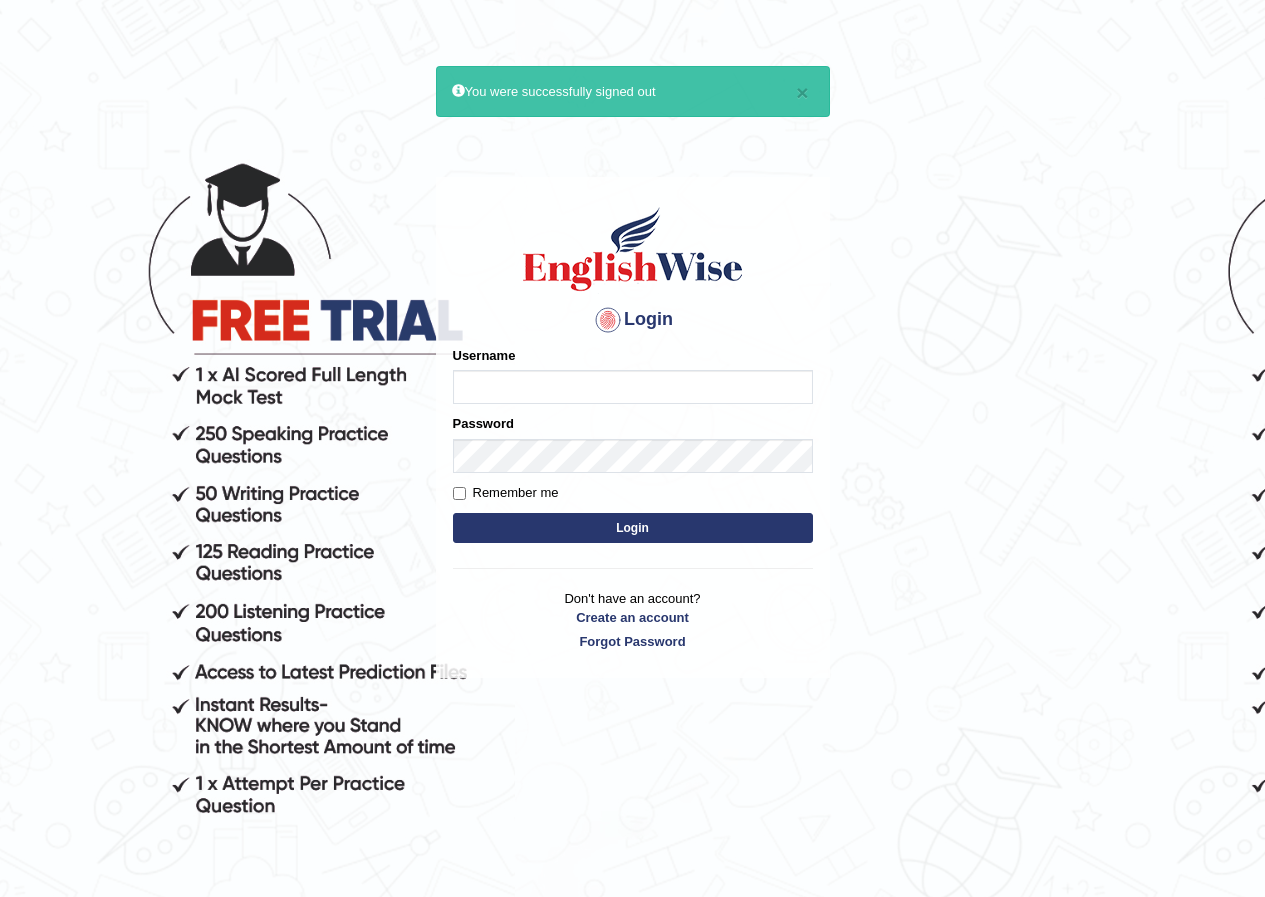scroll, scrollTop: 0, scrollLeft: 0, axis: both 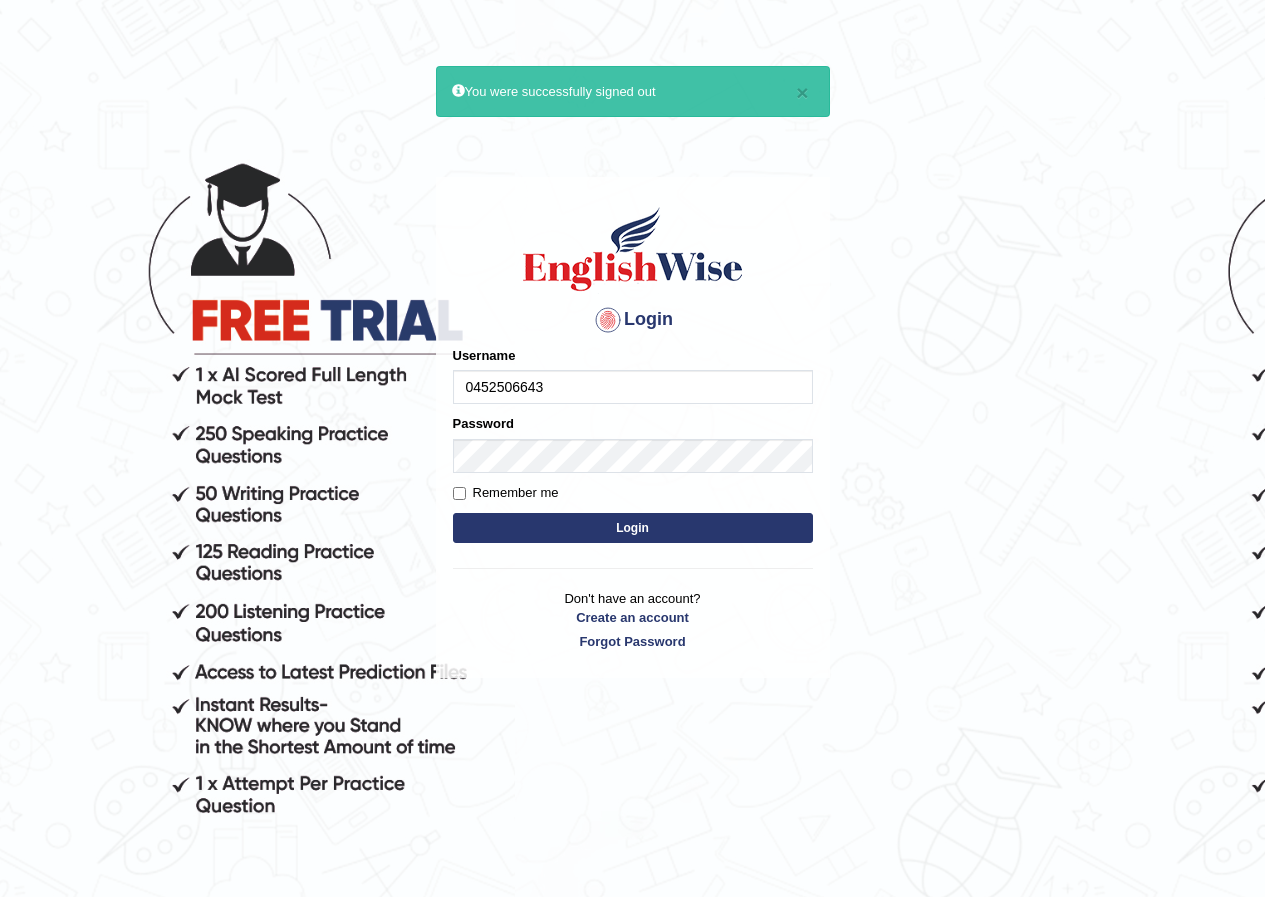 type on "0452506643" 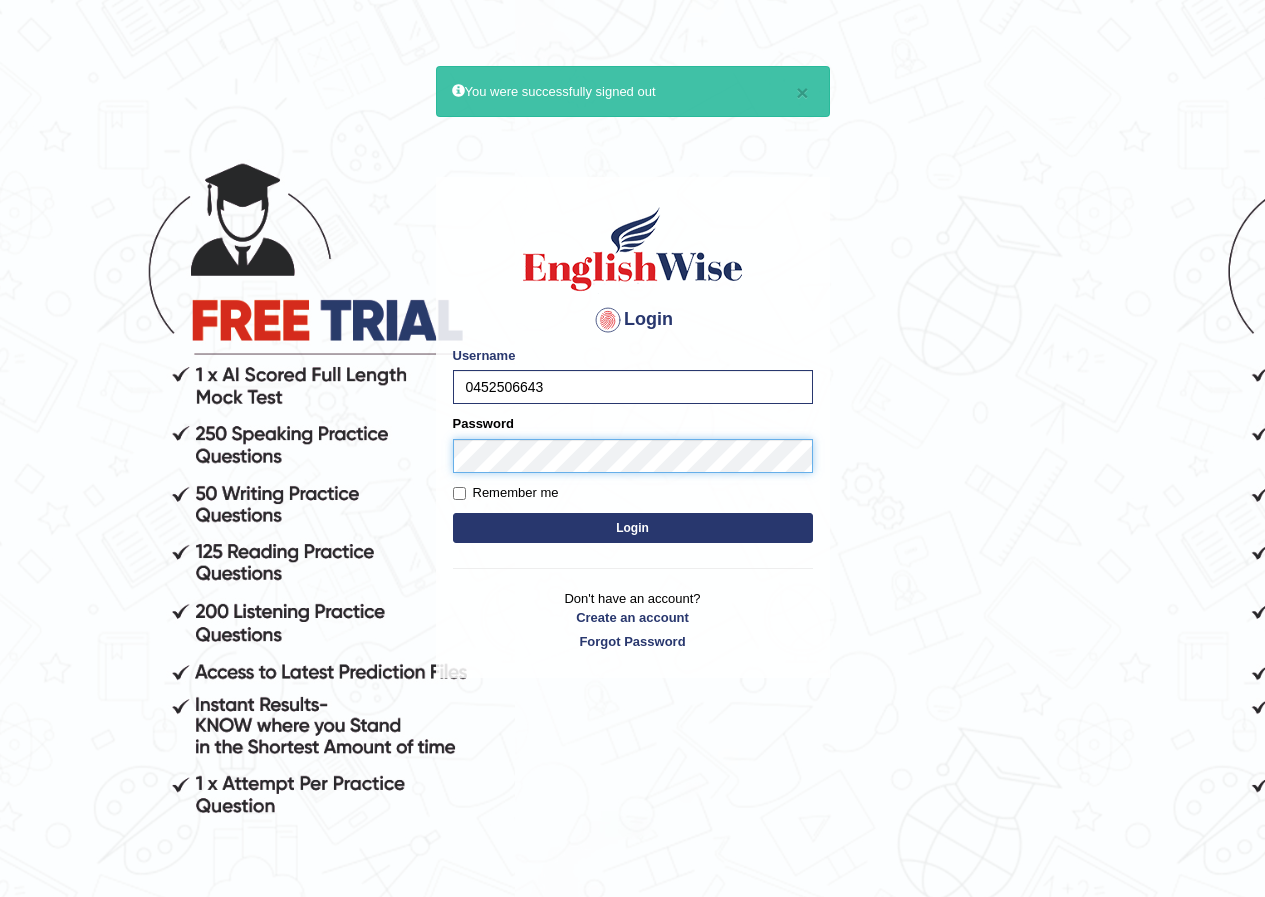 click on "Login" at bounding box center (633, 528) 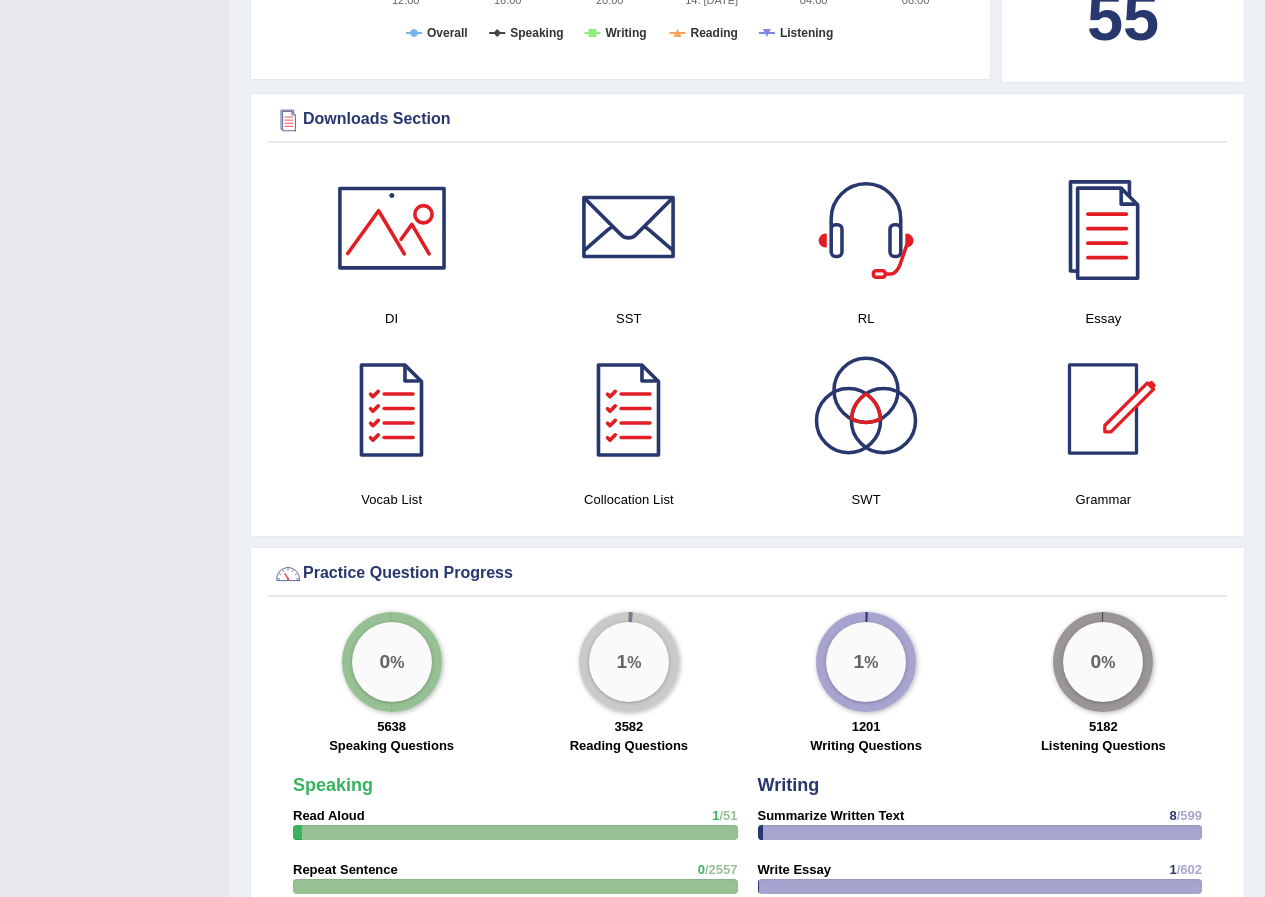 scroll, scrollTop: 1127, scrollLeft: 0, axis: vertical 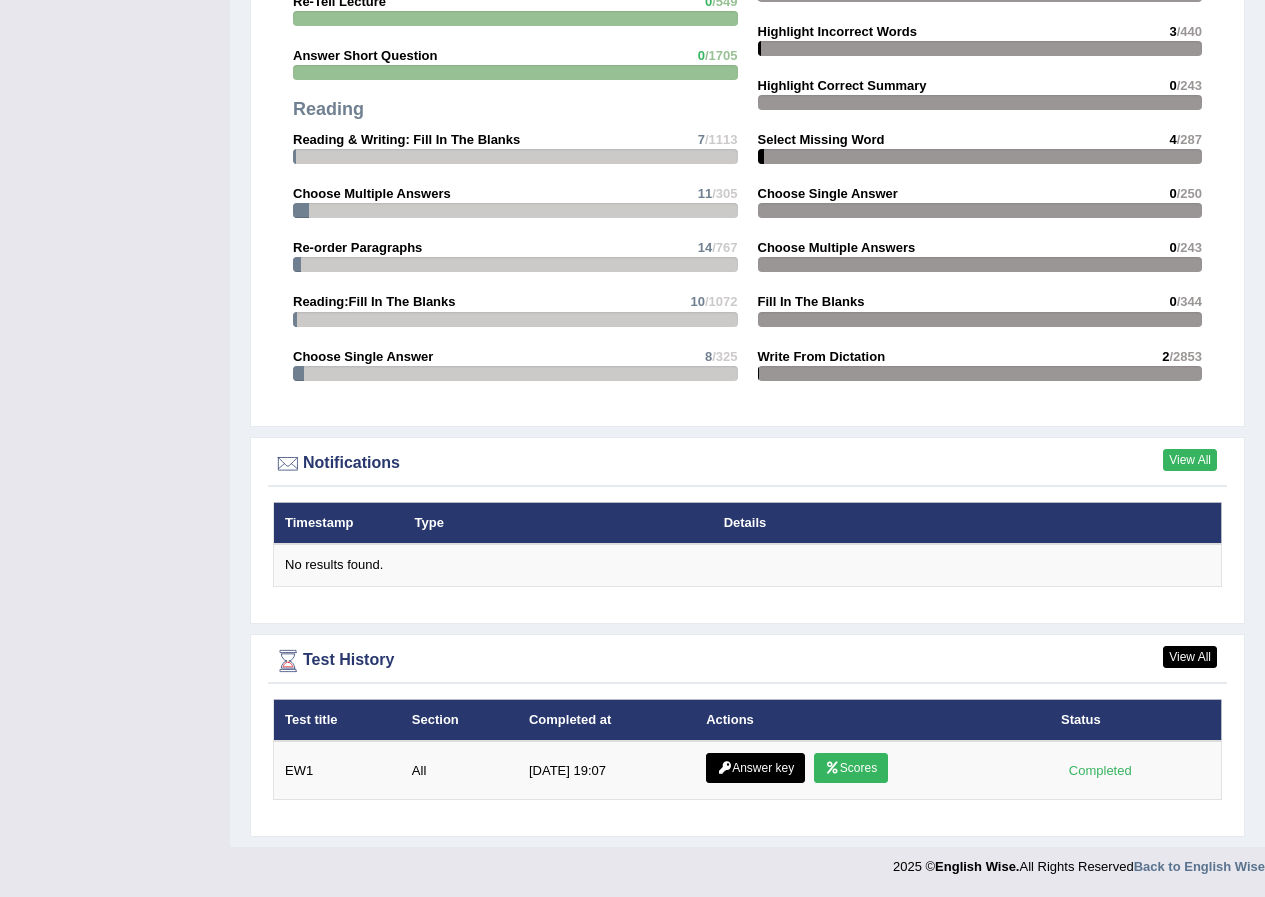 click on "View All" at bounding box center (1190, 460) 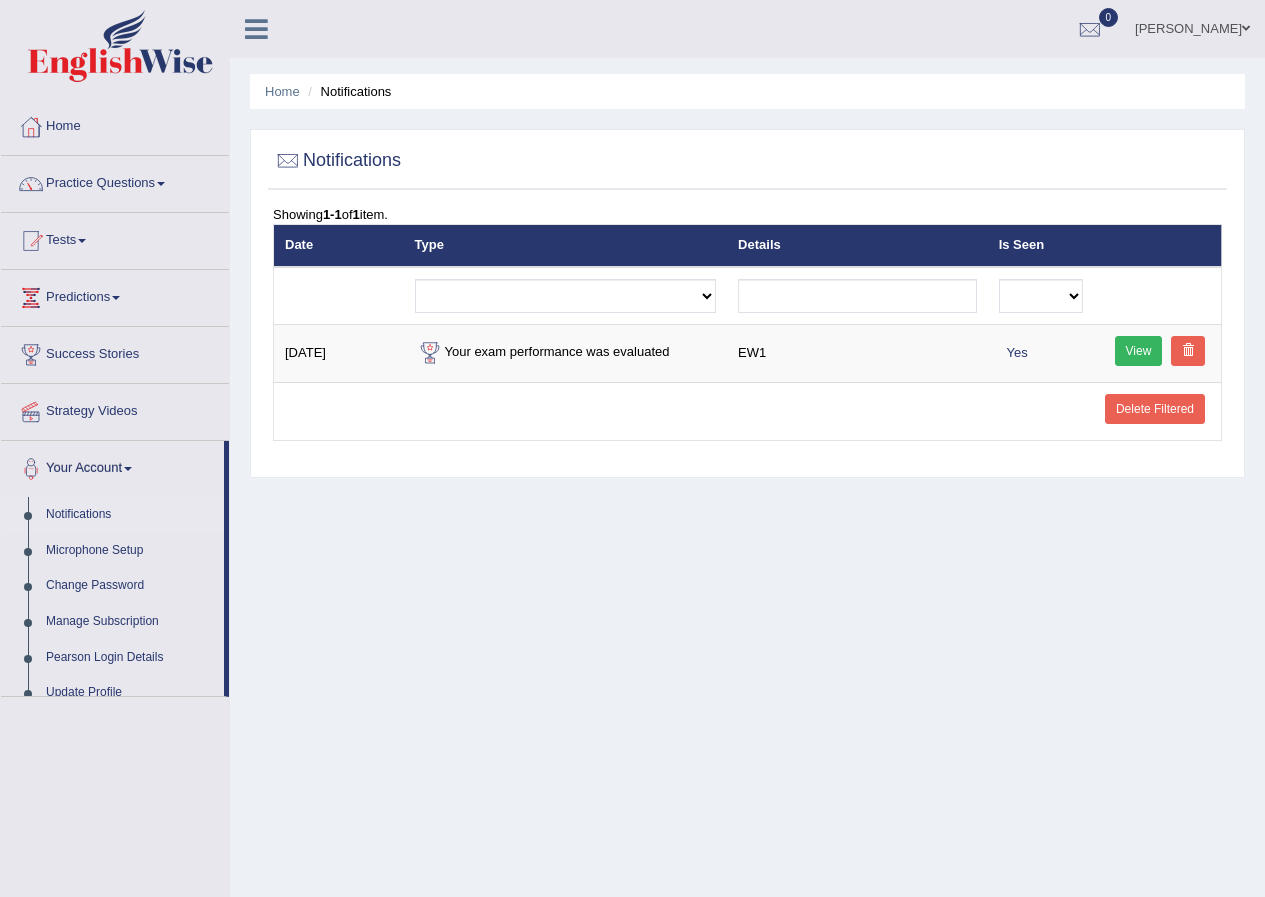 scroll, scrollTop: 0, scrollLeft: 0, axis: both 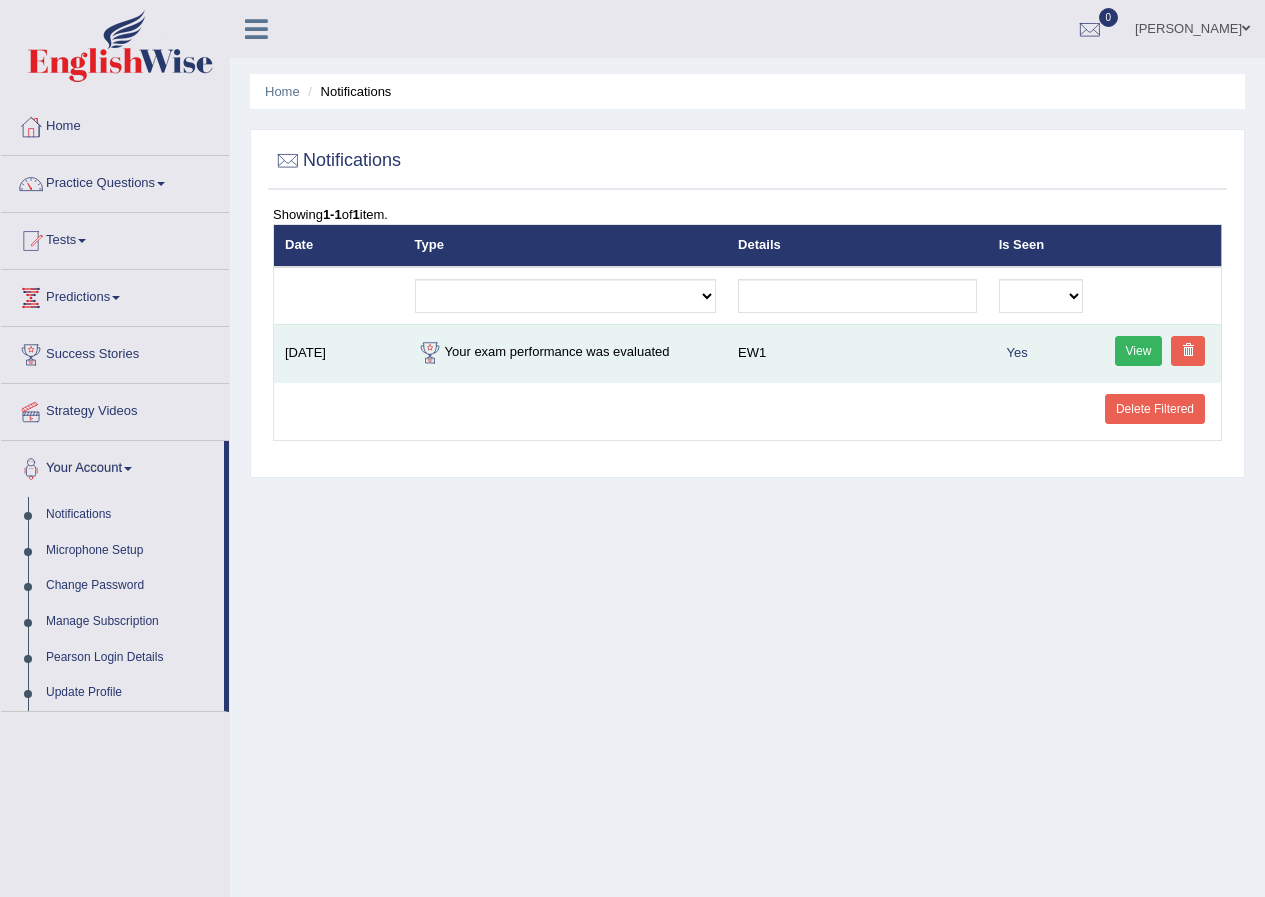 click on "View" at bounding box center (1139, 351) 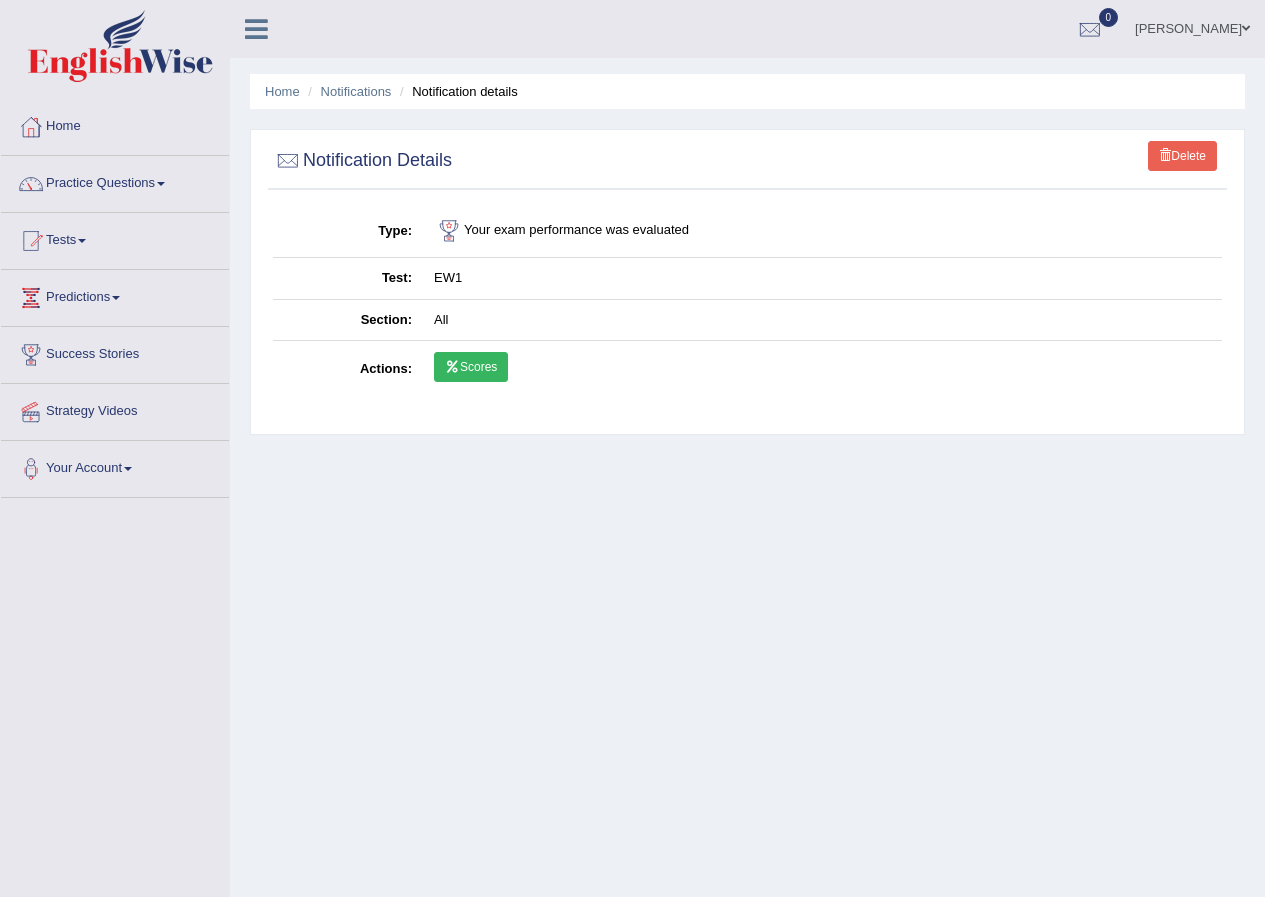 scroll, scrollTop: 0, scrollLeft: 0, axis: both 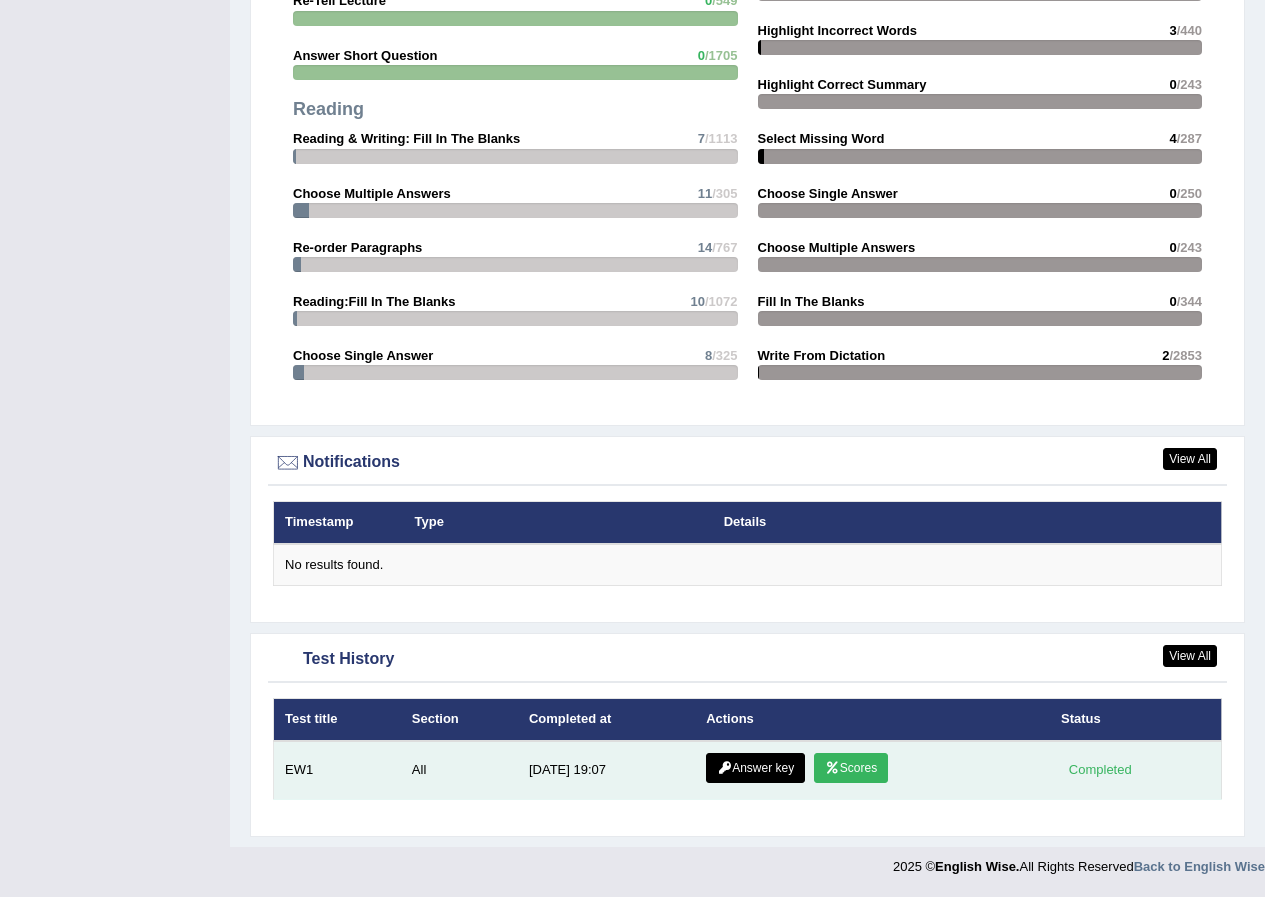 click on "Answer key" at bounding box center (755, 768) 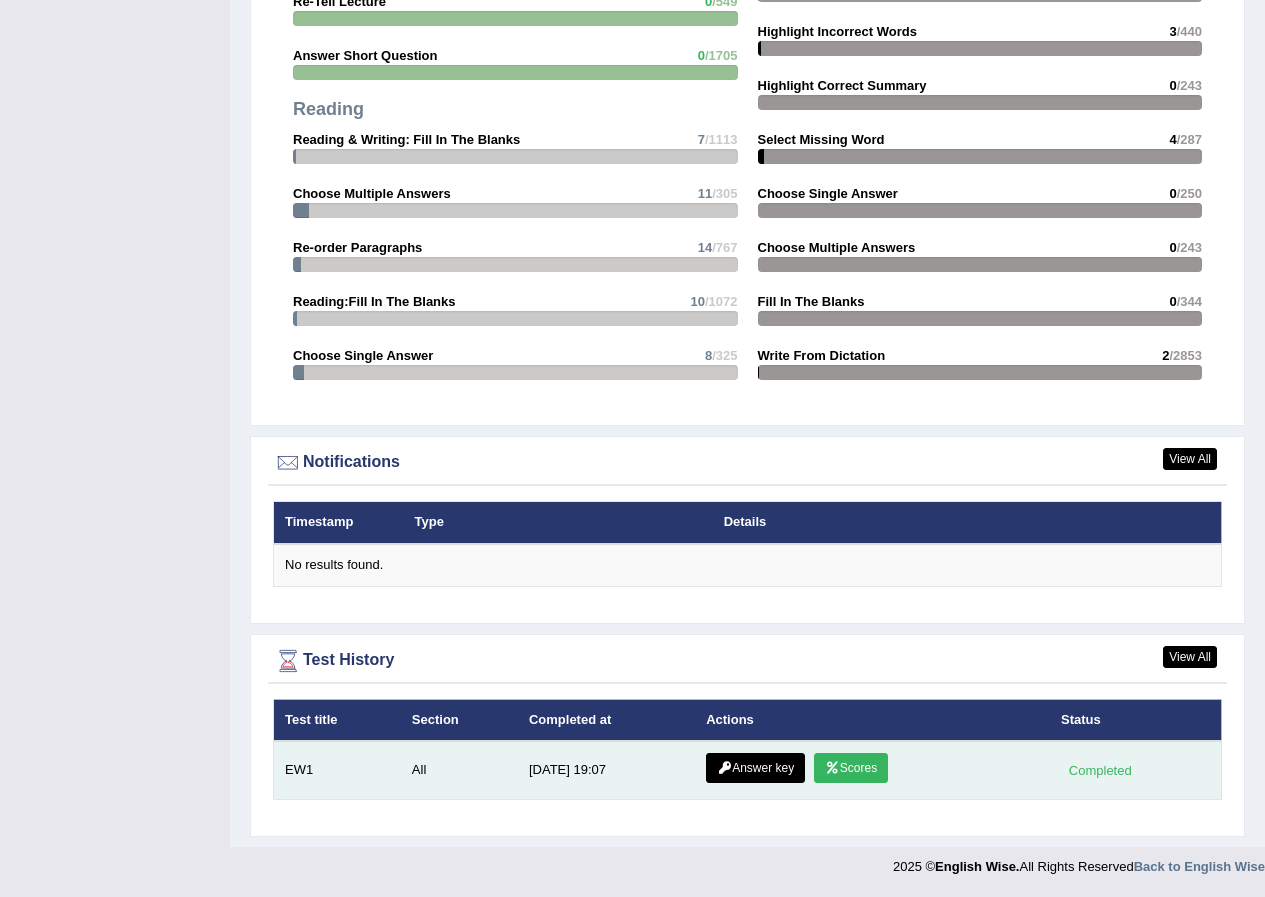 scroll, scrollTop: 1891, scrollLeft: 0, axis: vertical 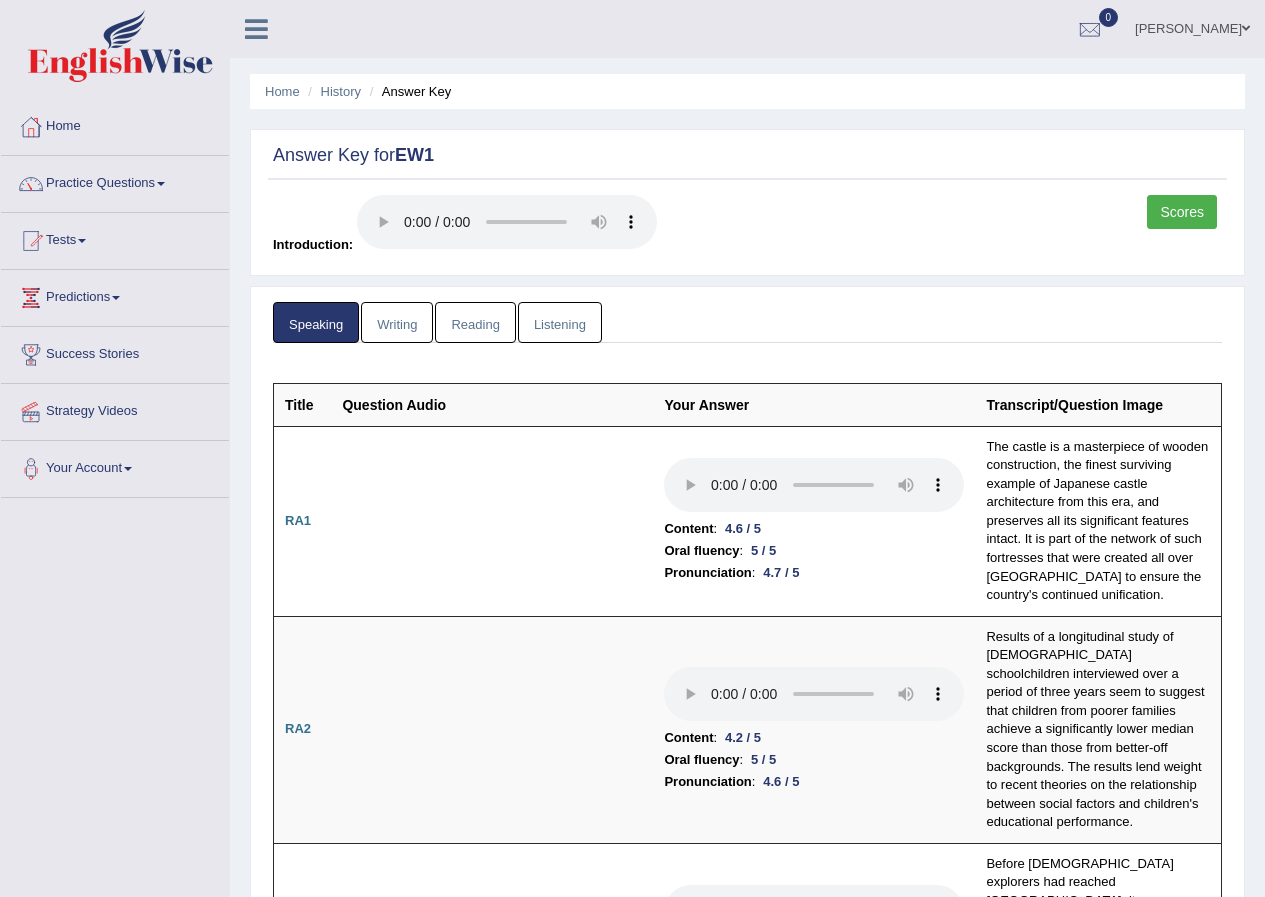 click on "Reading" at bounding box center (475, 322) 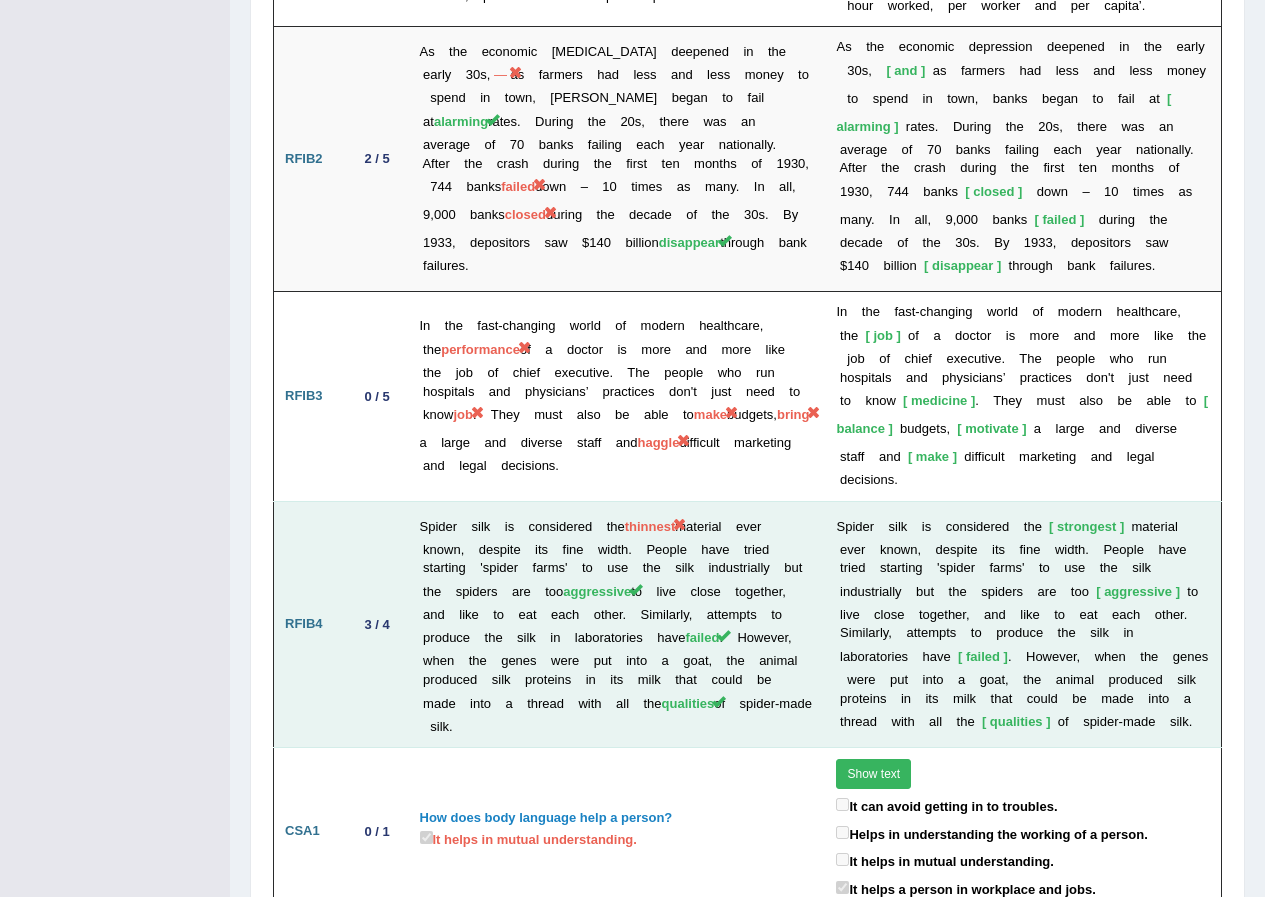 scroll, scrollTop: 4116, scrollLeft: 0, axis: vertical 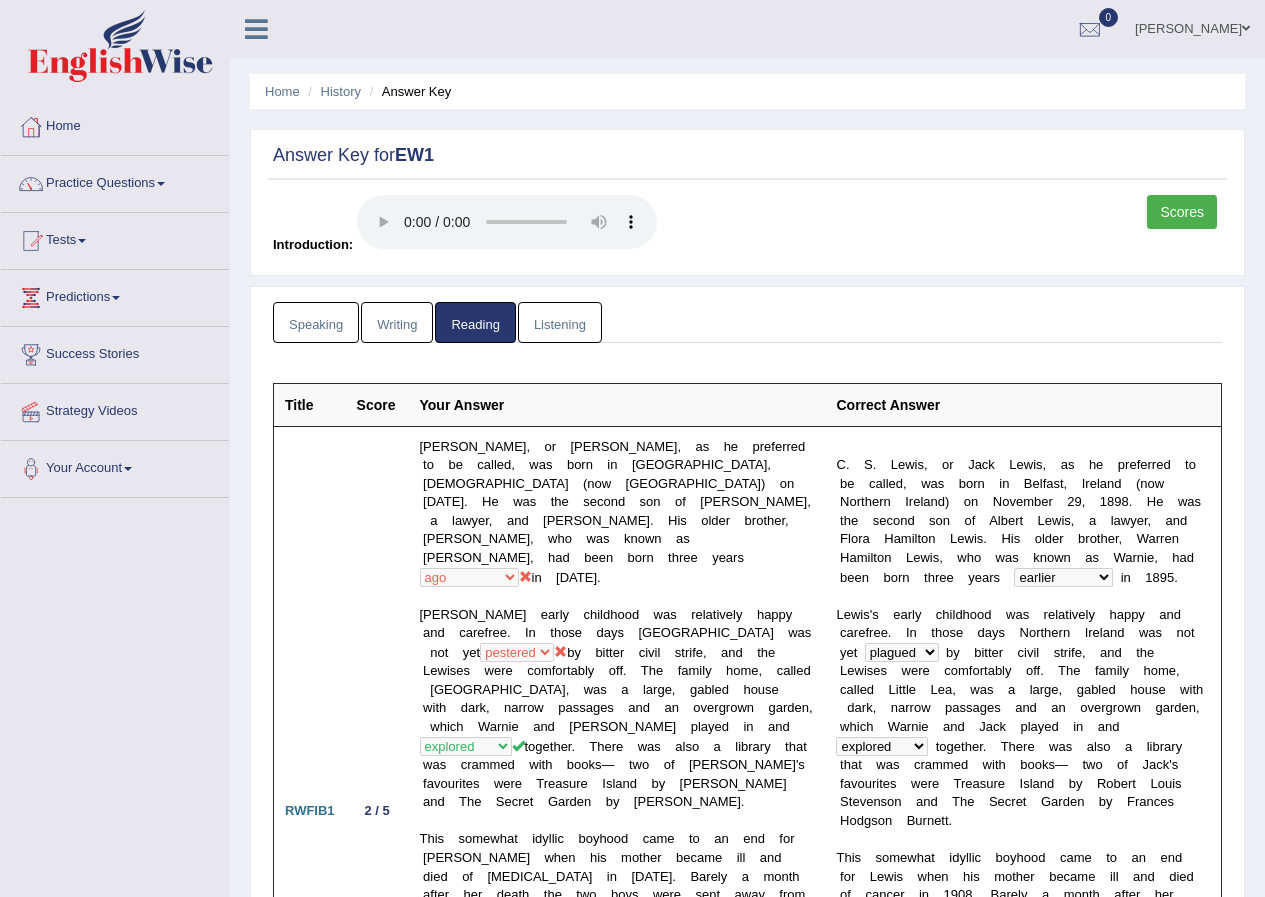 click on "Listening" at bounding box center (560, 322) 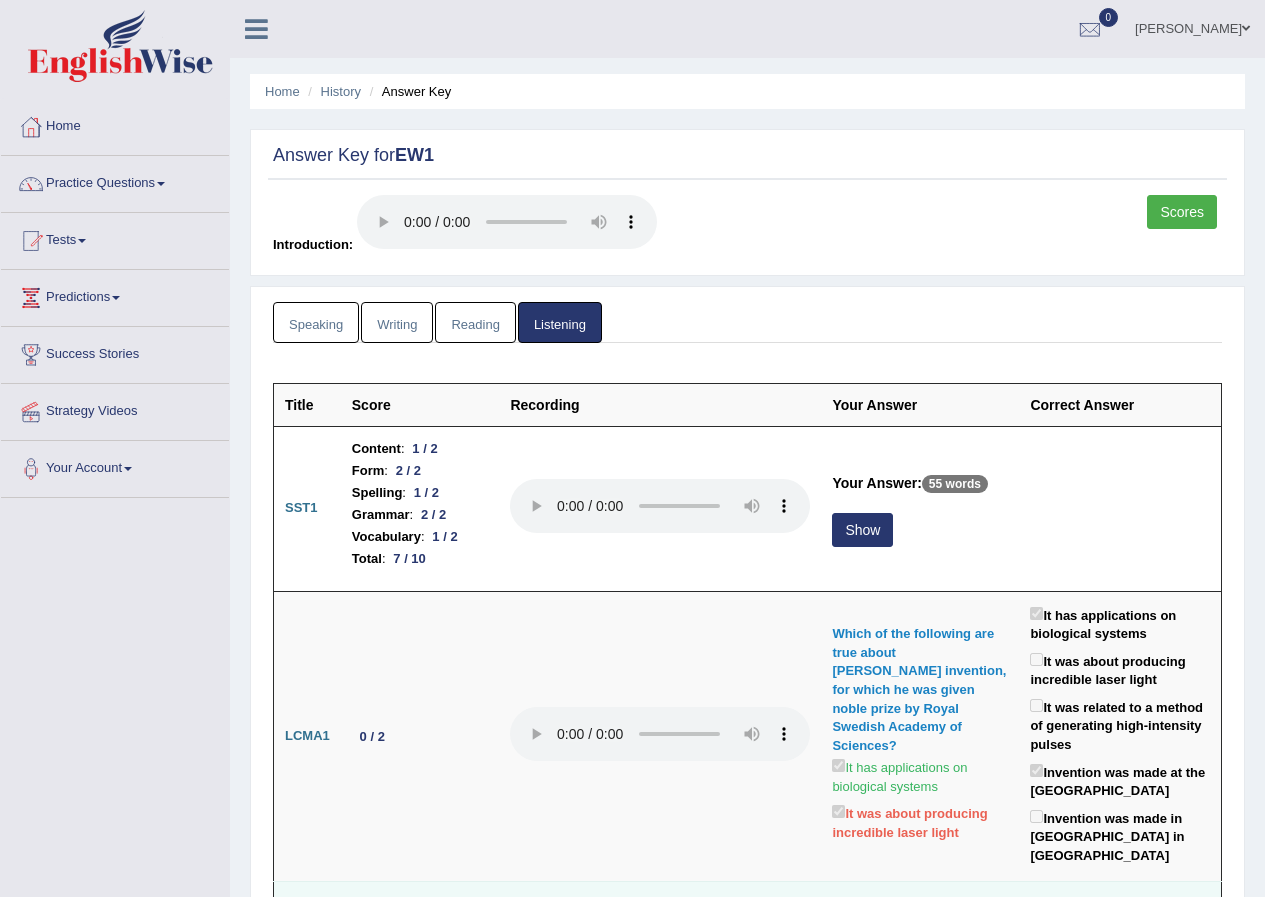 scroll, scrollTop: 500, scrollLeft: 0, axis: vertical 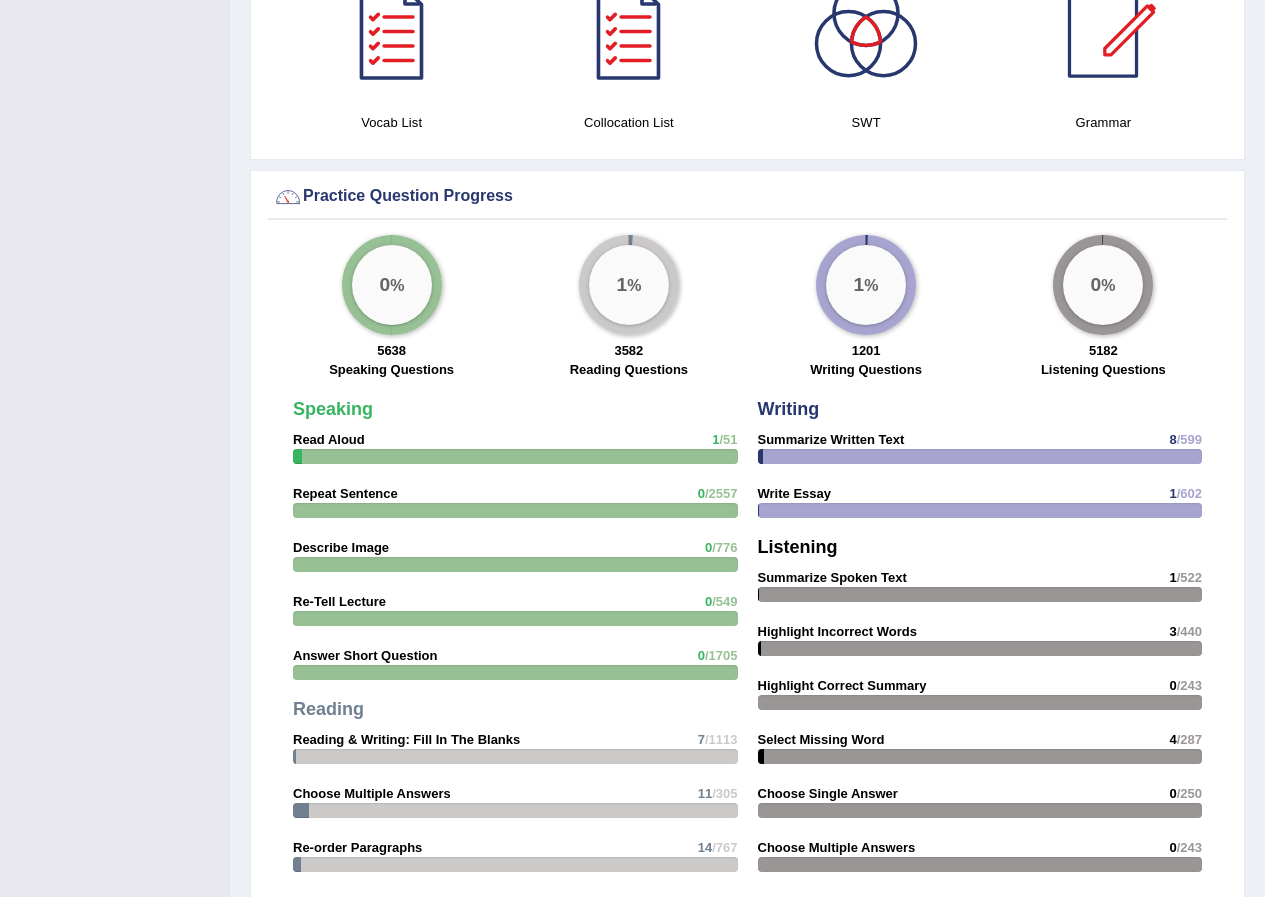 click on "1  %" at bounding box center [629, 285] 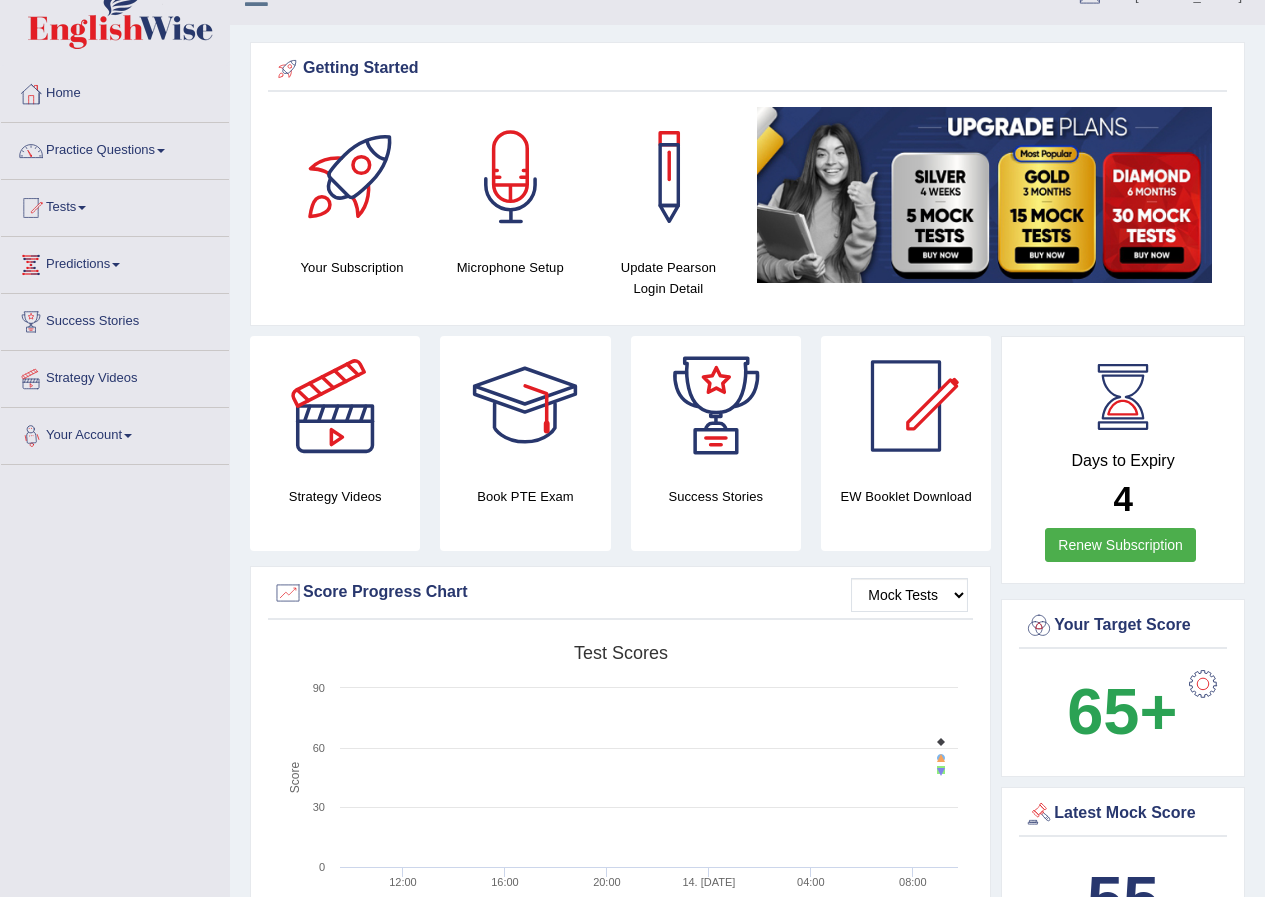 scroll, scrollTop: 0, scrollLeft: 0, axis: both 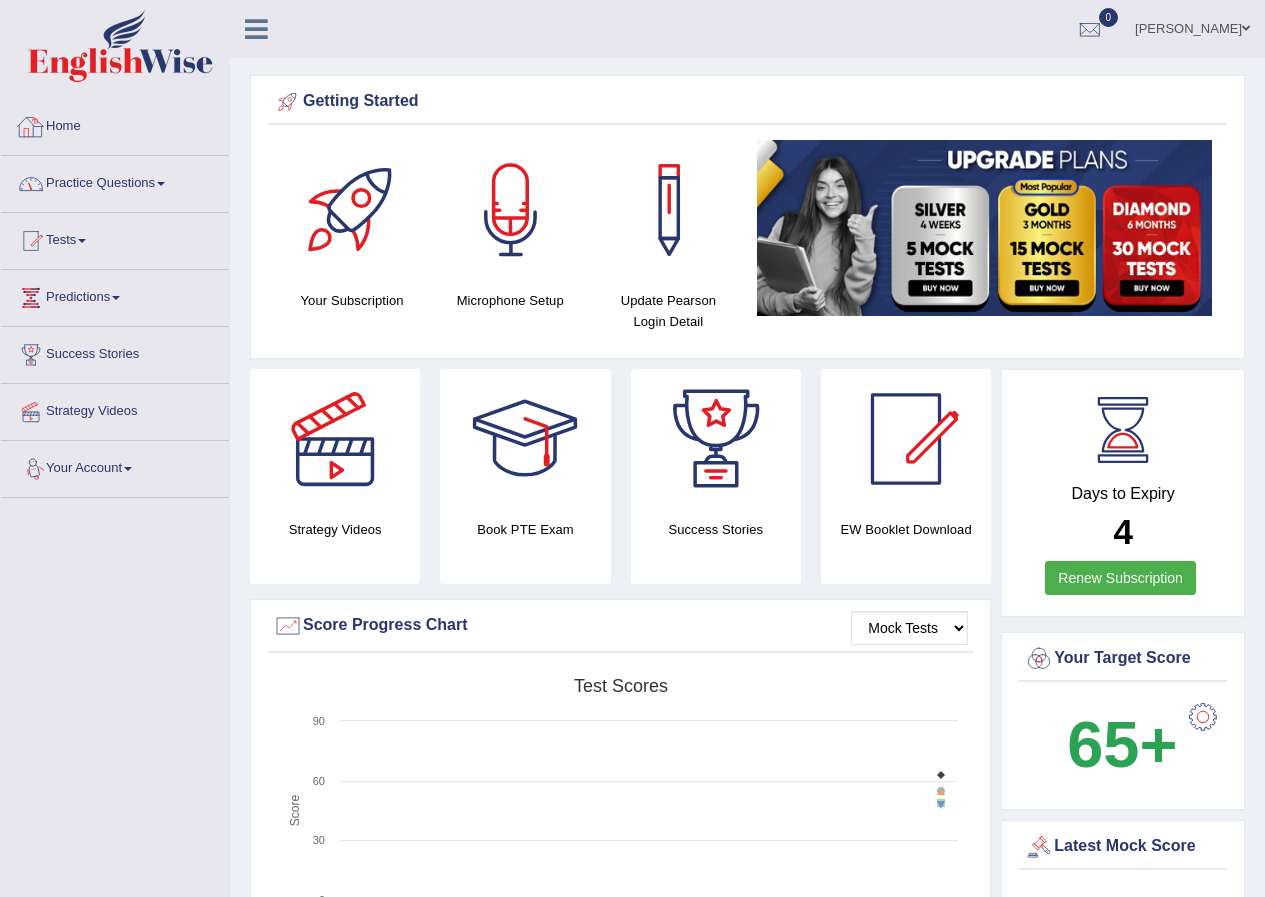 click on "Practice Questions" at bounding box center [115, 181] 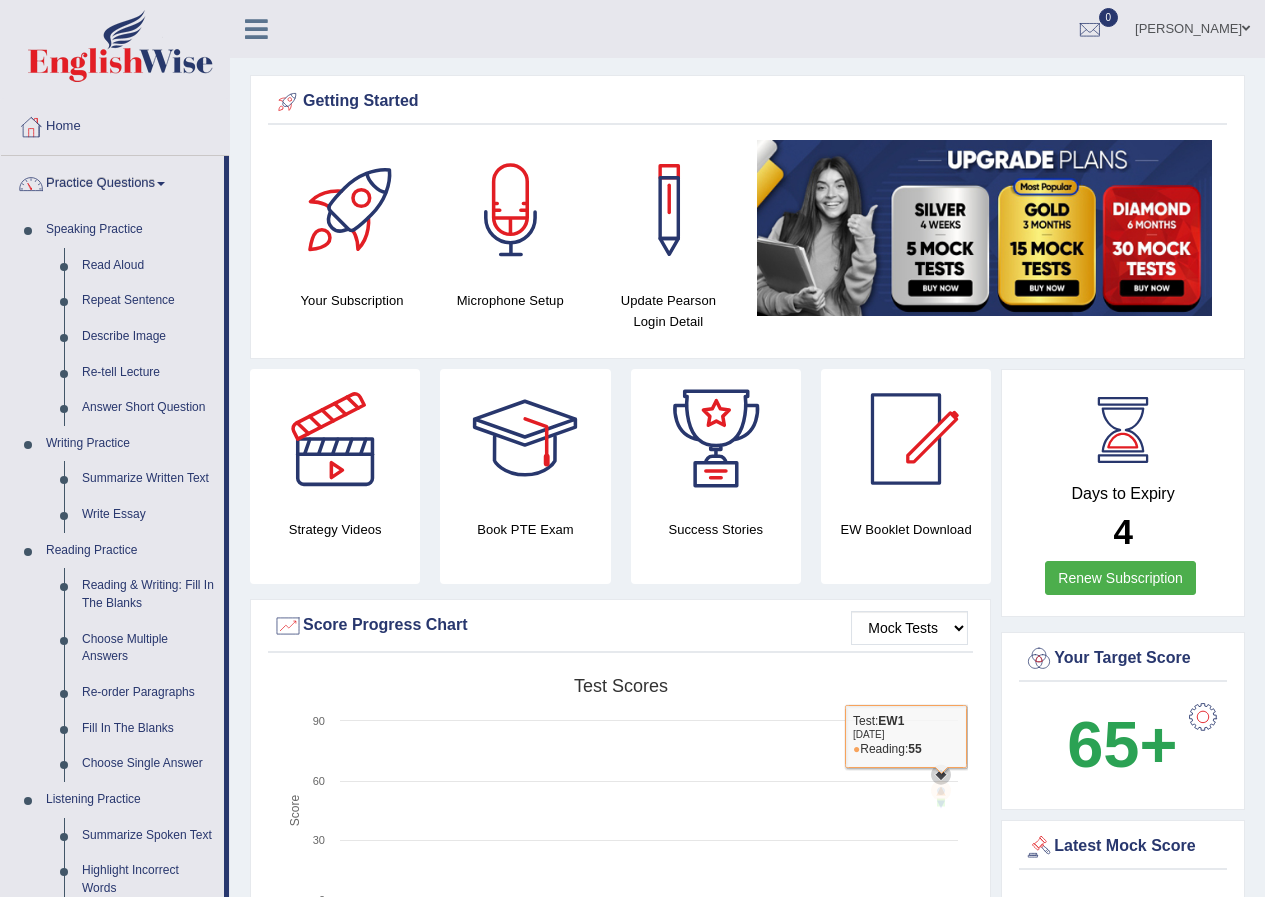 scroll, scrollTop: 400, scrollLeft: 0, axis: vertical 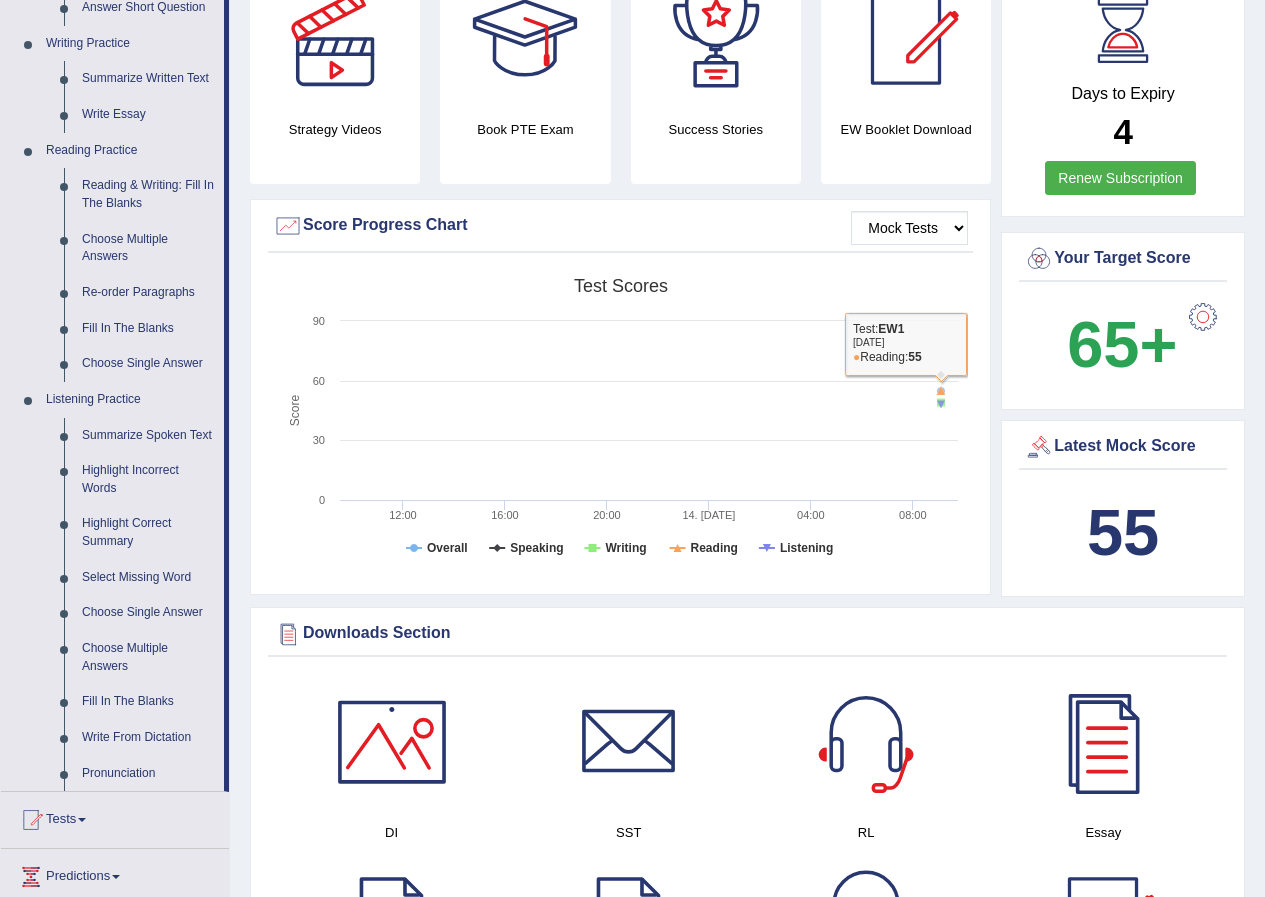 click on "65+" at bounding box center [1122, 344] 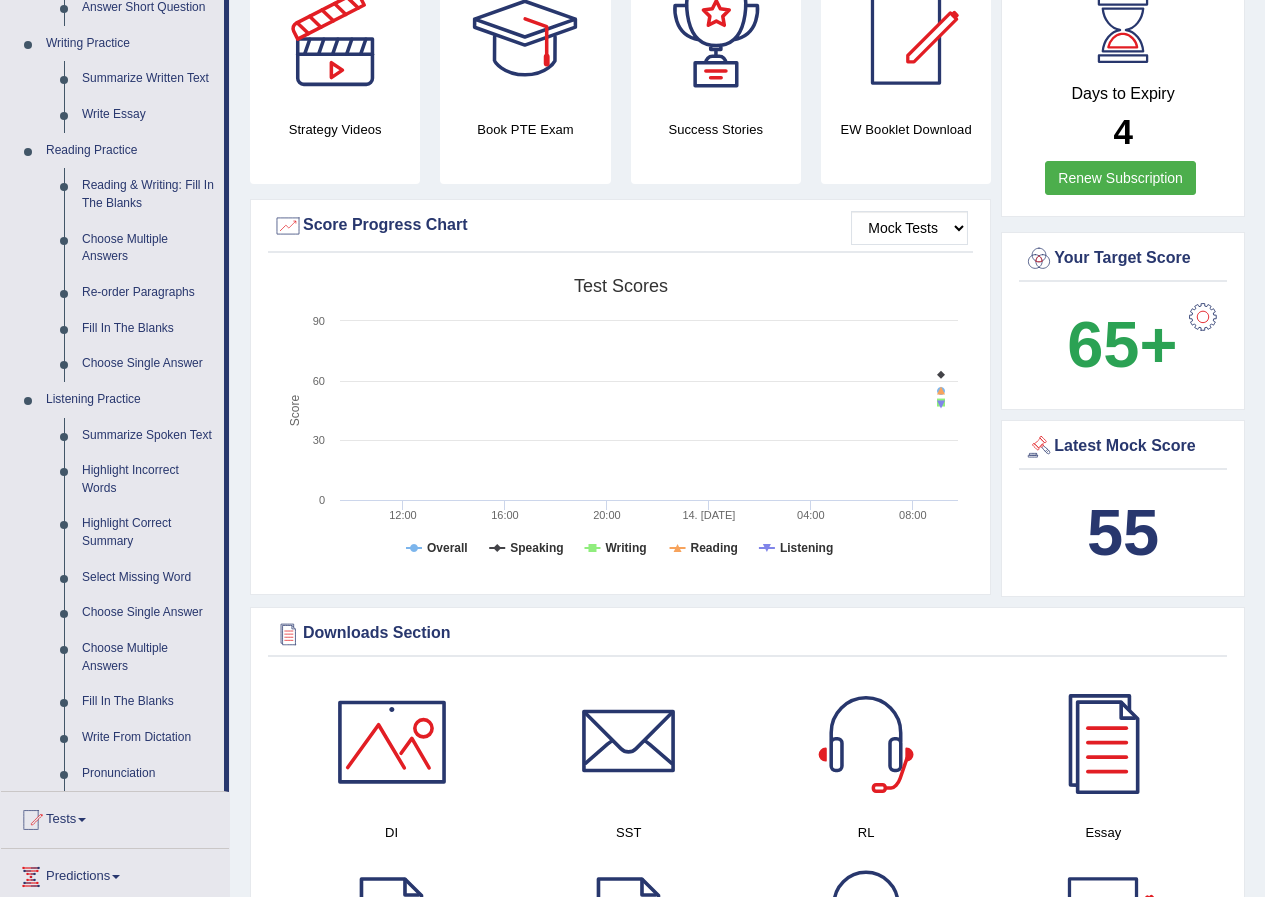 click at bounding box center [1203, 317] 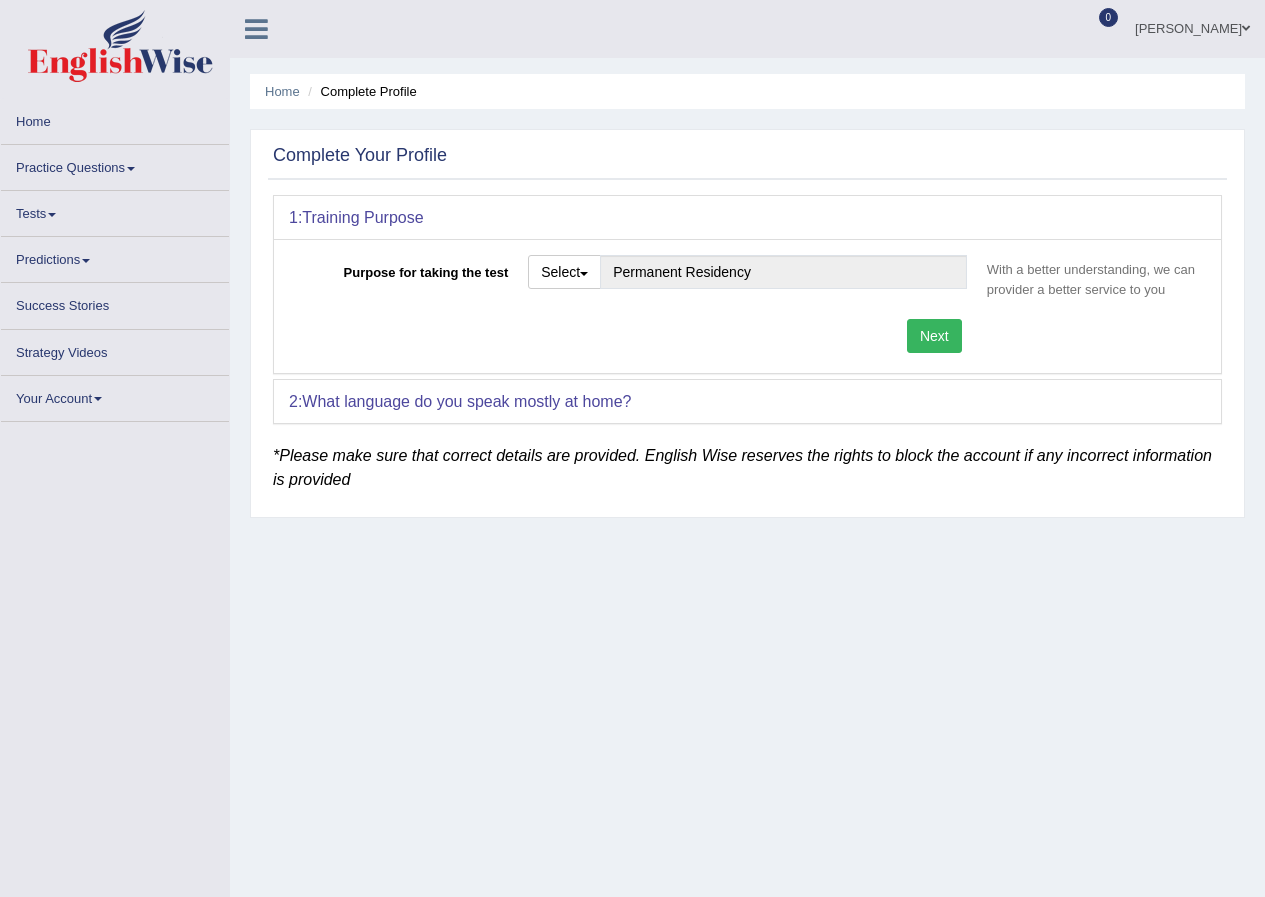 scroll, scrollTop: 0, scrollLeft: 0, axis: both 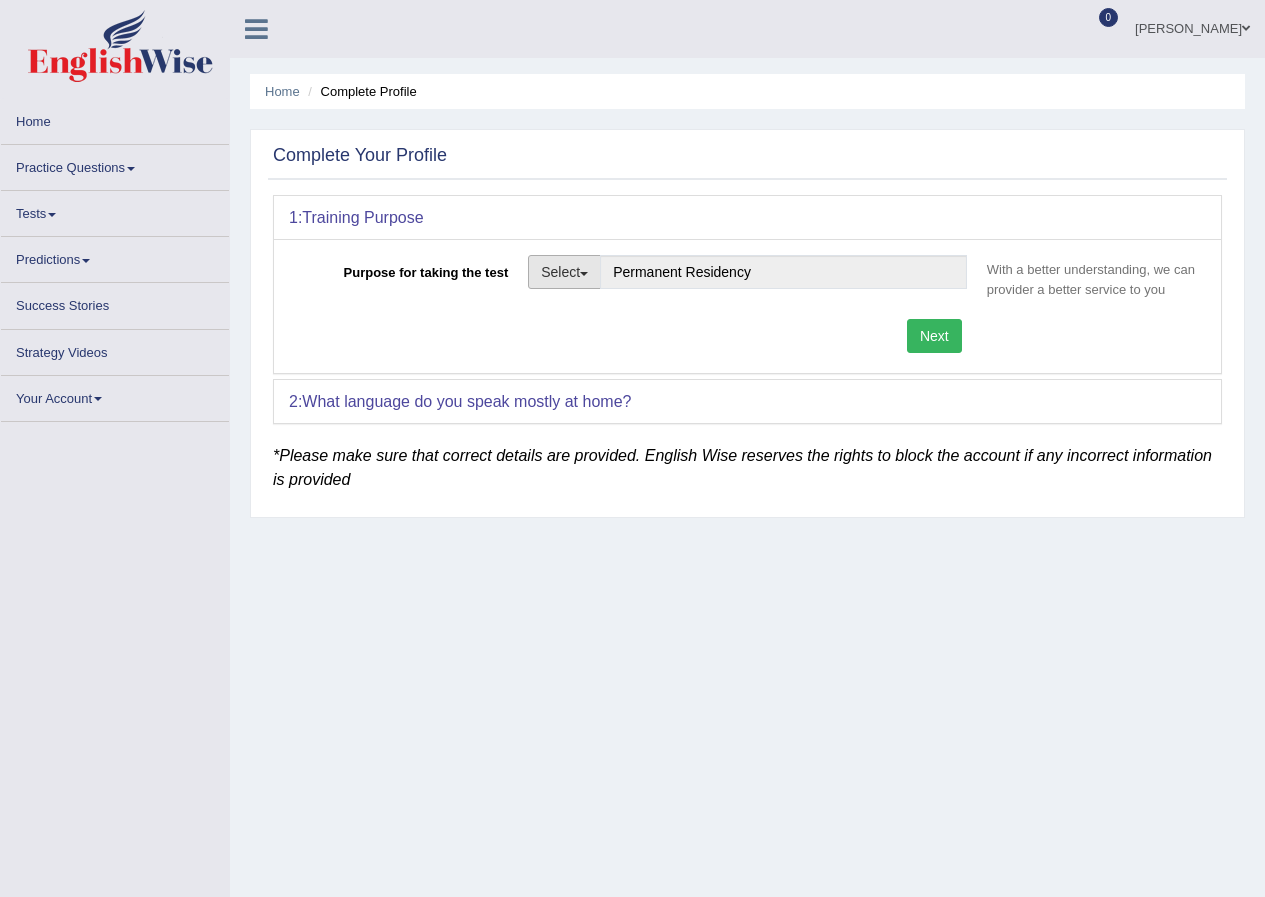 drag, startPoint x: 0, startPoint y: 0, endPoint x: 586, endPoint y: 275, distance: 647.3183 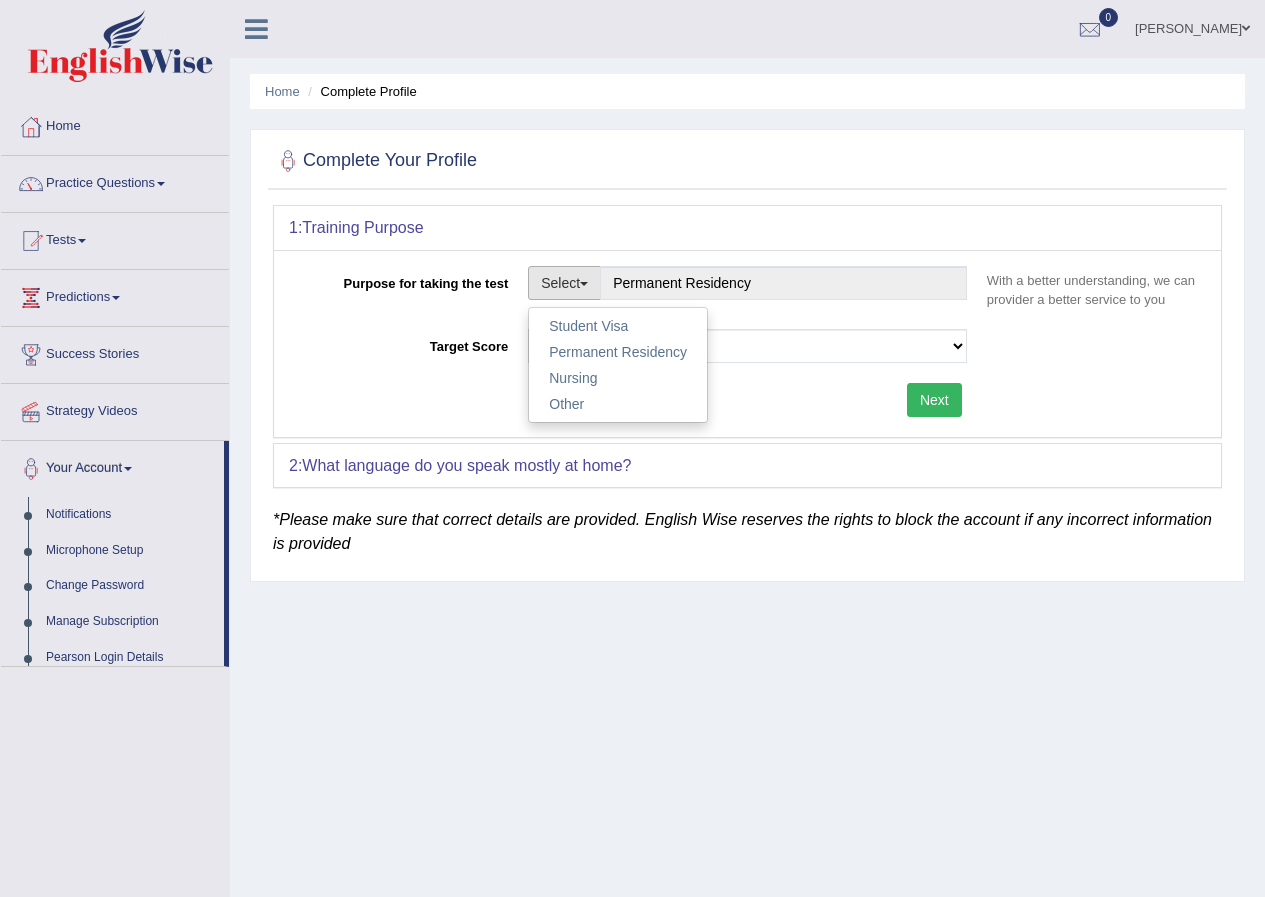 click on "Purpose for taking the test
Select
Student Visa
Permanent Residency
Nursing
Other
Permanent Residency
With a better understanding, we can provider a better service to you
Target Score
Please select the correct value
50 (6 bands)
58 (6.5 bands)
65 (7 bands)
79 (8 bands)
Next" at bounding box center [747, 343] 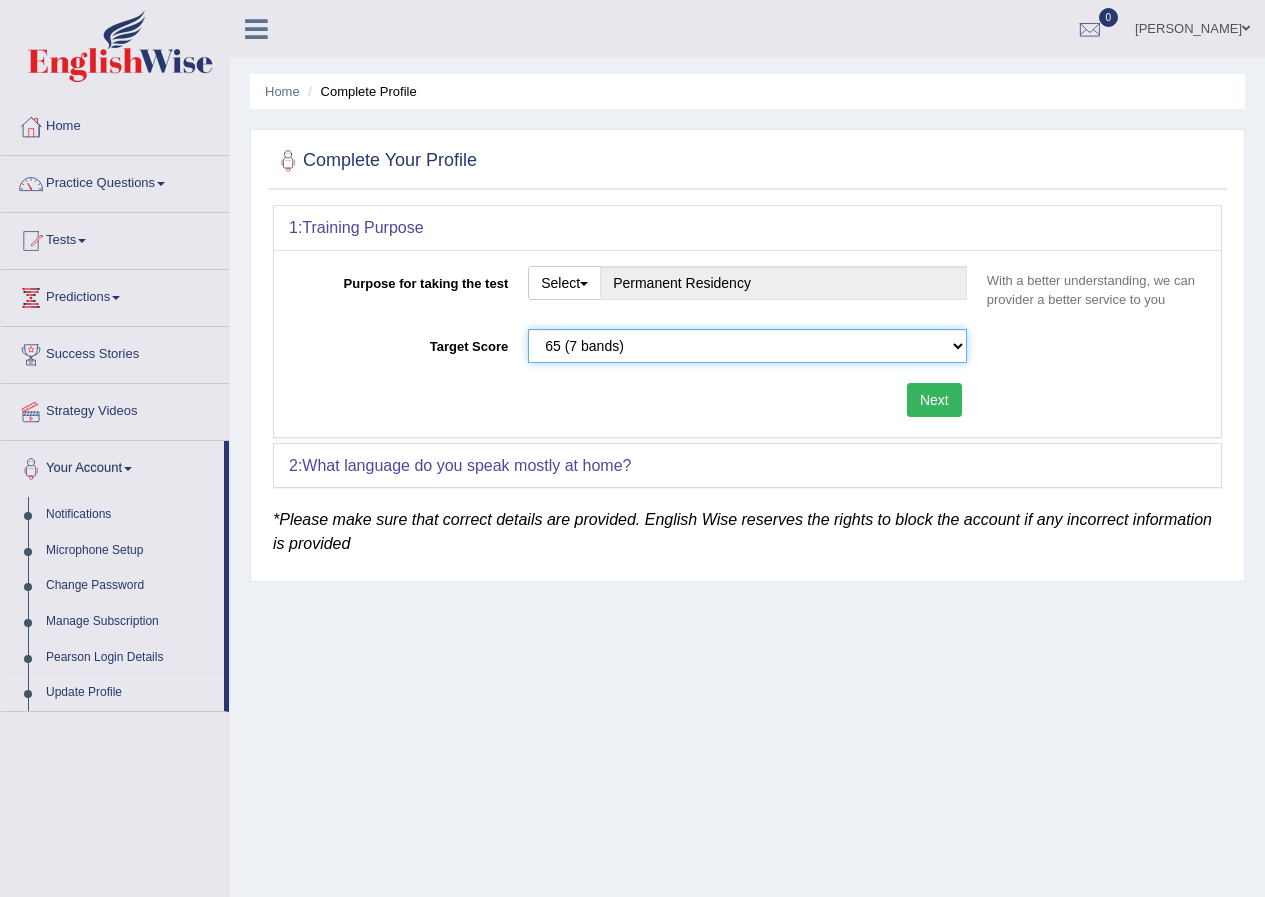 click on "Please select the correct value
50 (6 bands)
58 (6.5 bands)
65 (7 bands)
79 (8 bands)" at bounding box center (747, 346) 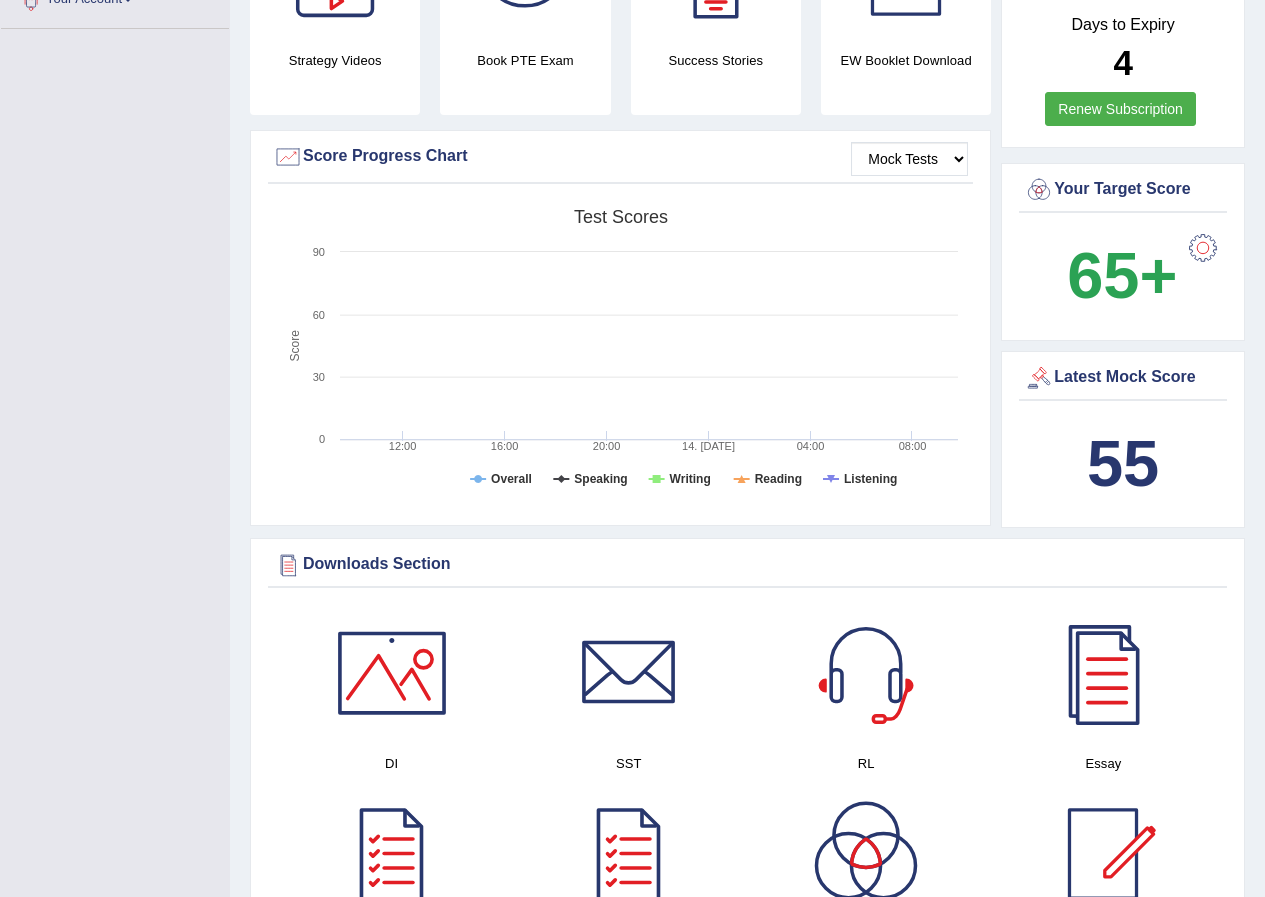 scroll, scrollTop: 469, scrollLeft: 0, axis: vertical 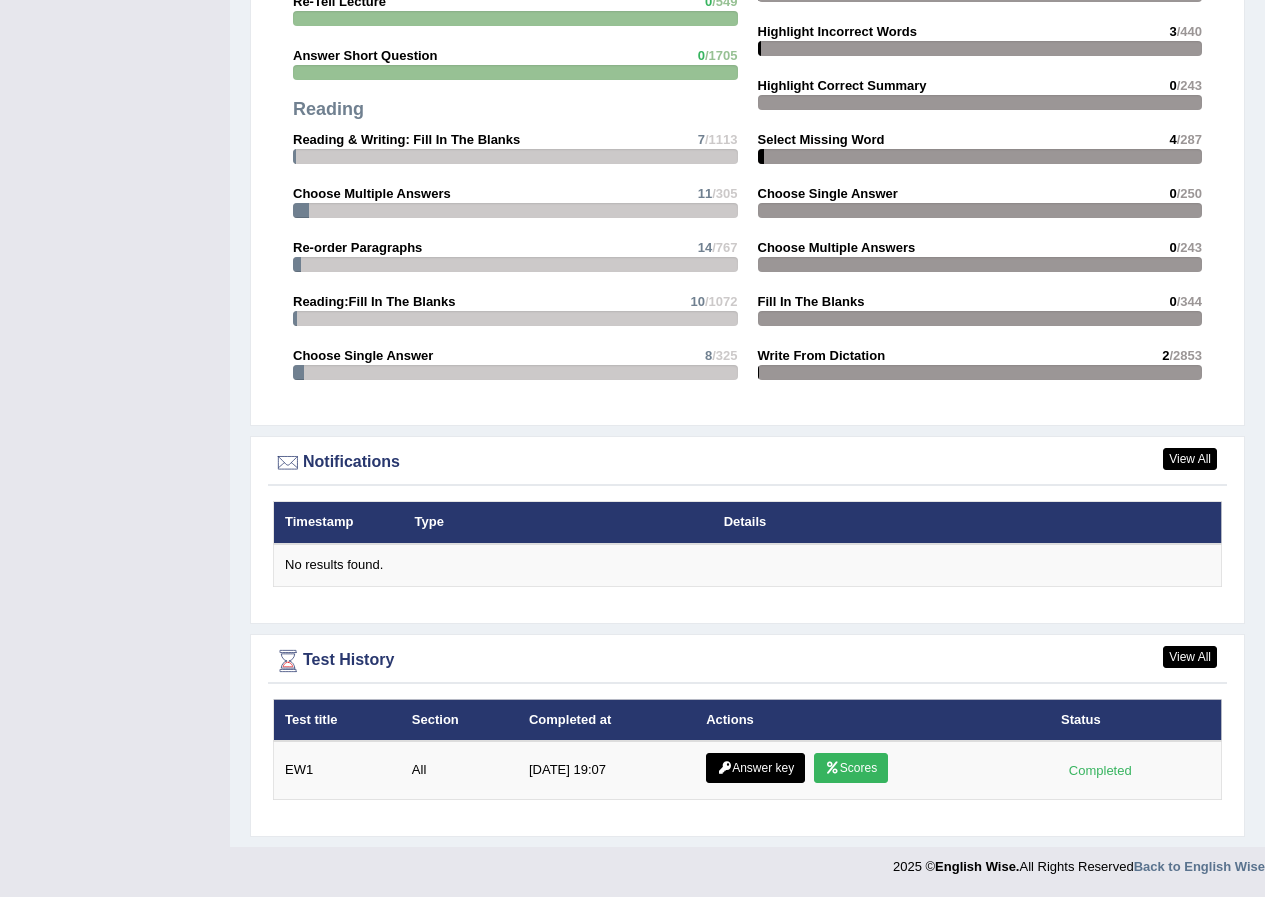 drag, startPoint x: 857, startPoint y: 760, endPoint x: 1201, endPoint y: 675, distance: 354.3459 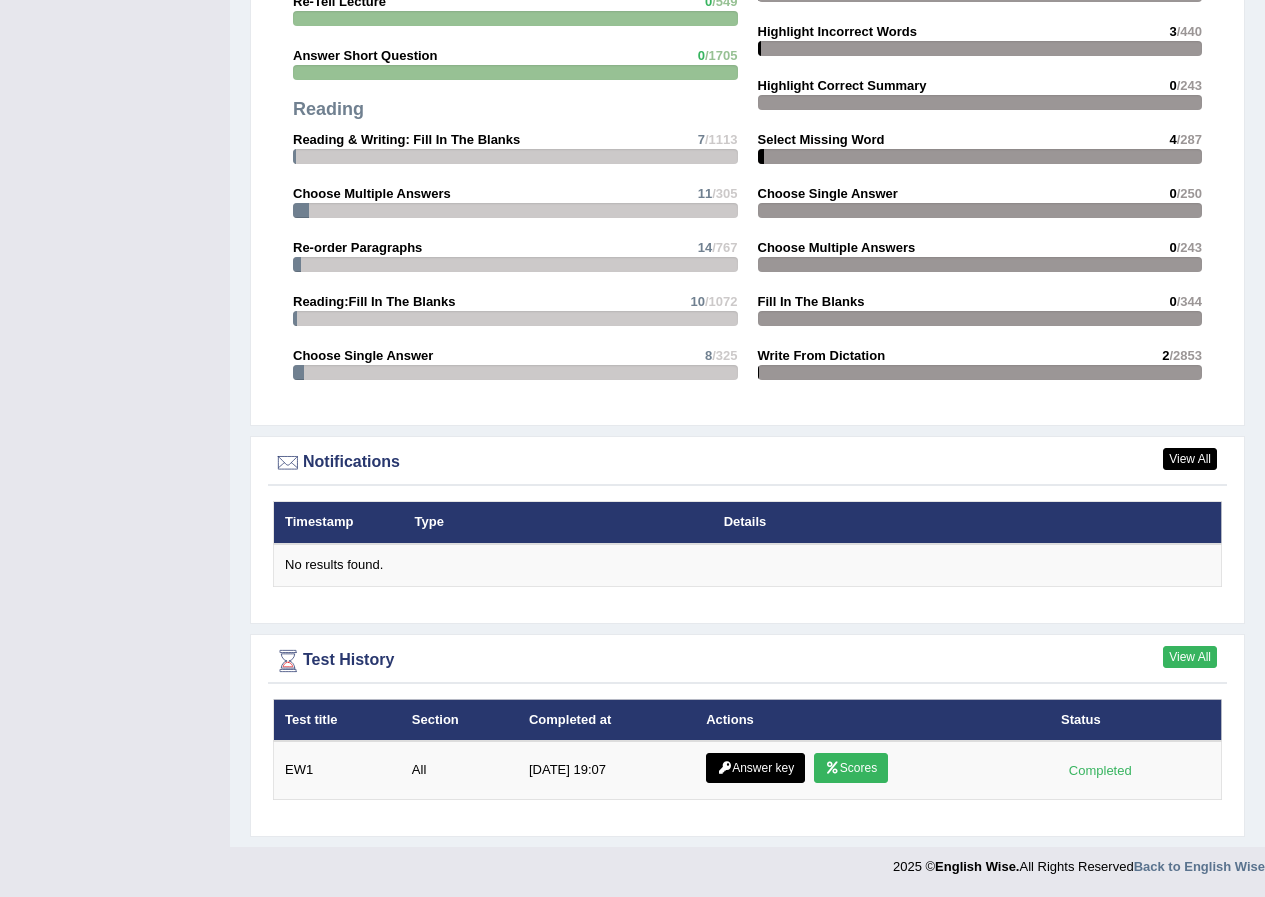 click on "View All" at bounding box center (1190, 657) 